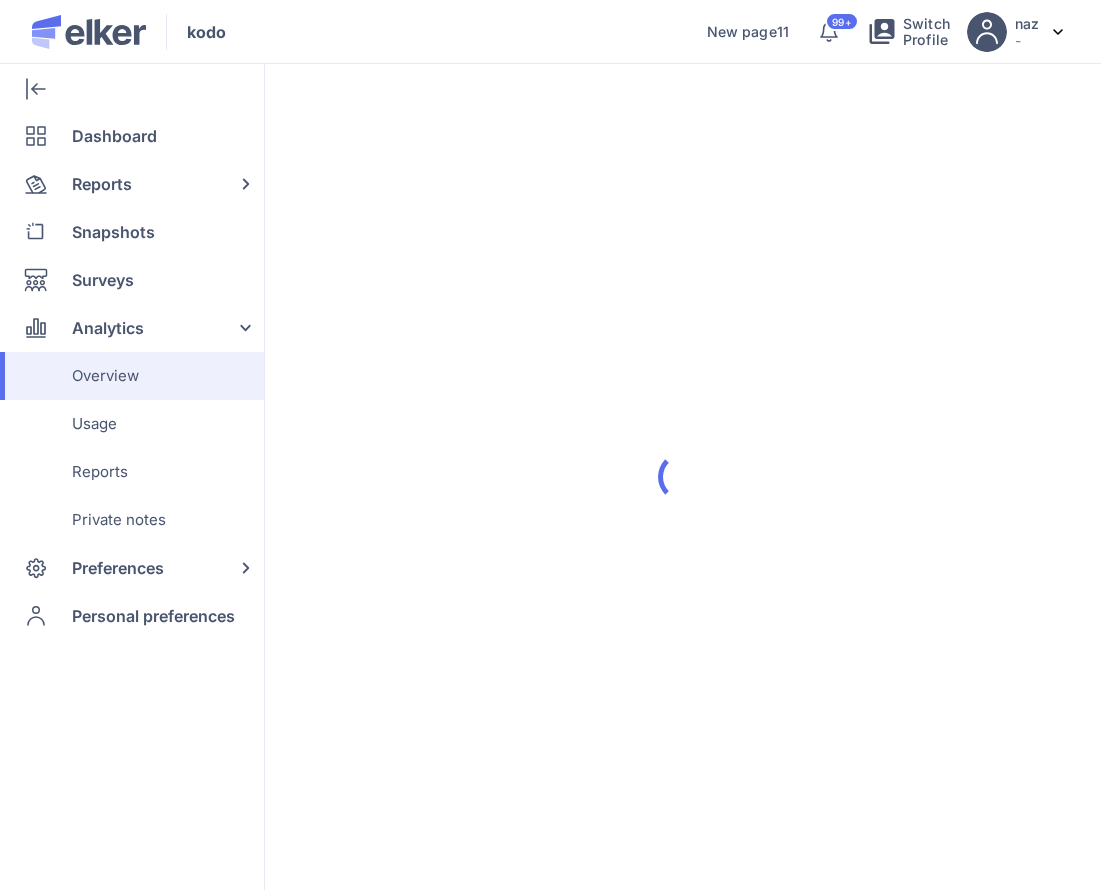 scroll, scrollTop: 0, scrollLeft: 0, axis: both 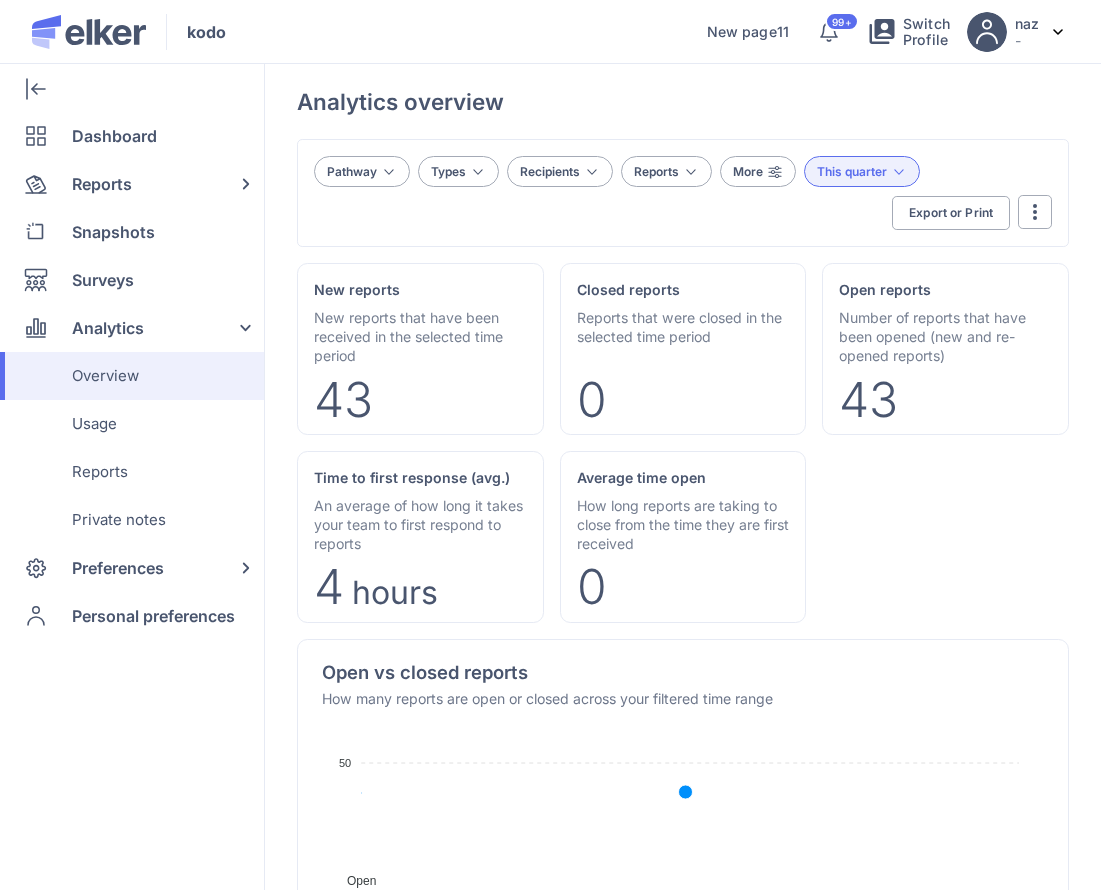 click on "Average time open" at bounding box center [683, 478] 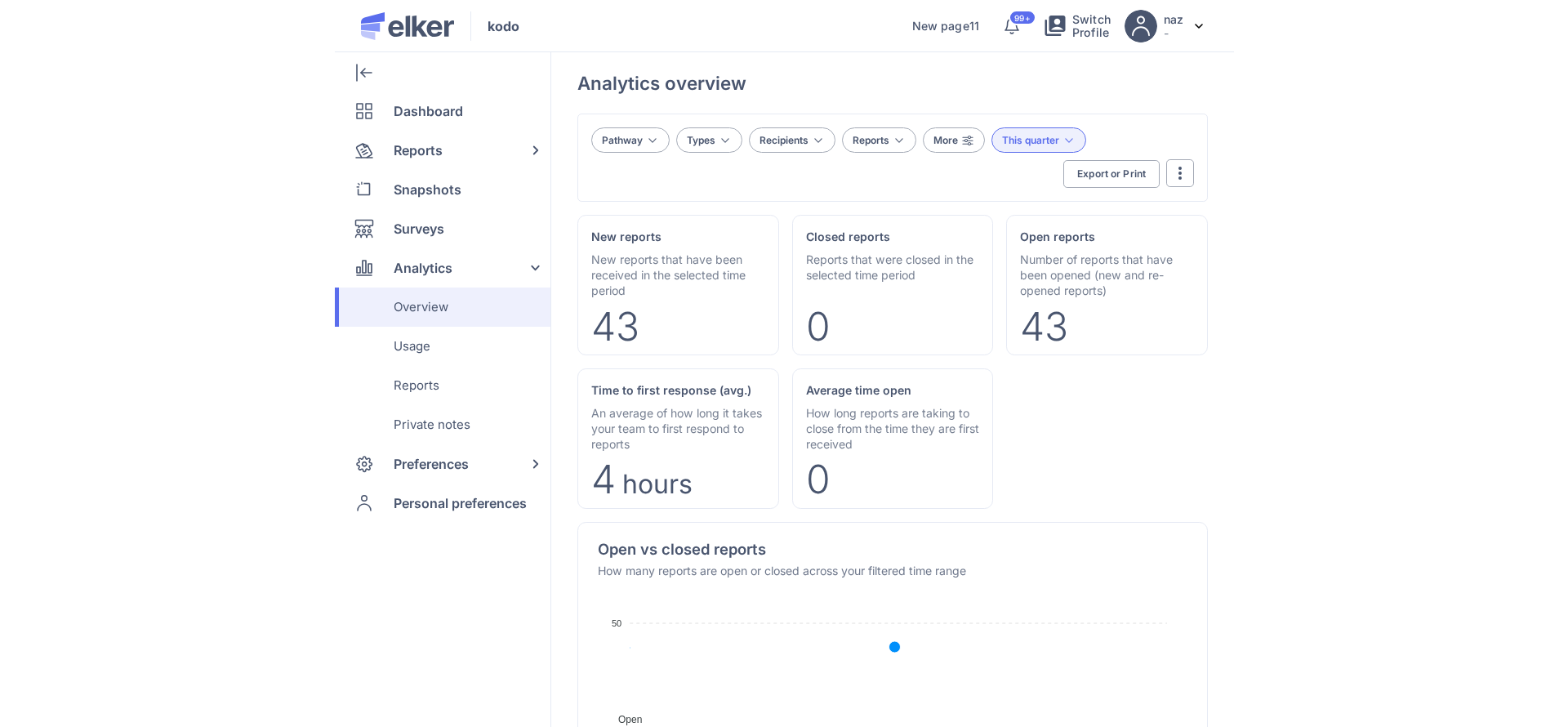 scroll, scrollTop: 1482, scrollLeft: 0, axis: vertical 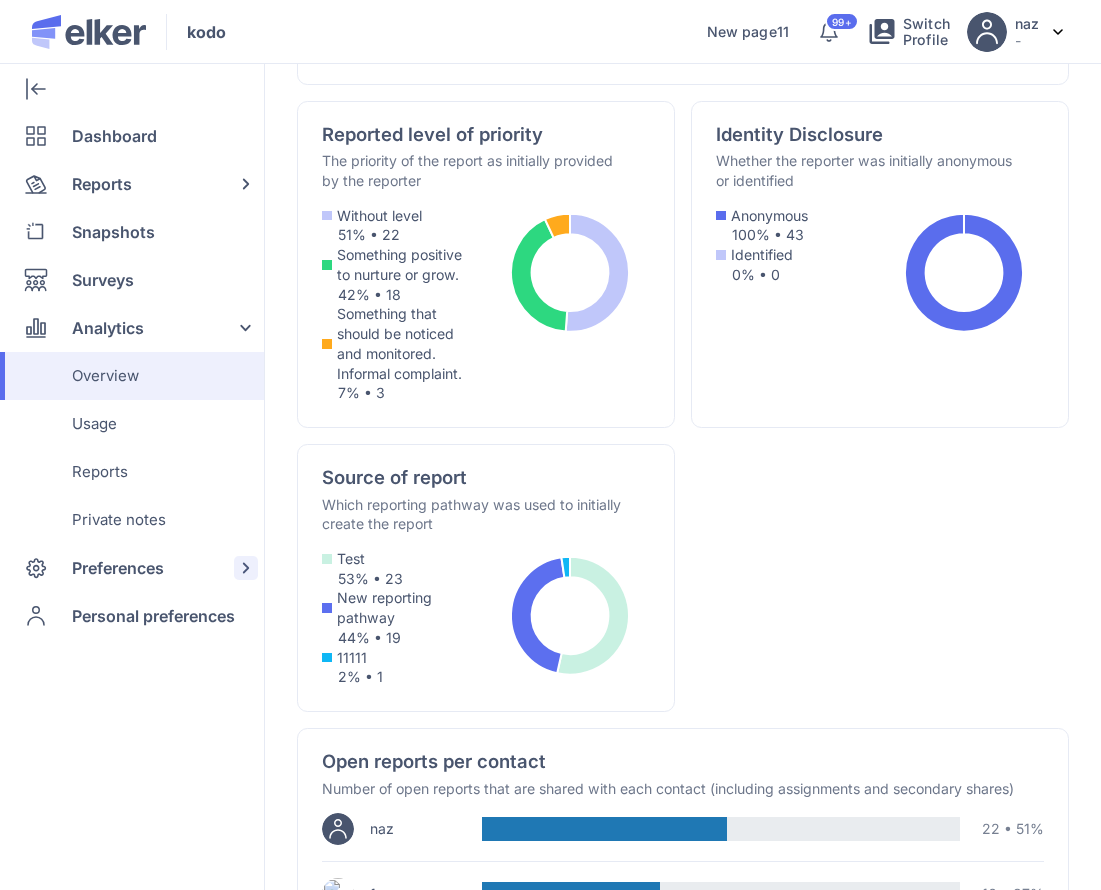 click on "Preferences" at bounding box center [118, 568] 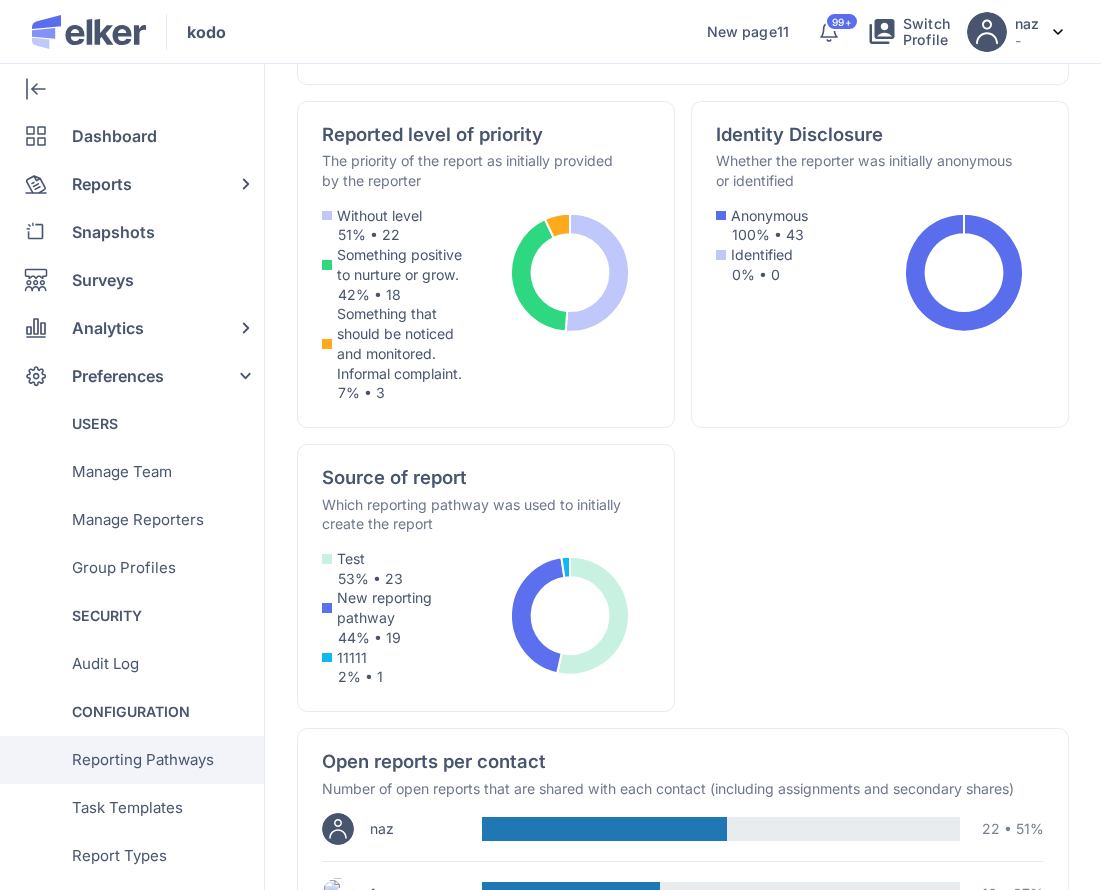 click on "Reporting Pathways" at bounding box center [143, 760] 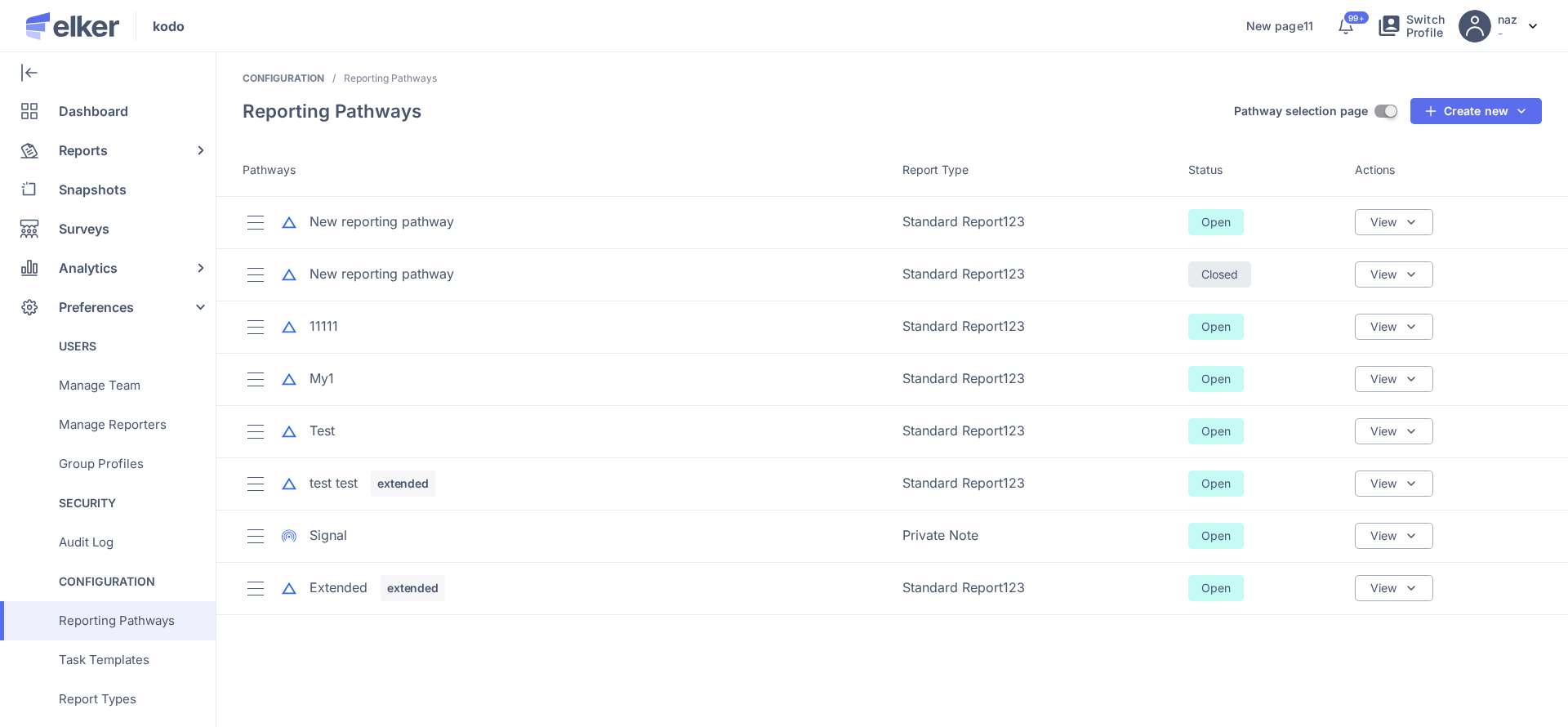 scroll, scrollTop: 0, scrollLeft: 0, axis: both 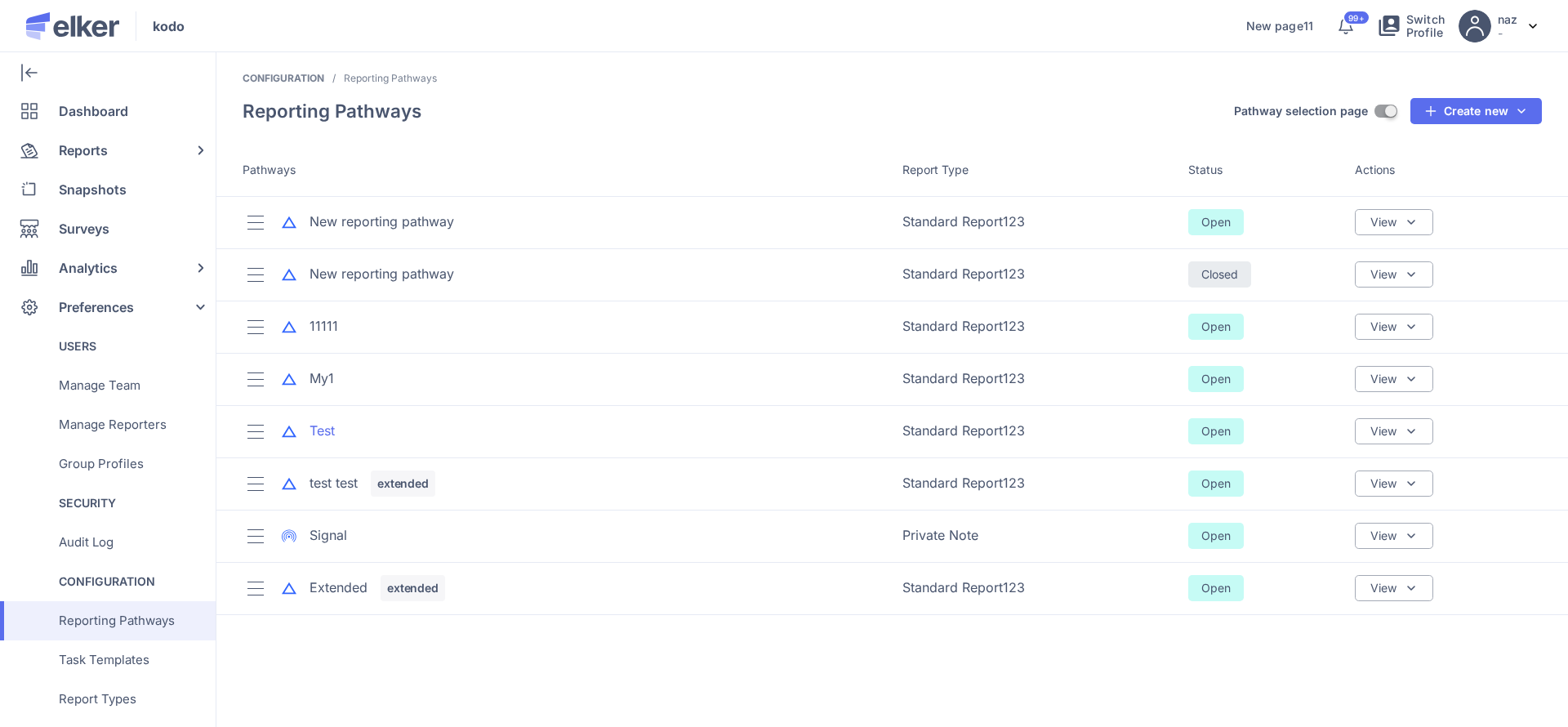 click on "Test" at bounding box center (322, 430) 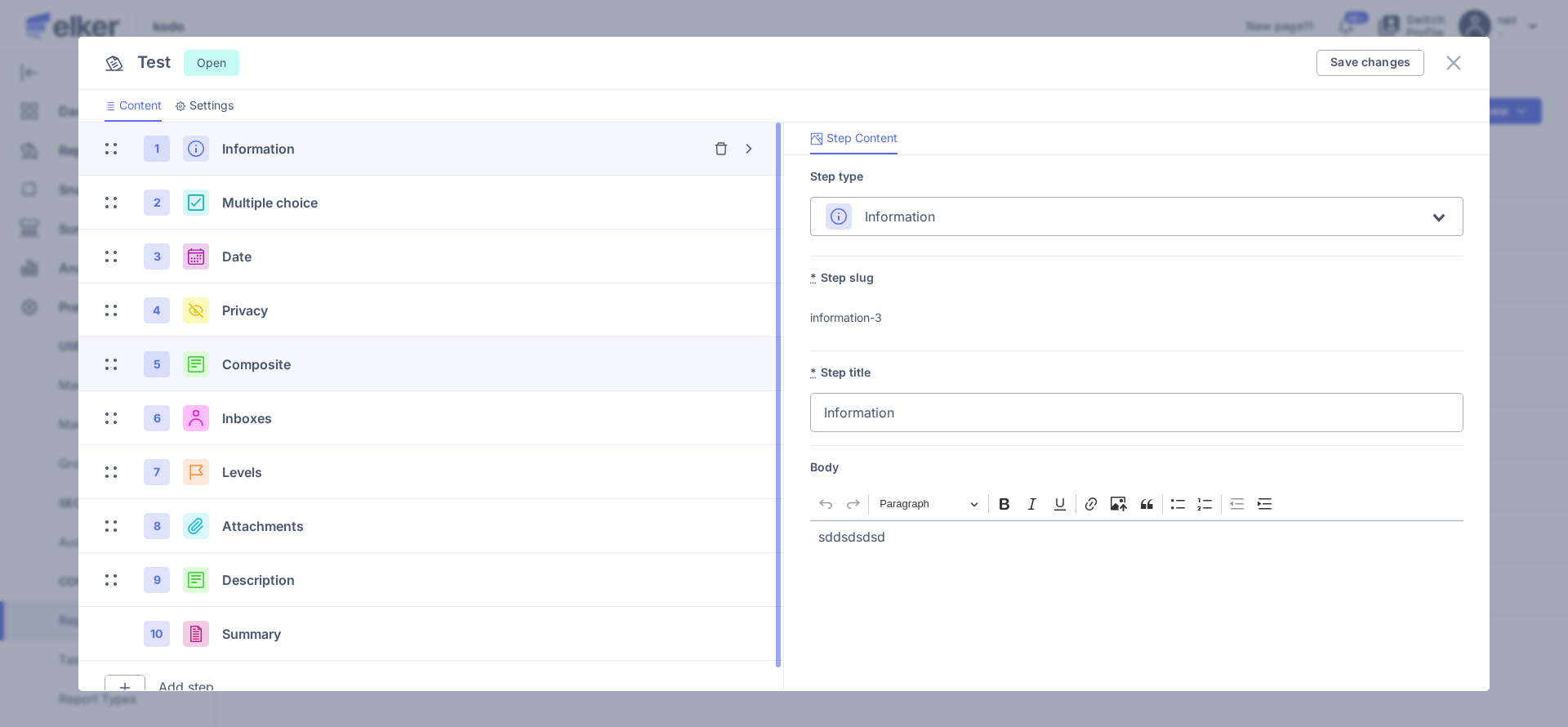 click on "5 Composite" at bounding box center (430, 364) 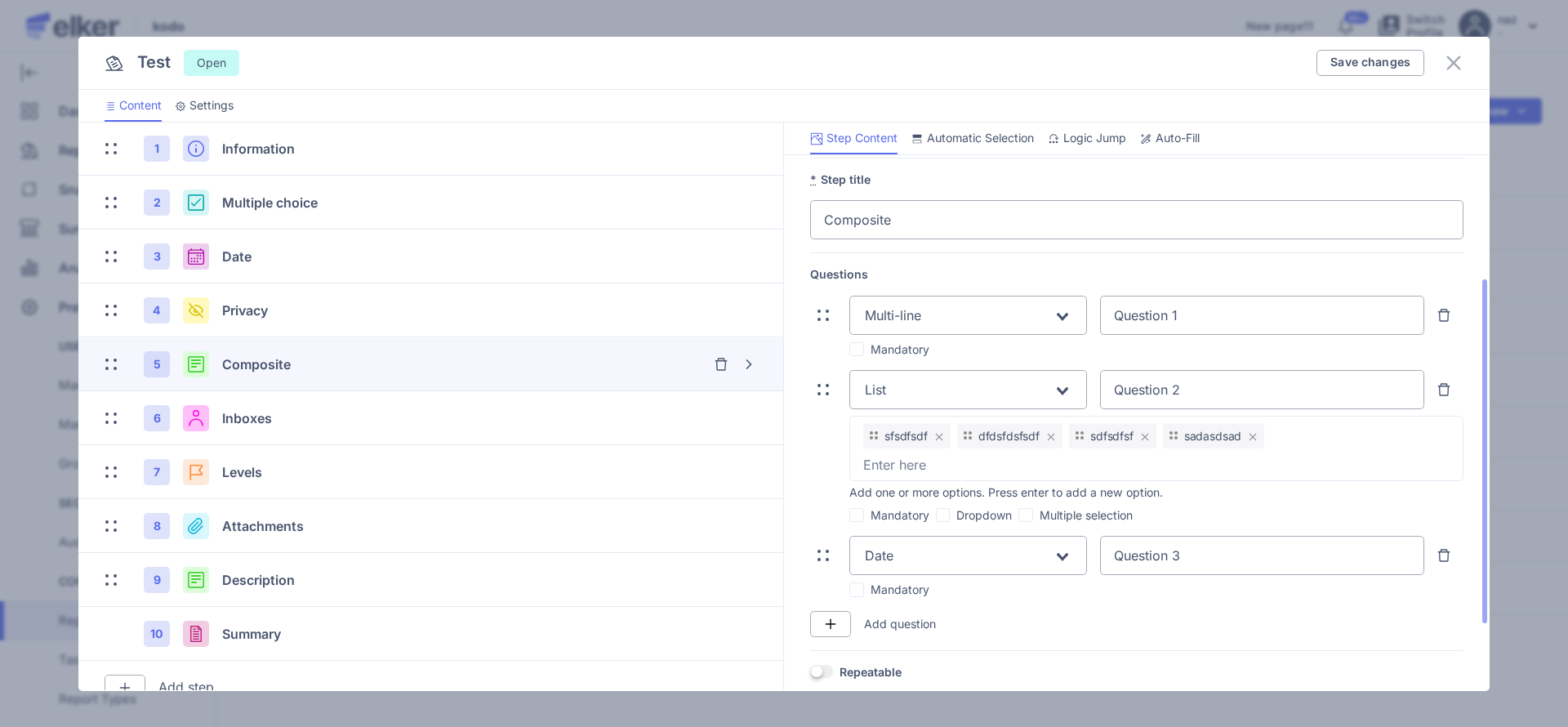 scroll, scrollTop: 297, scrollLeft: 0, axis: vertical 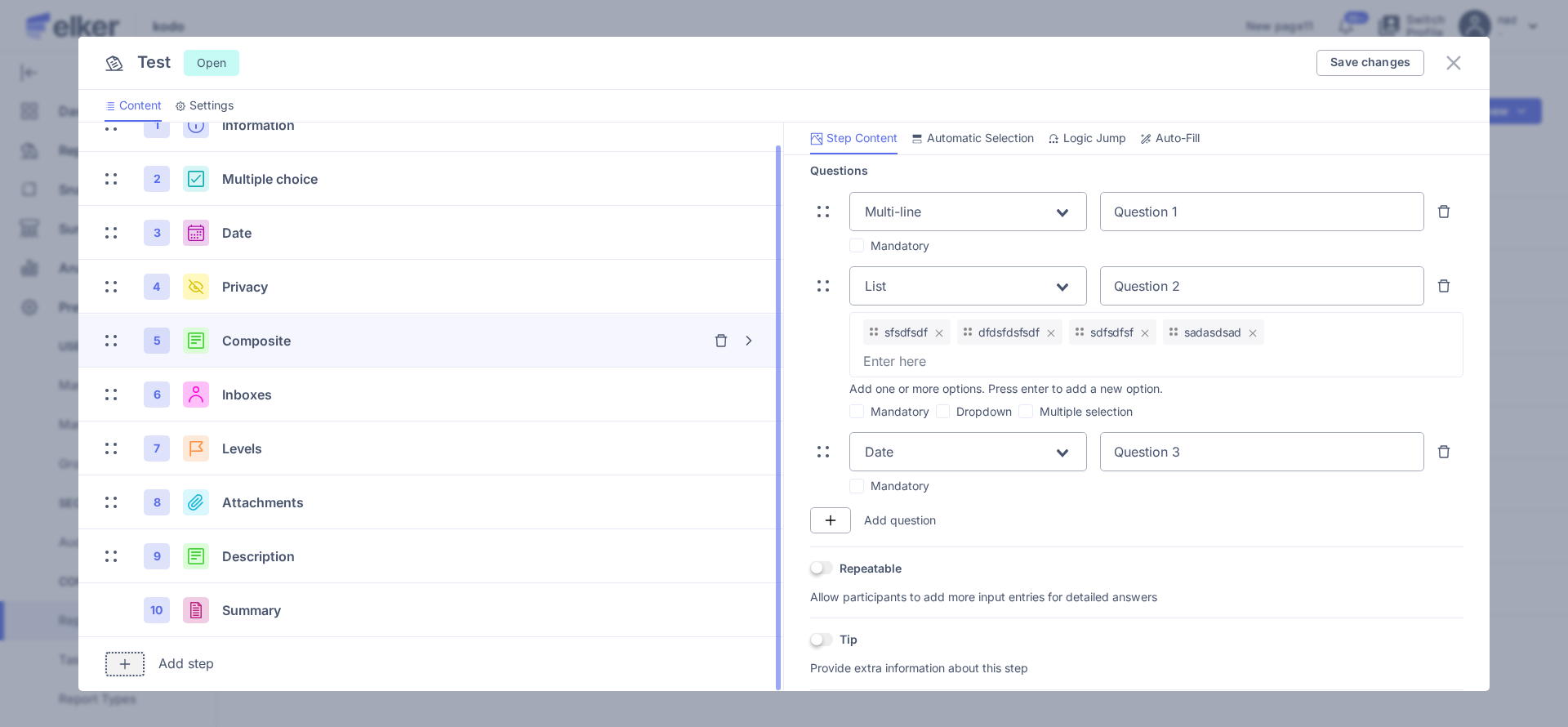 click 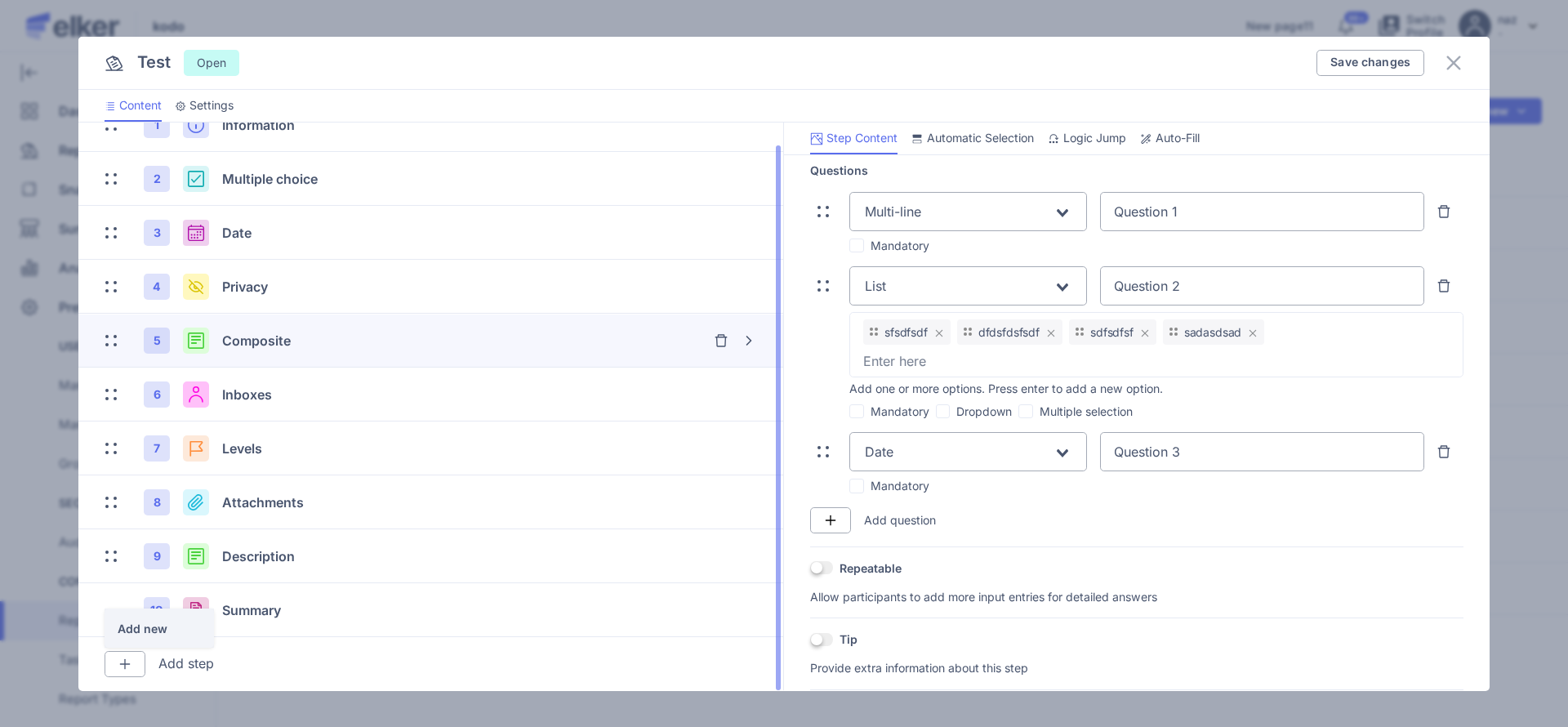 click on "Add new" at bounding box center (153, 628) 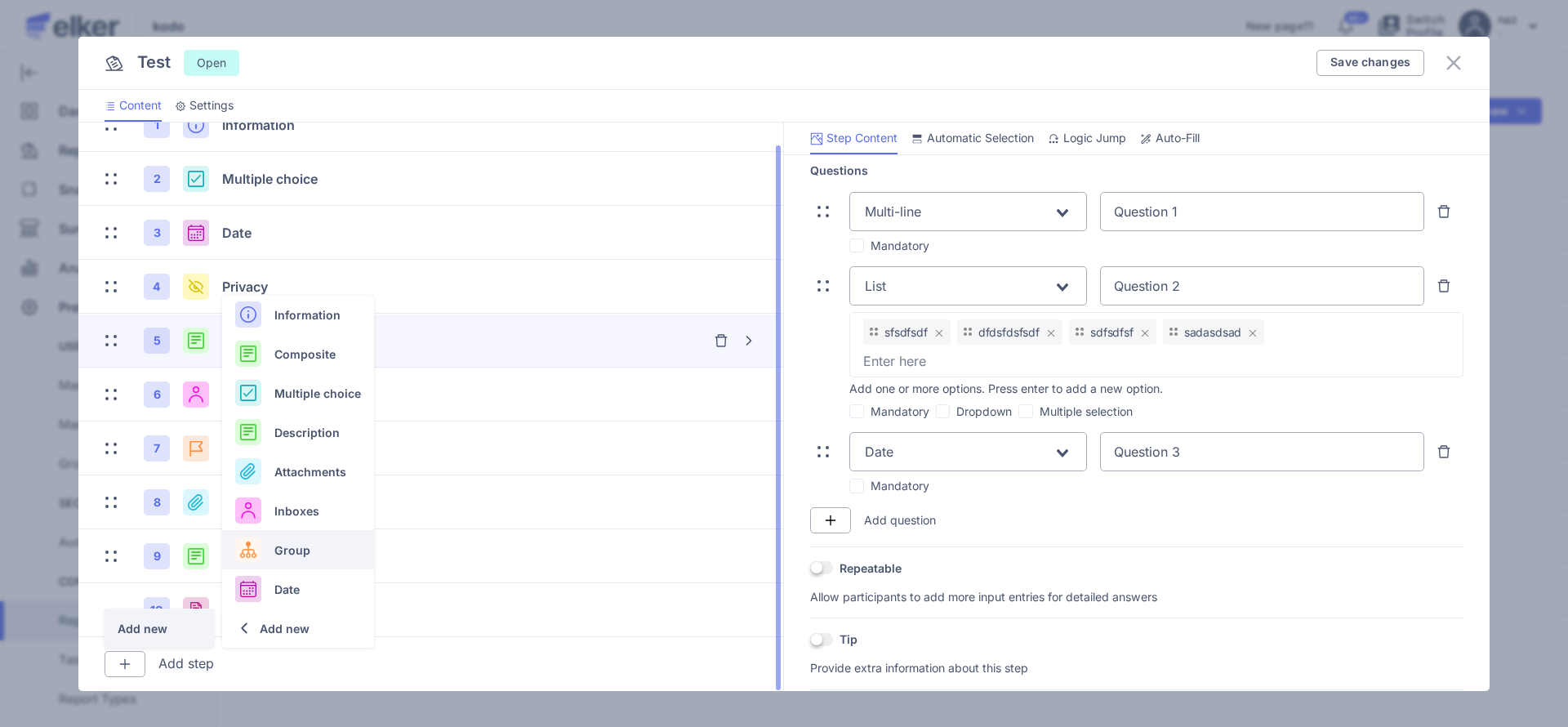 click on "Group" 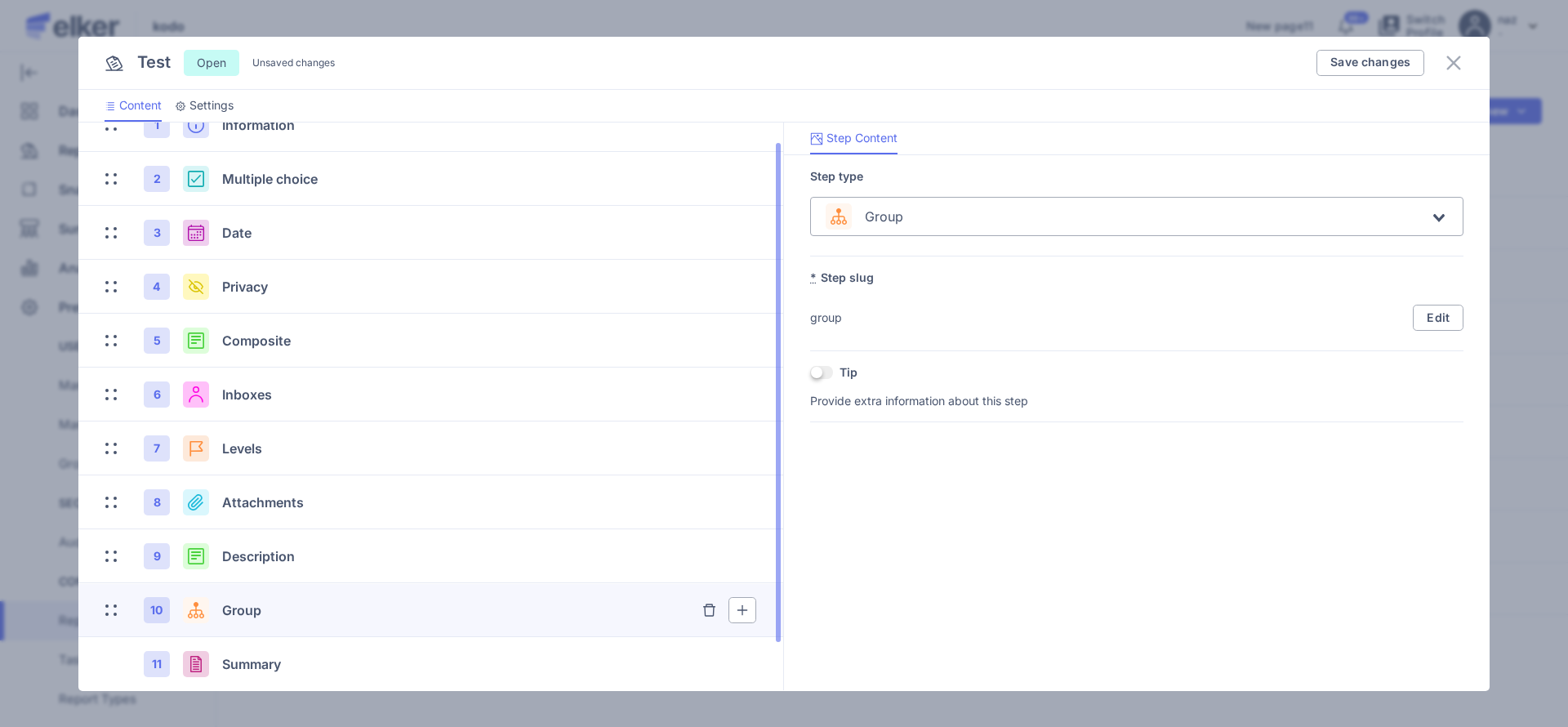 scroll, scrollTop: 0, scrollLeft: 0, axis: both 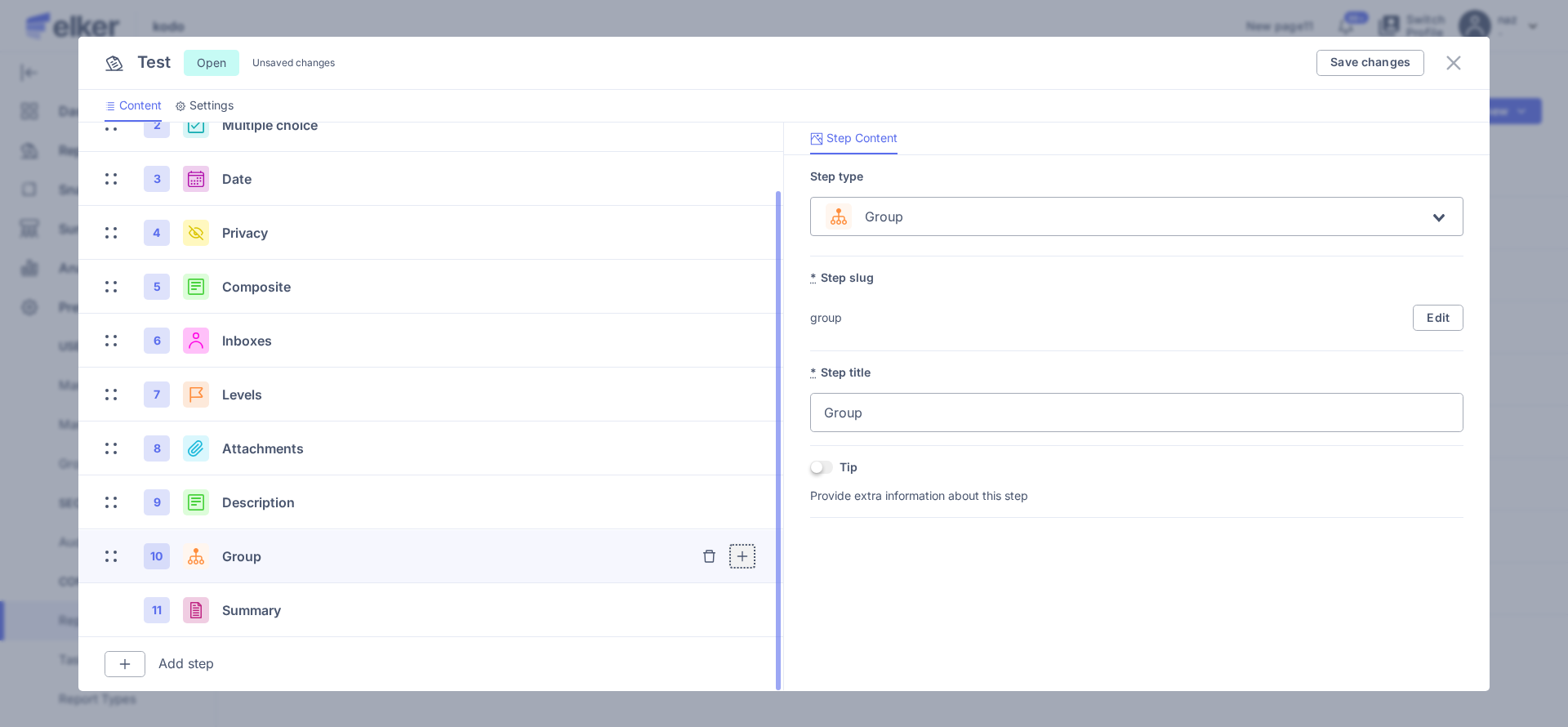 click at bounding box center (742, 556) 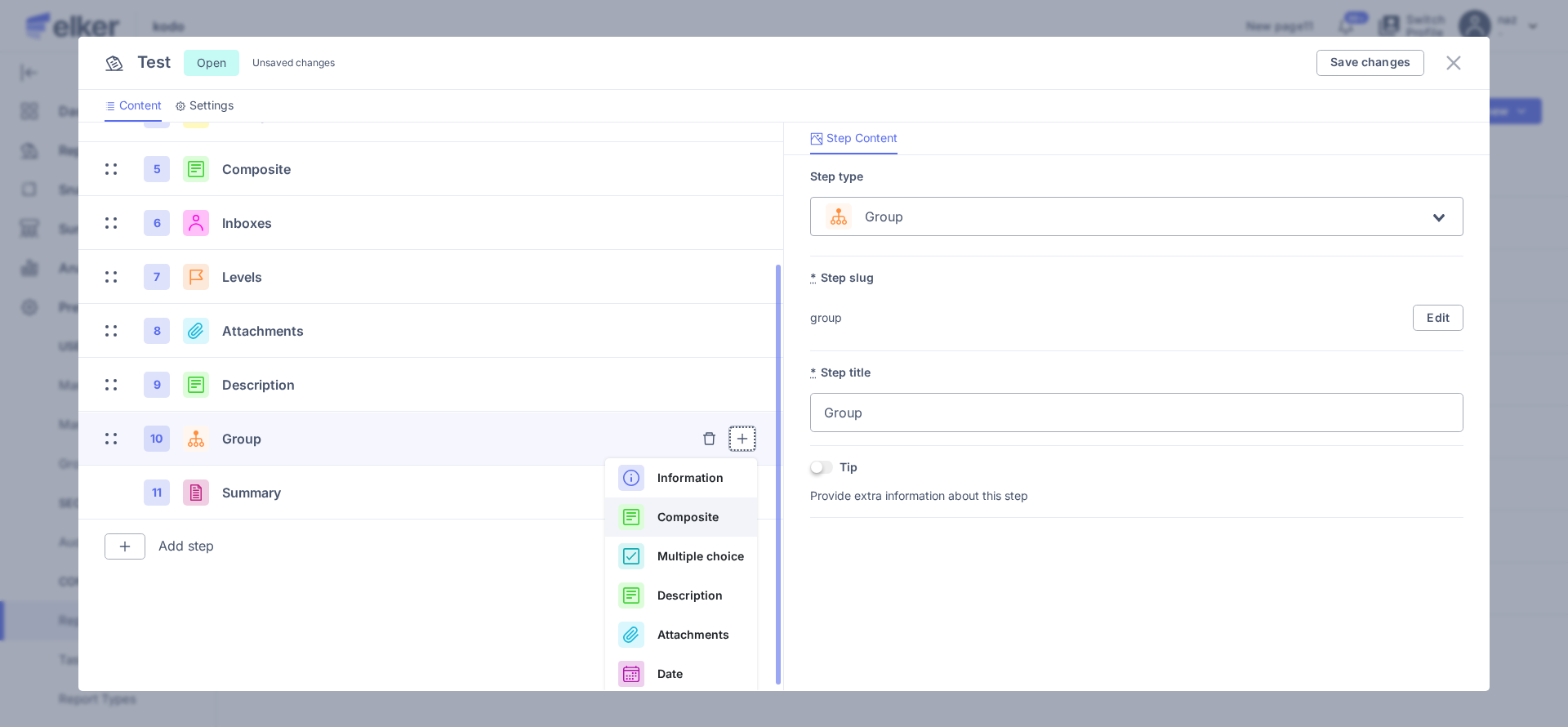 scroll, scrollTop: 198, scrollLeft: 0, axis: vertical 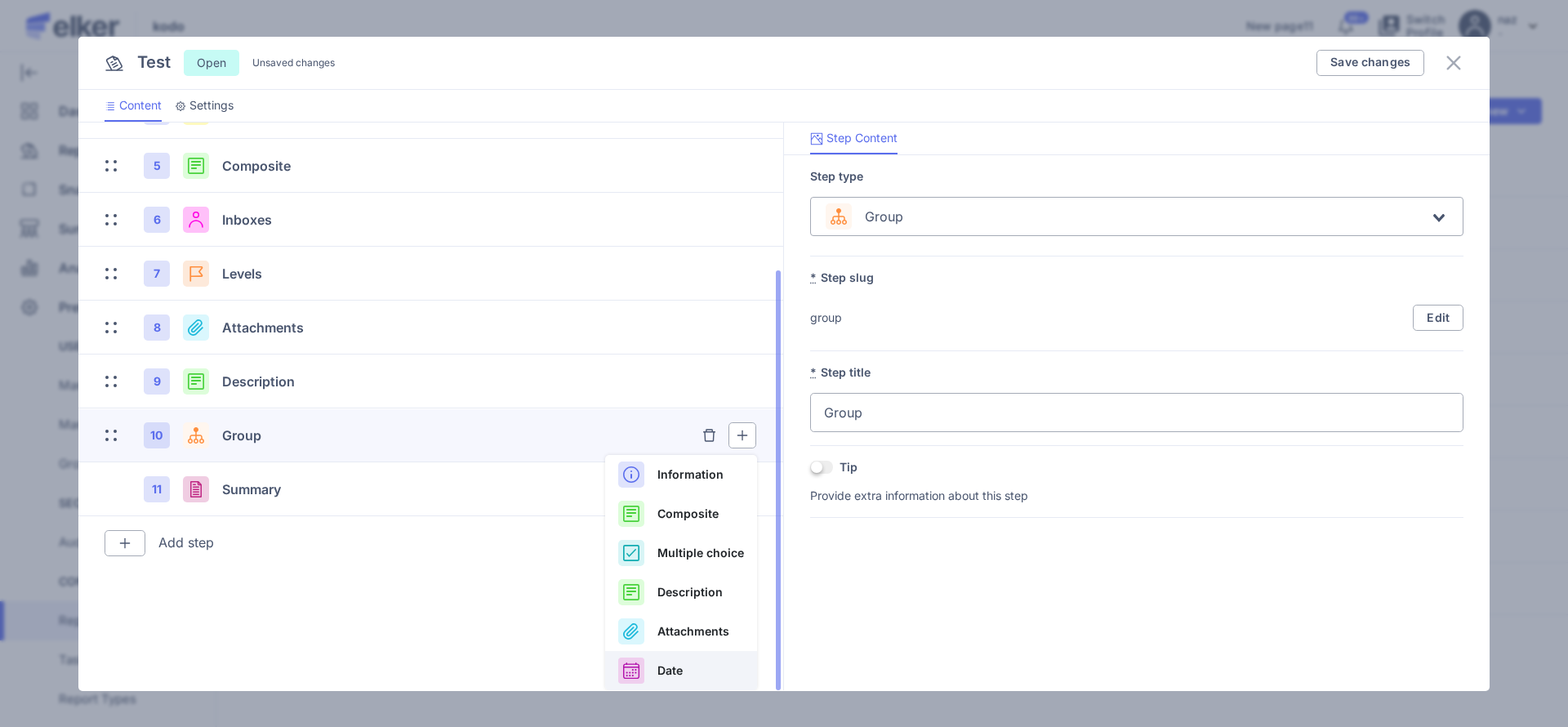 click on "Date" at bounding box center [670, 670] 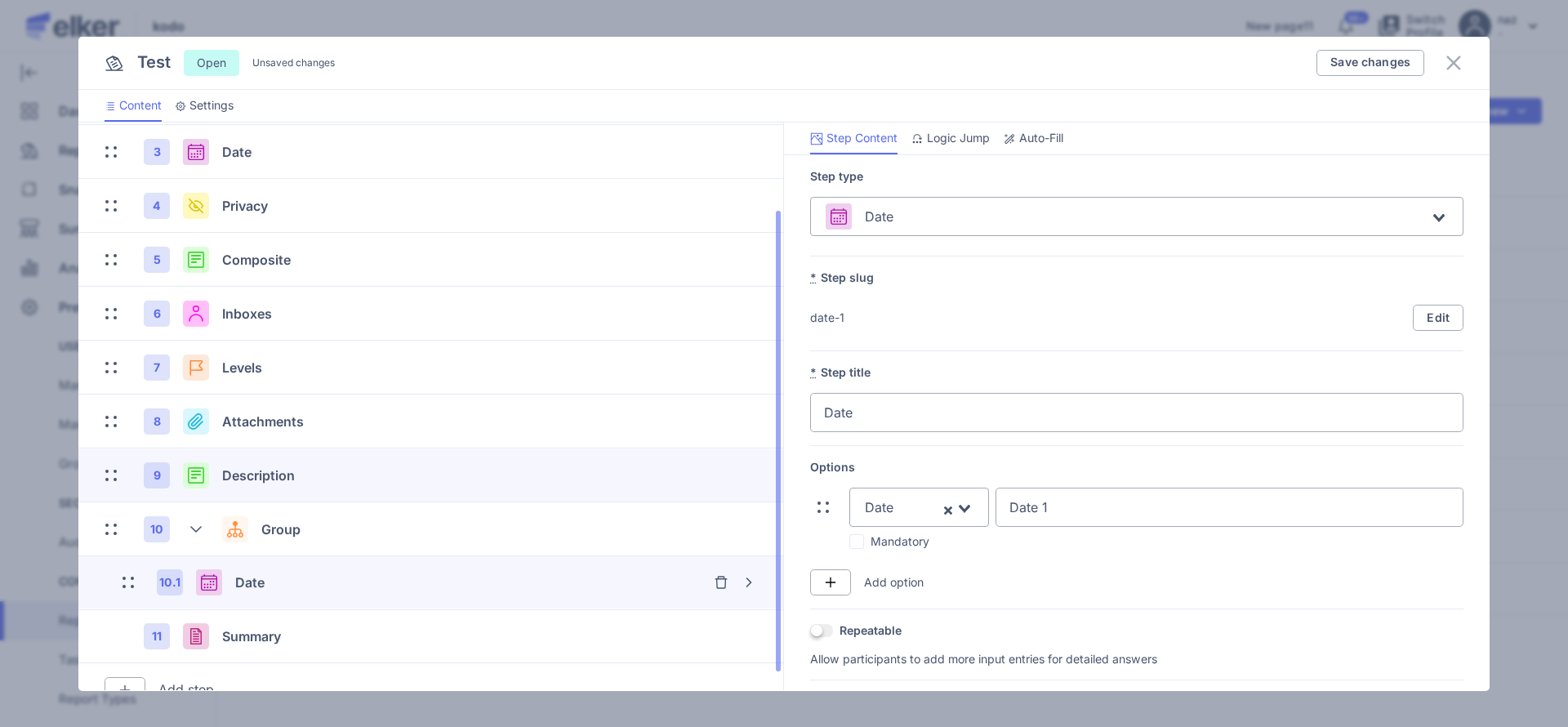 scroll, scrollTop: 131, scrollLeft: 0, axis: vertical 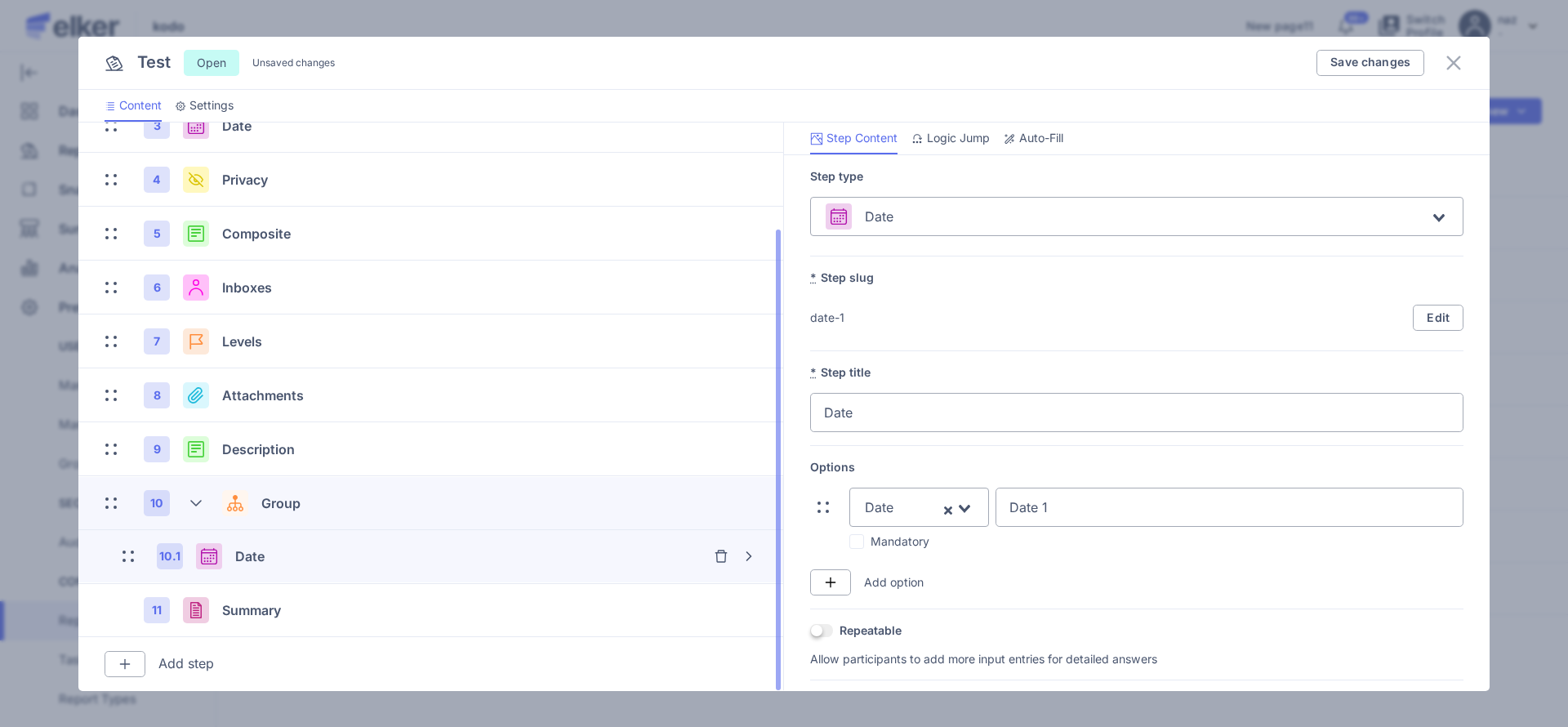 click on "10 Group Information Composite Multiple choice Description Attachments Date" at bounding box center [430, 503] 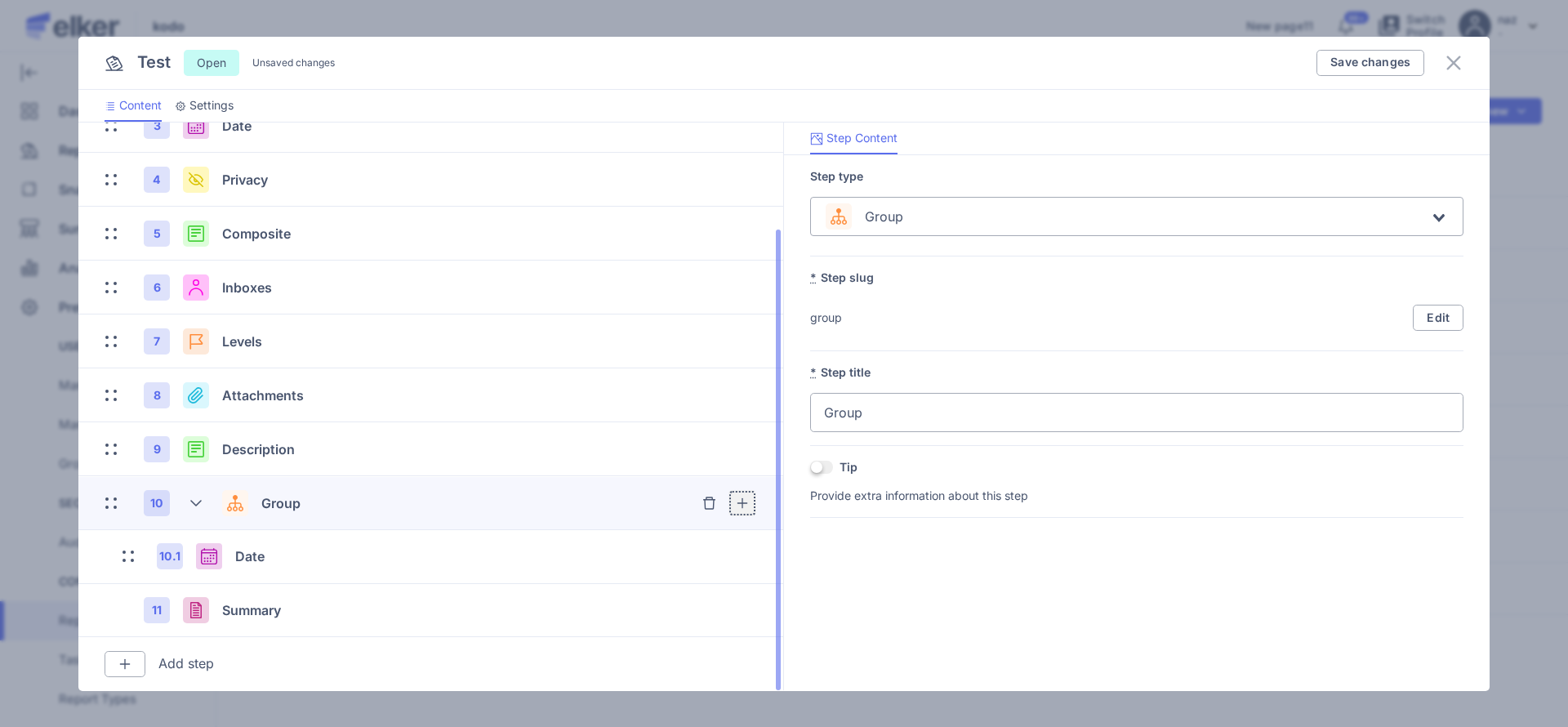 click 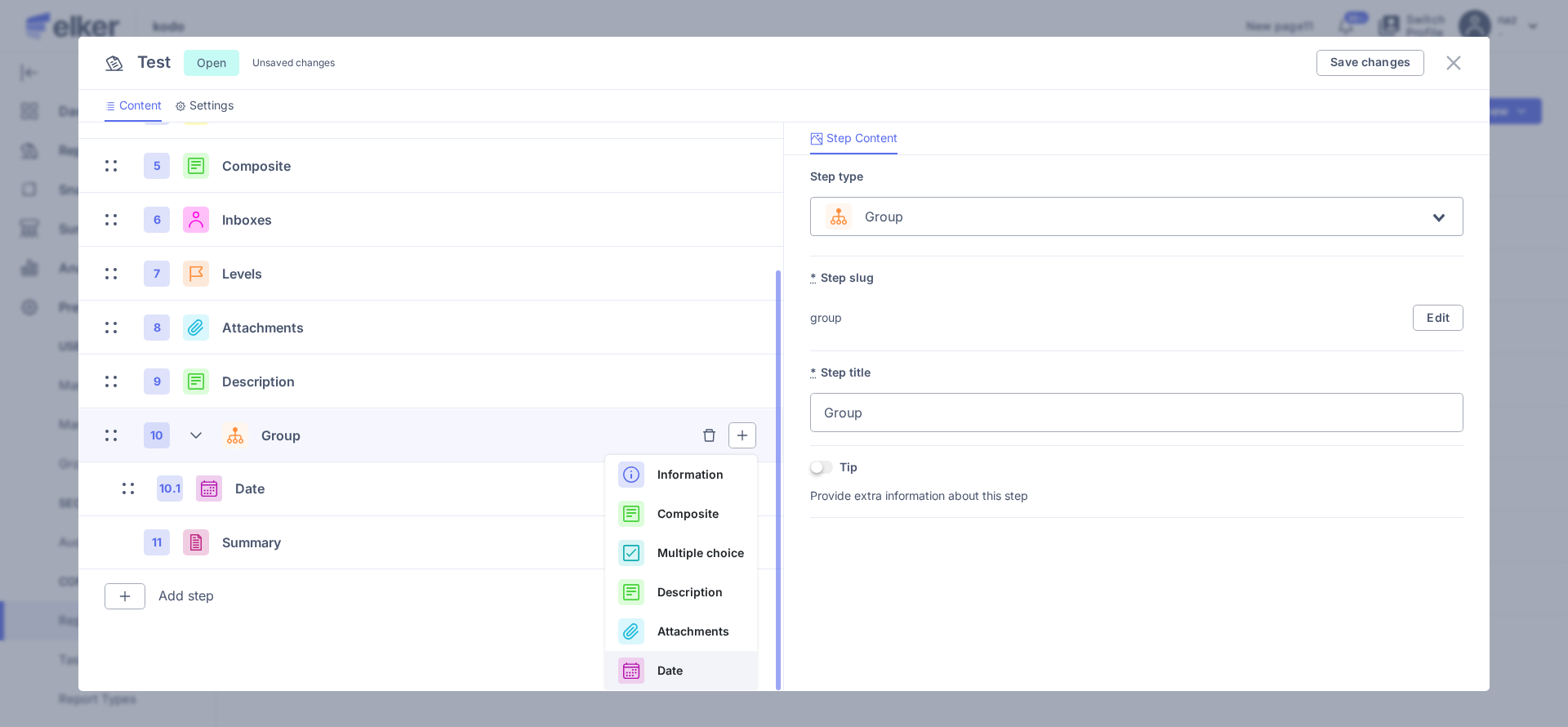 click on "Date" 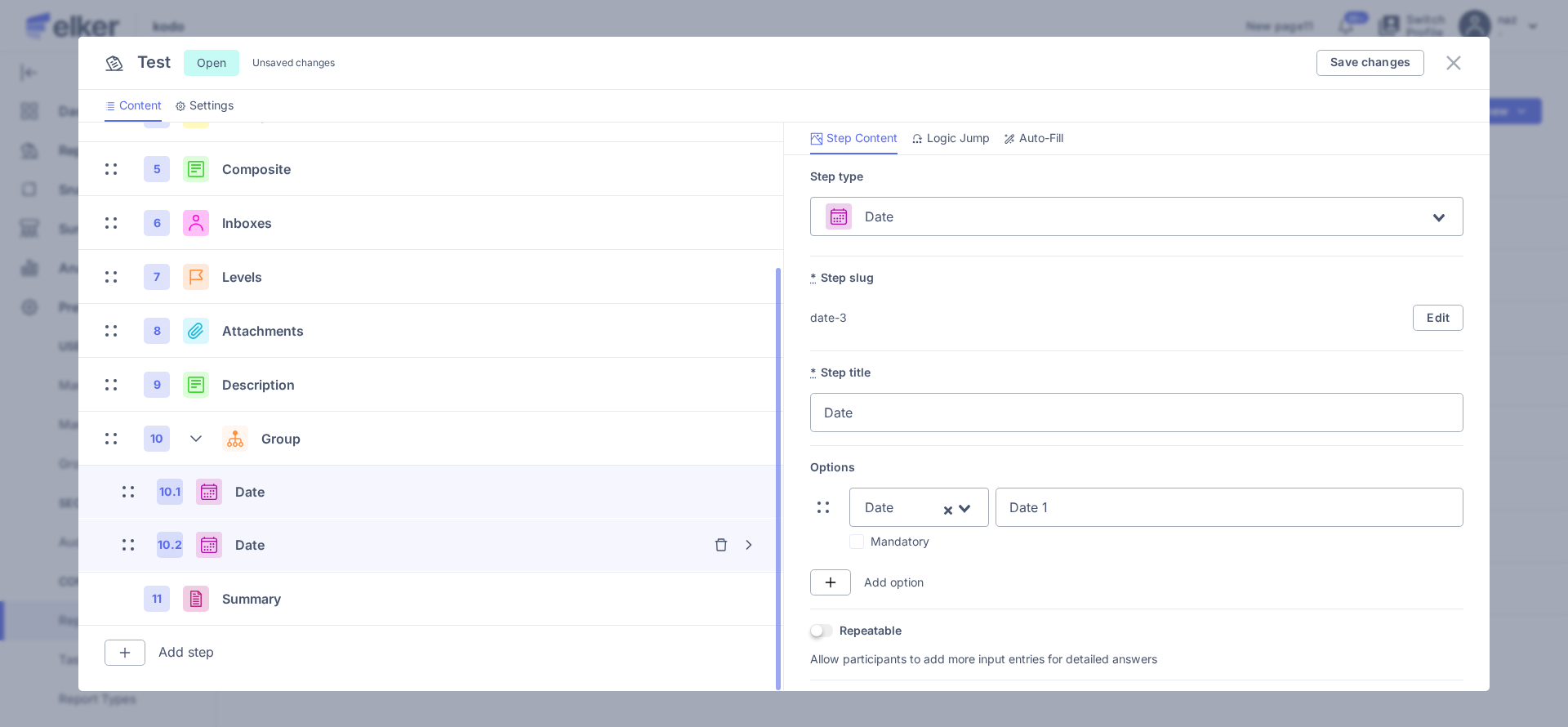 click on "10.1 Date" at bounding box center (381, 492) 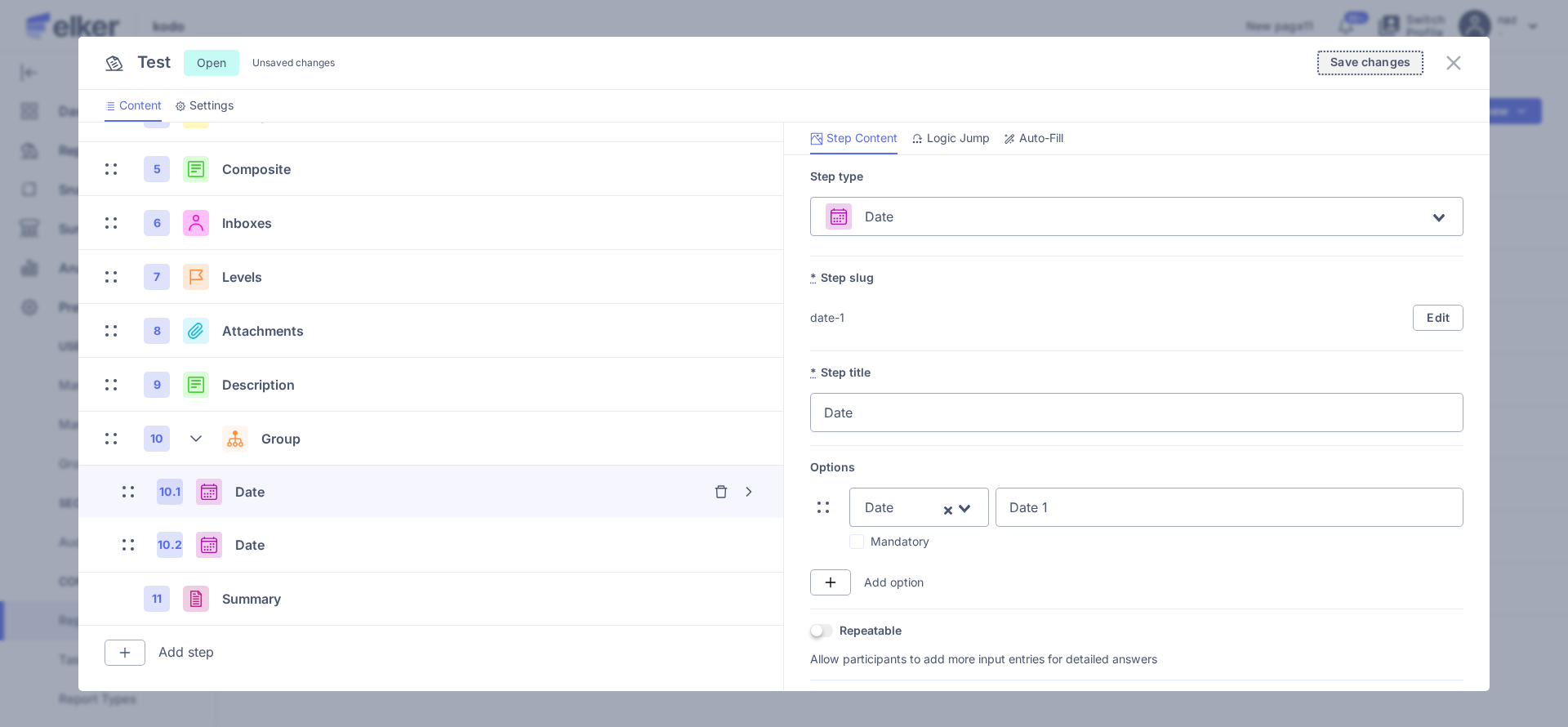 click on "Save changes" 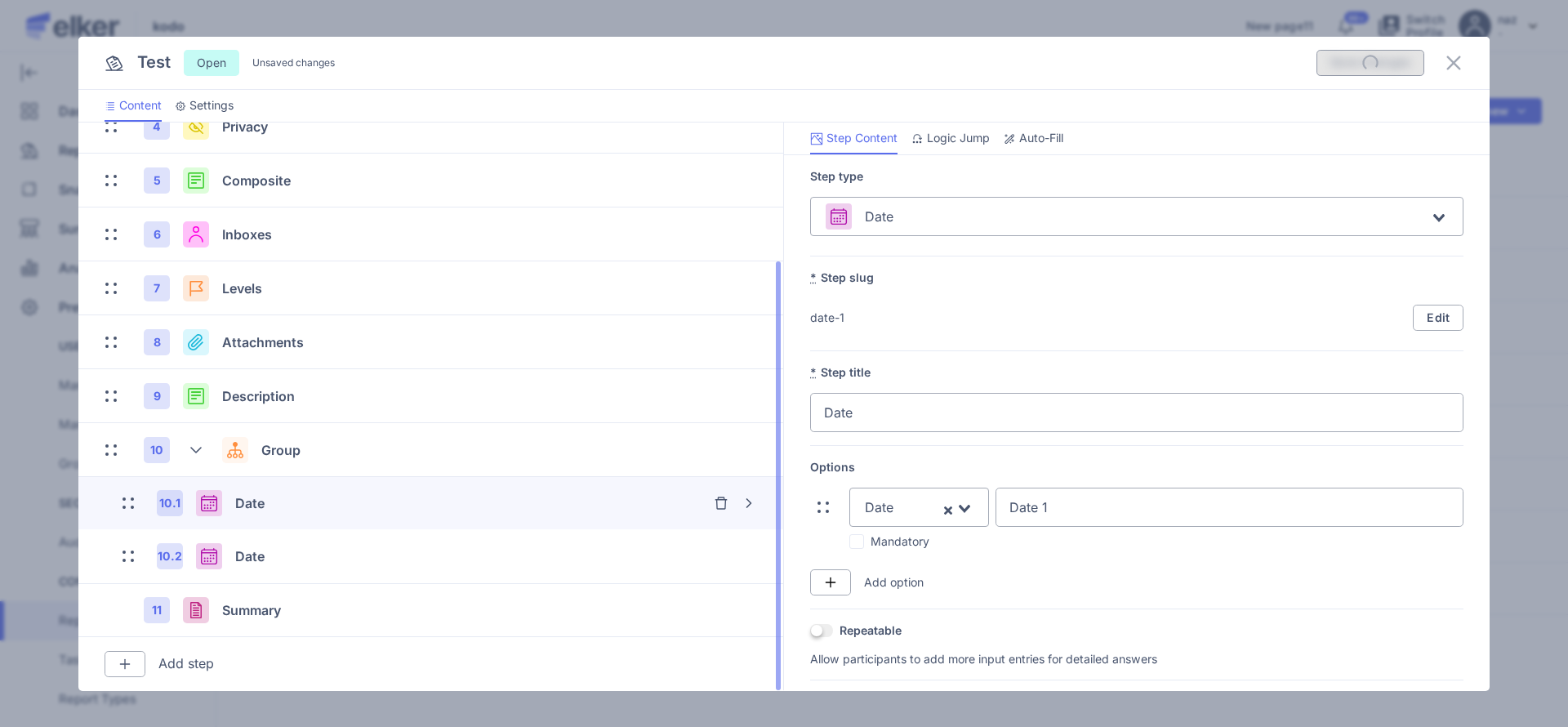 scroll, scrollTop: 184, scrollLeft: 0, axis: vertical 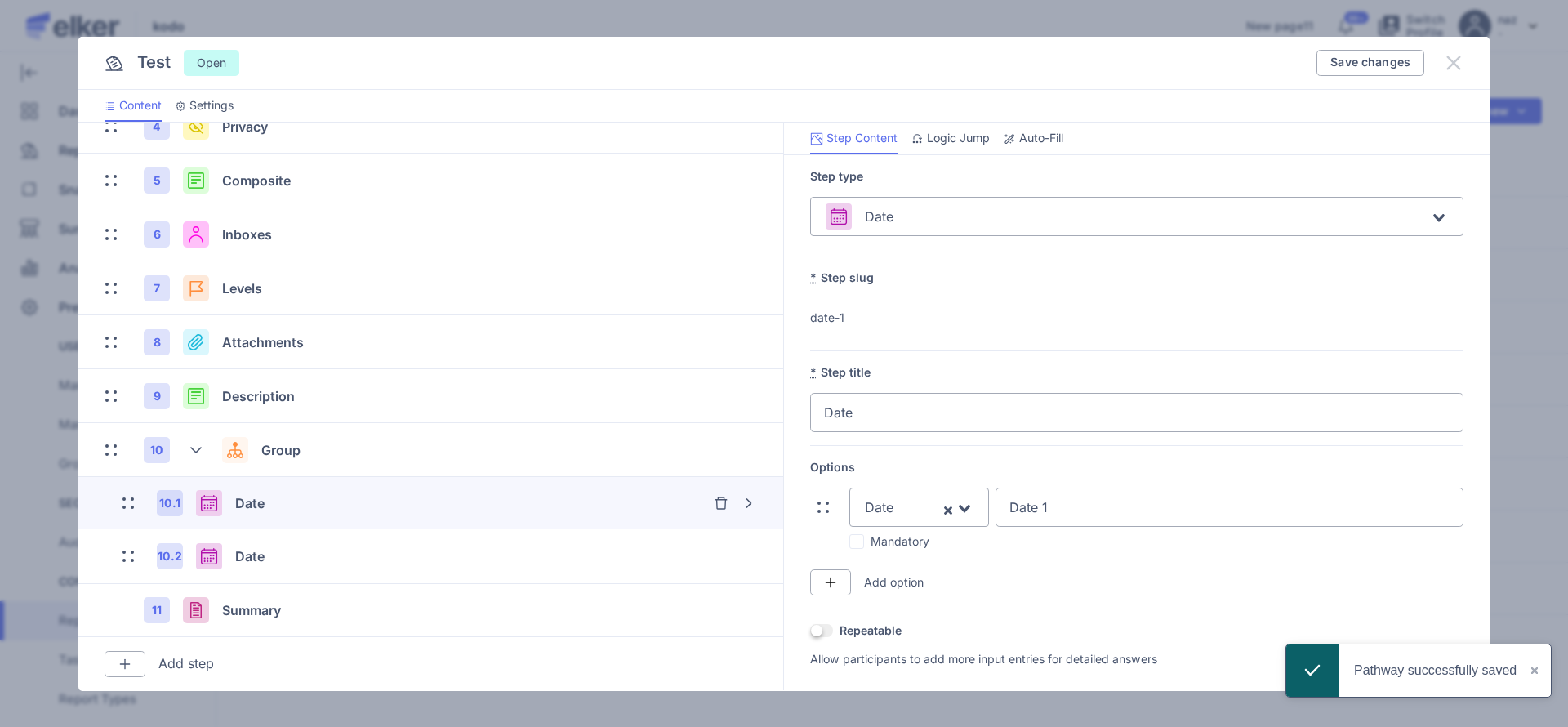 click 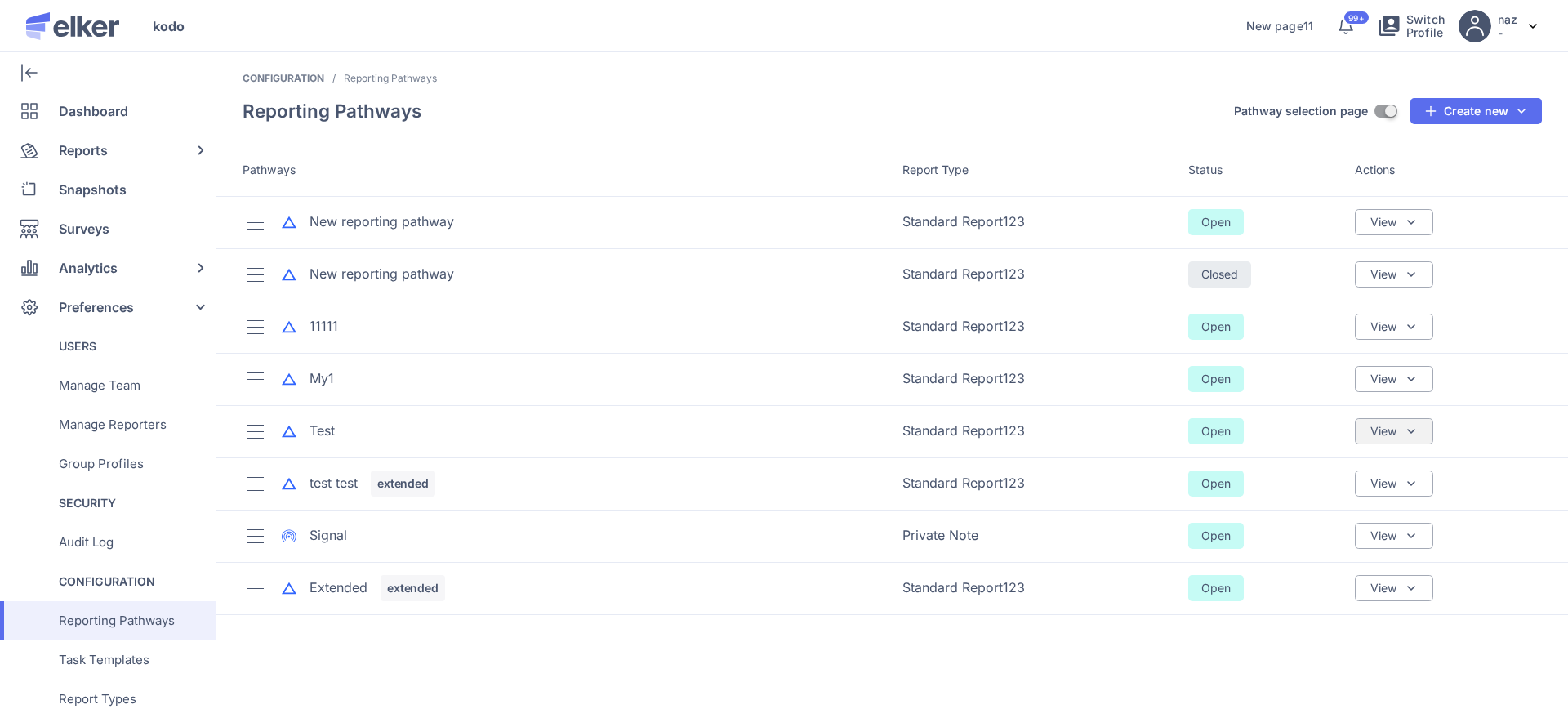 click on "View" 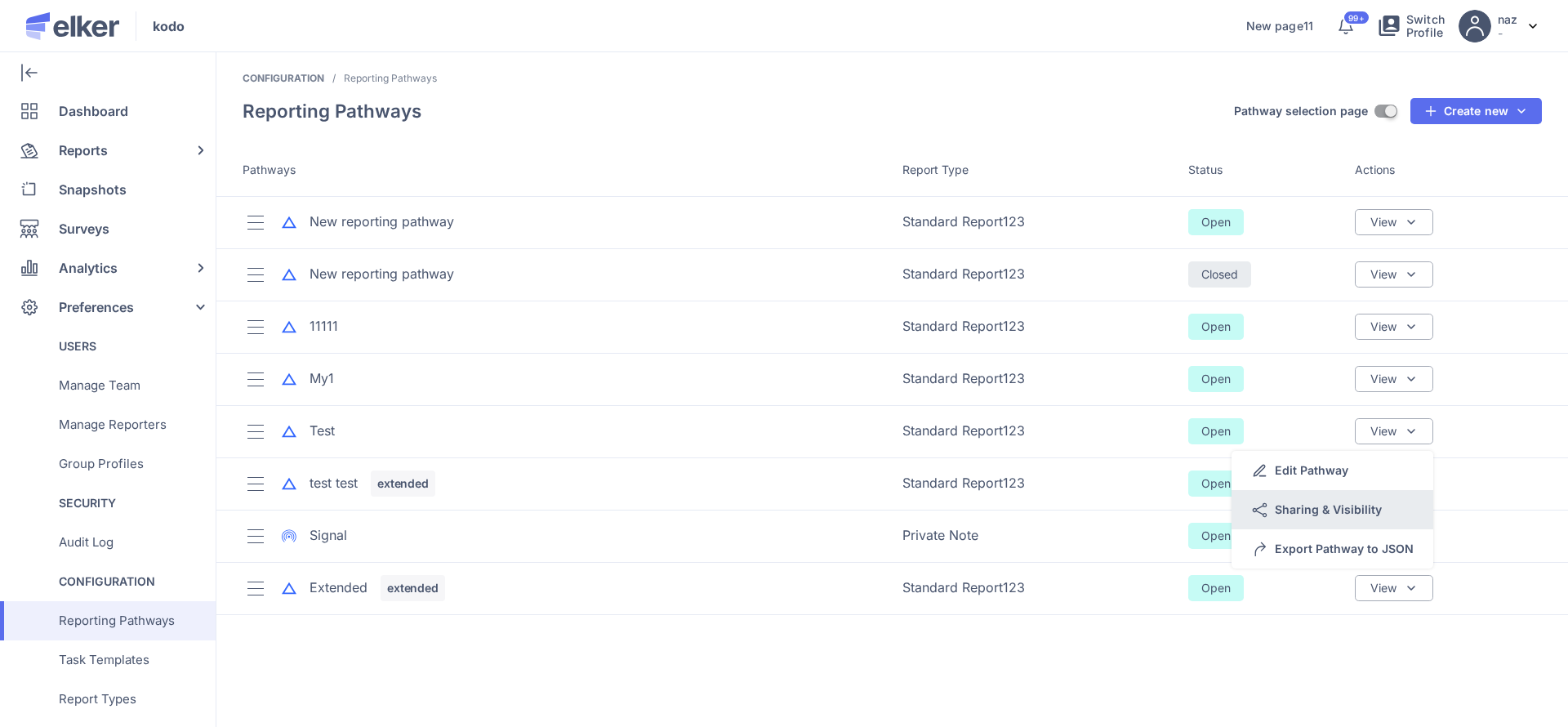 click on "Sharing & Visibility" 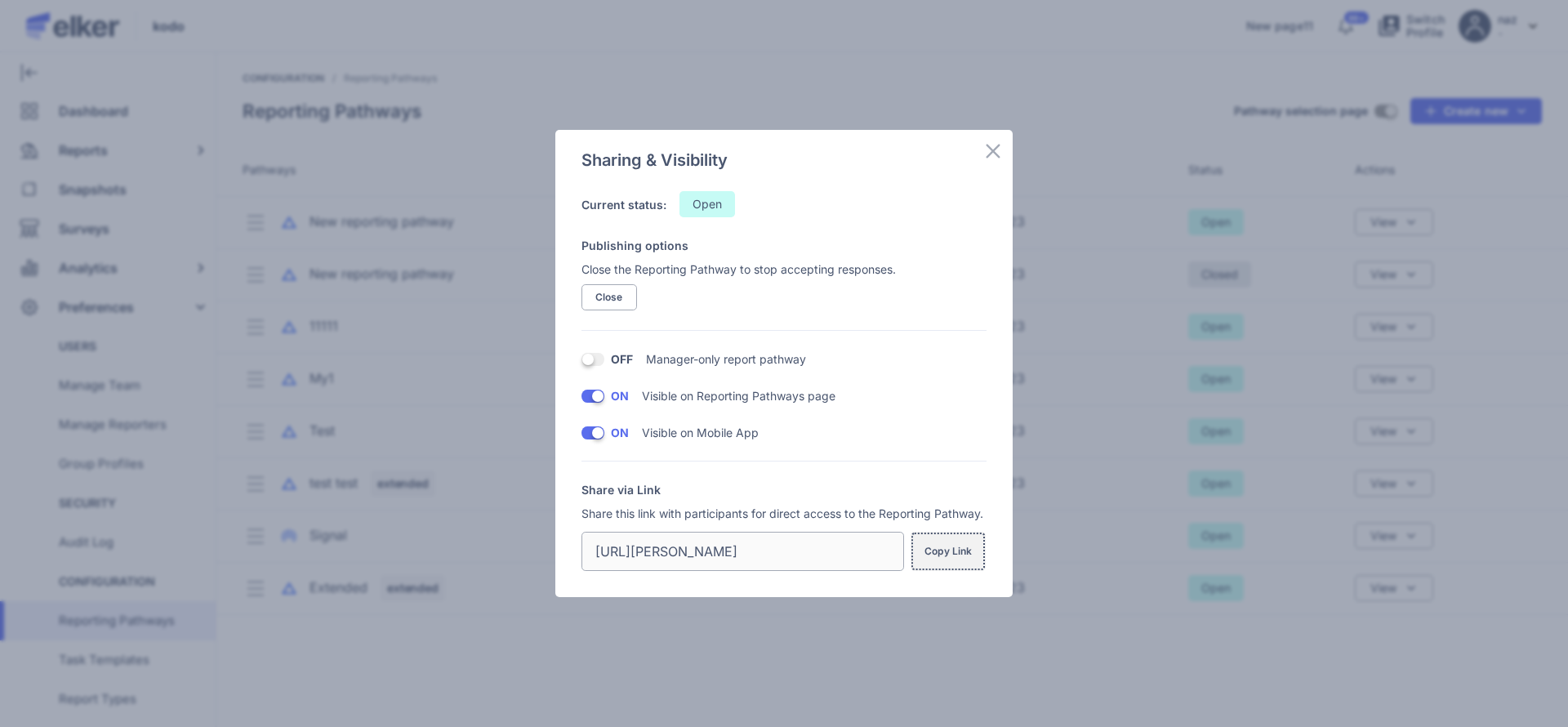 click on "Copy Link" 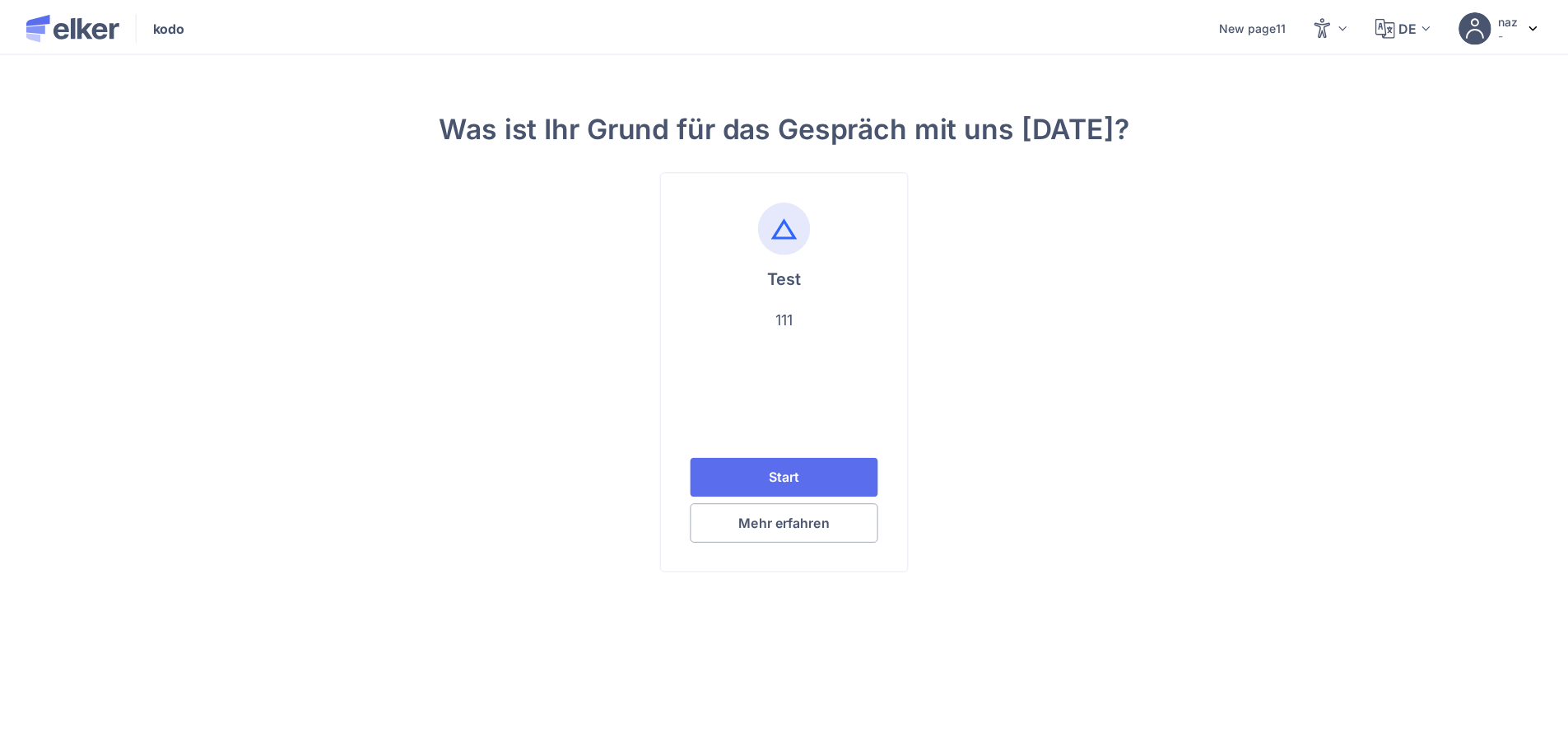 scroll, scrollTop: 0, scrollLeft: 0, axis: both 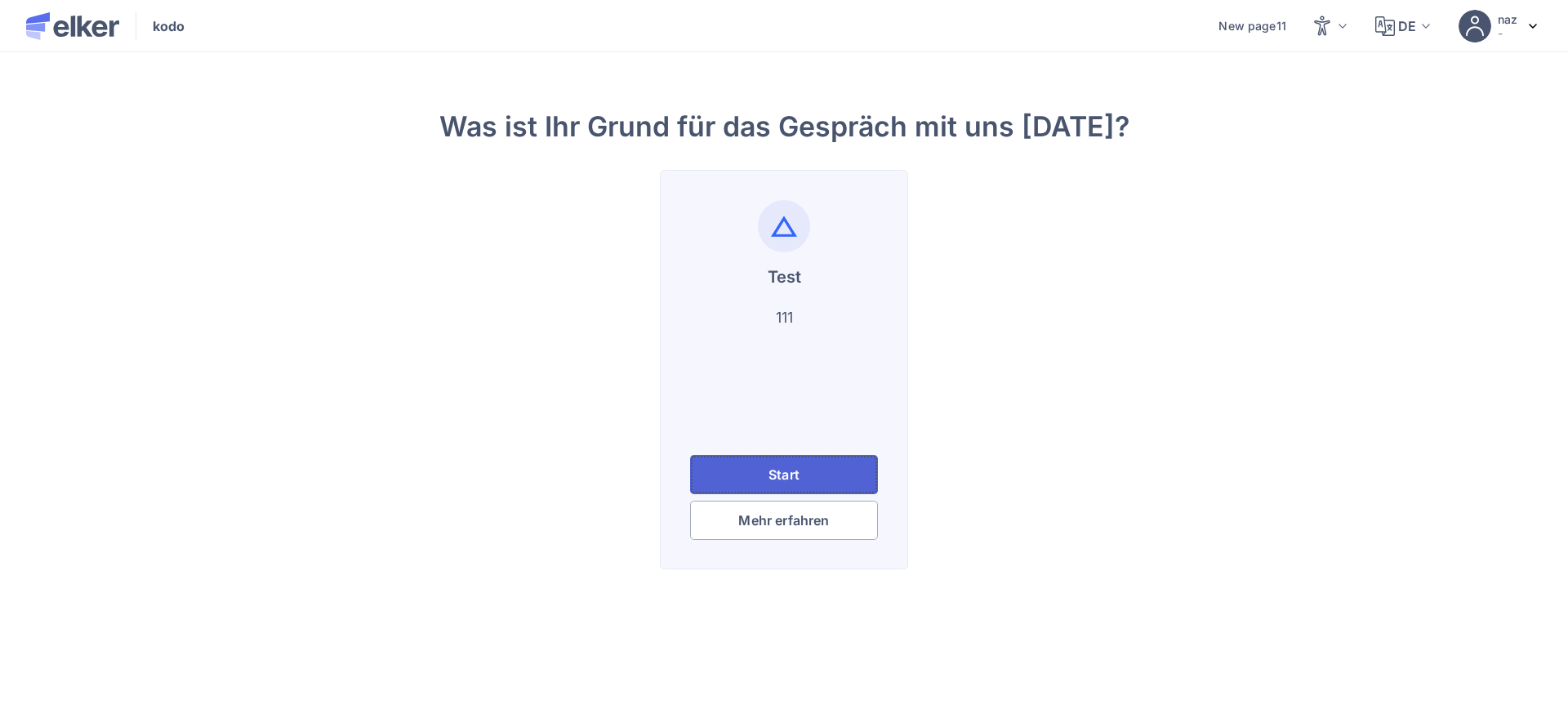click on "Start" 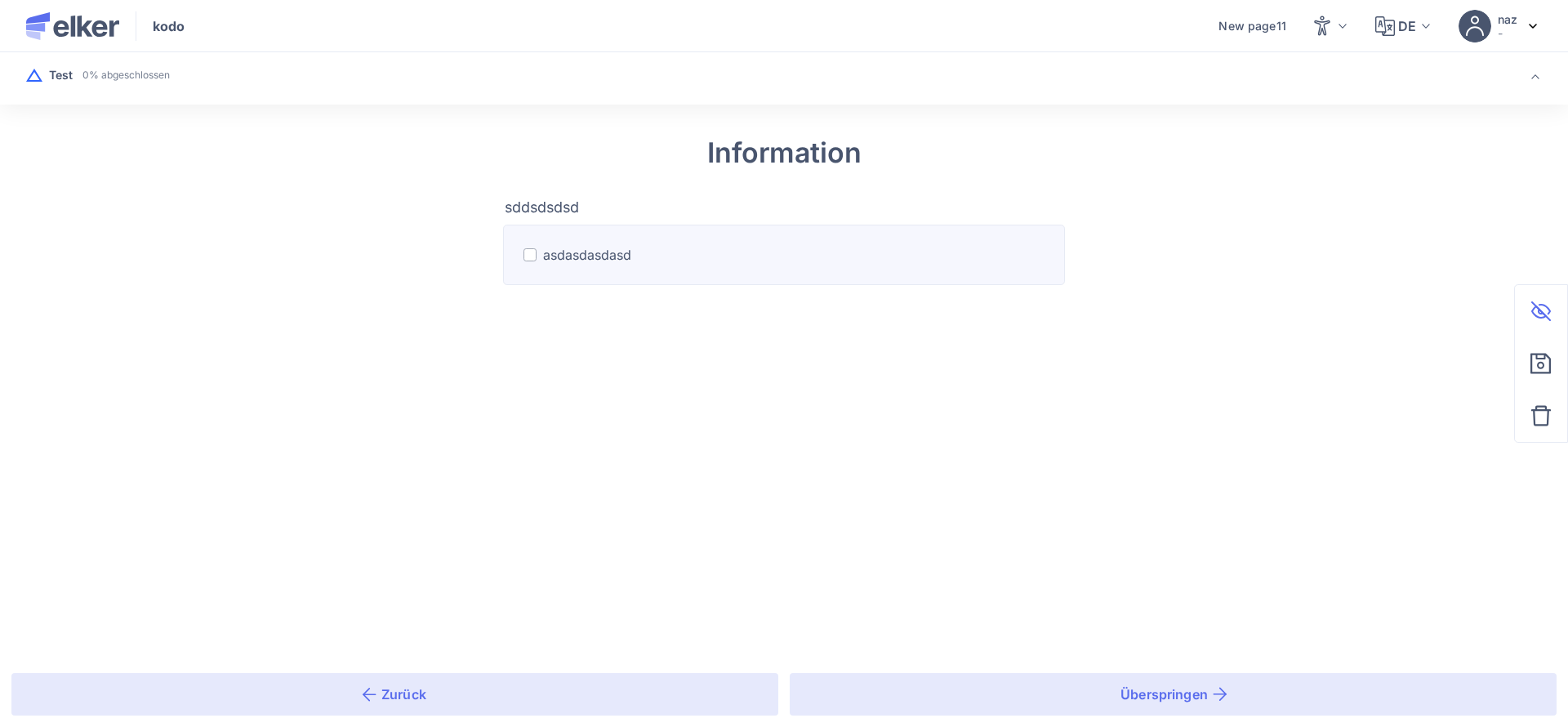 click on "asdasdasdasd" at bounding box center [784, 255] 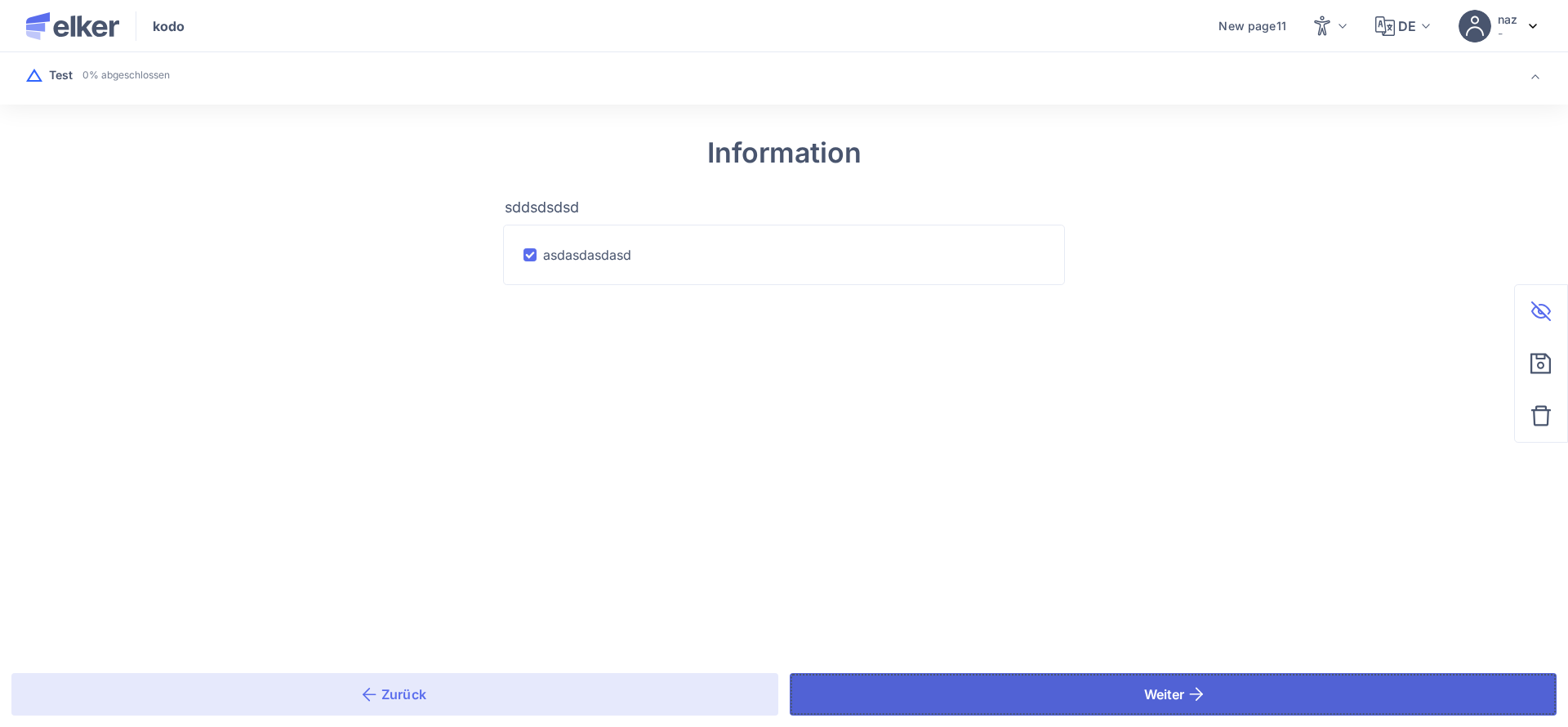 click on "Weiter" at bounding box center [1173, 694] 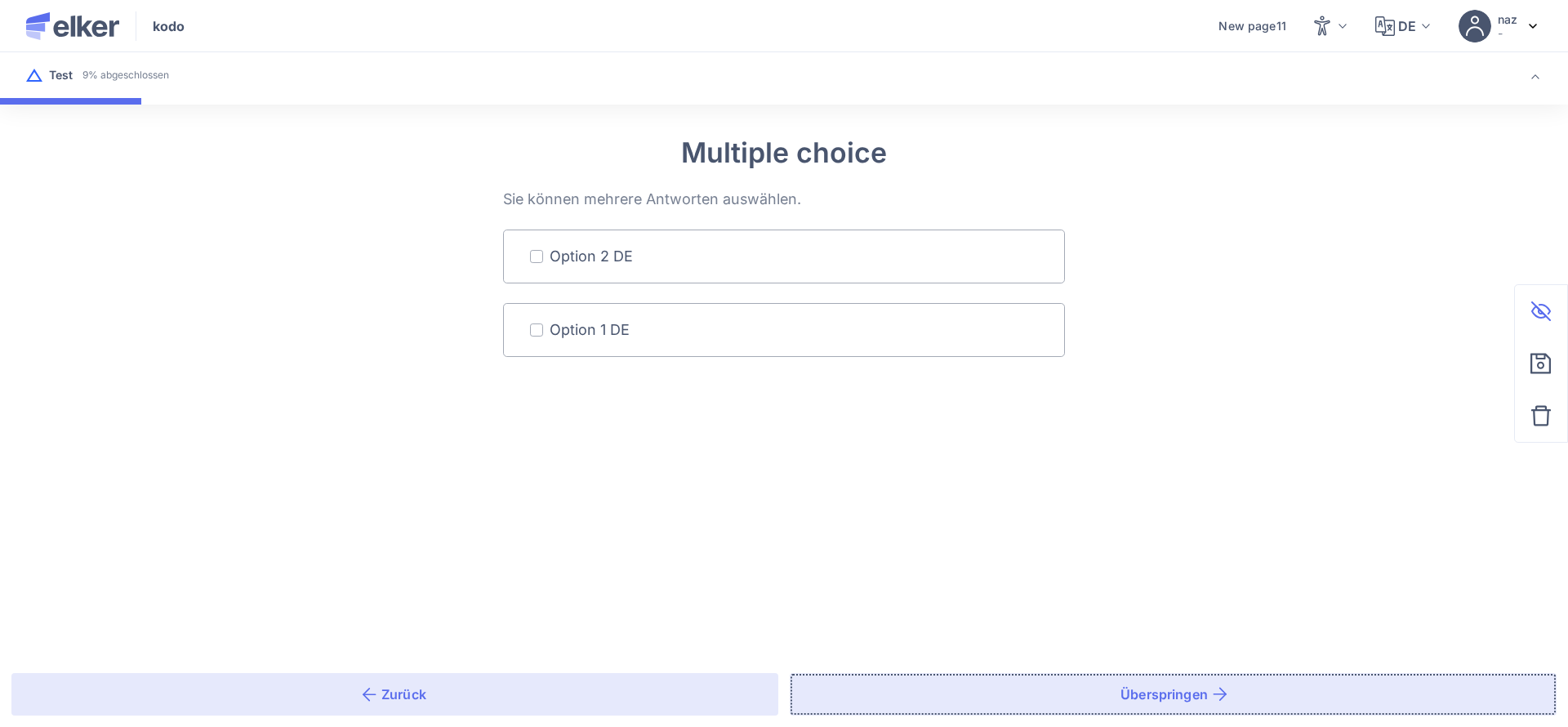 click on "Überspringen" at bounding box center (1173, 694) 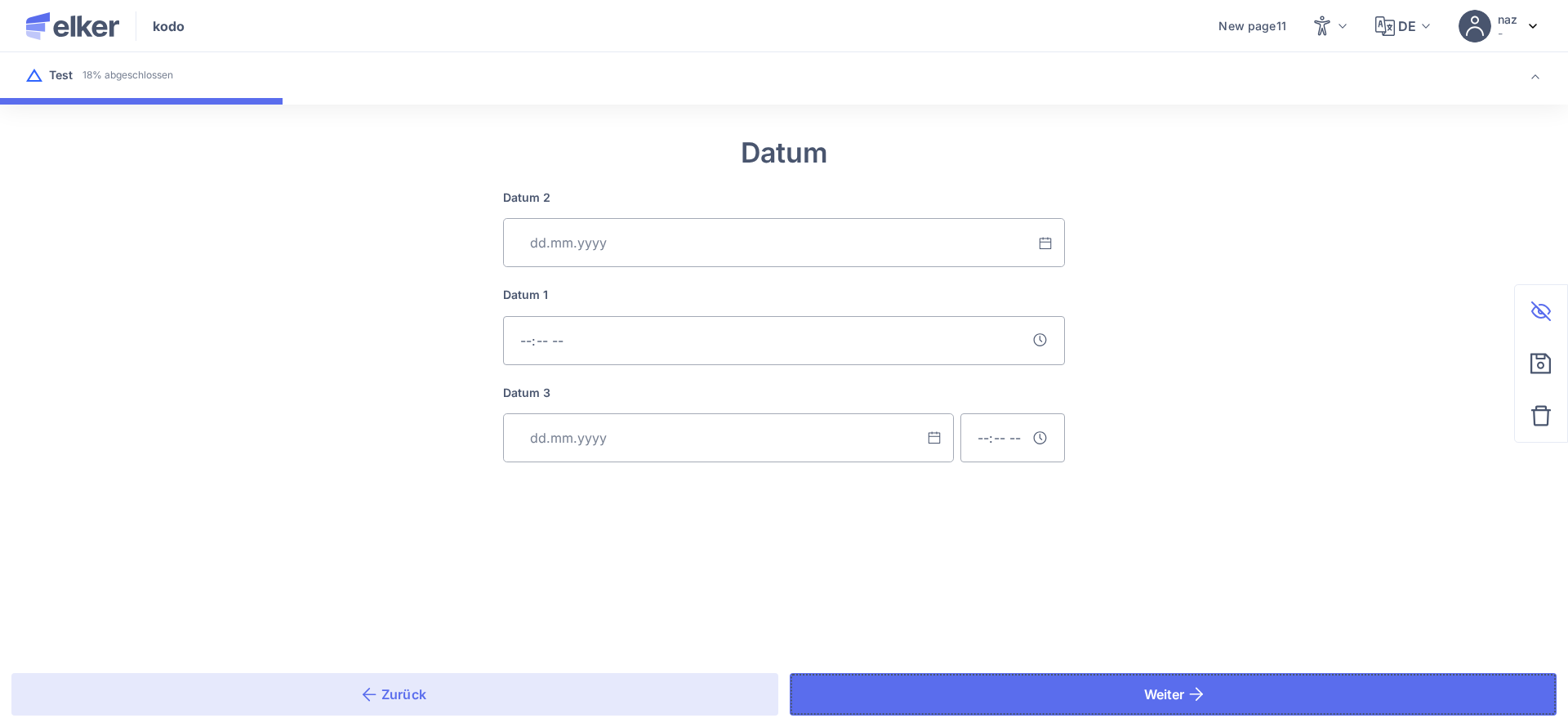 click on "Weiter" at bounding box center [1173, 694] 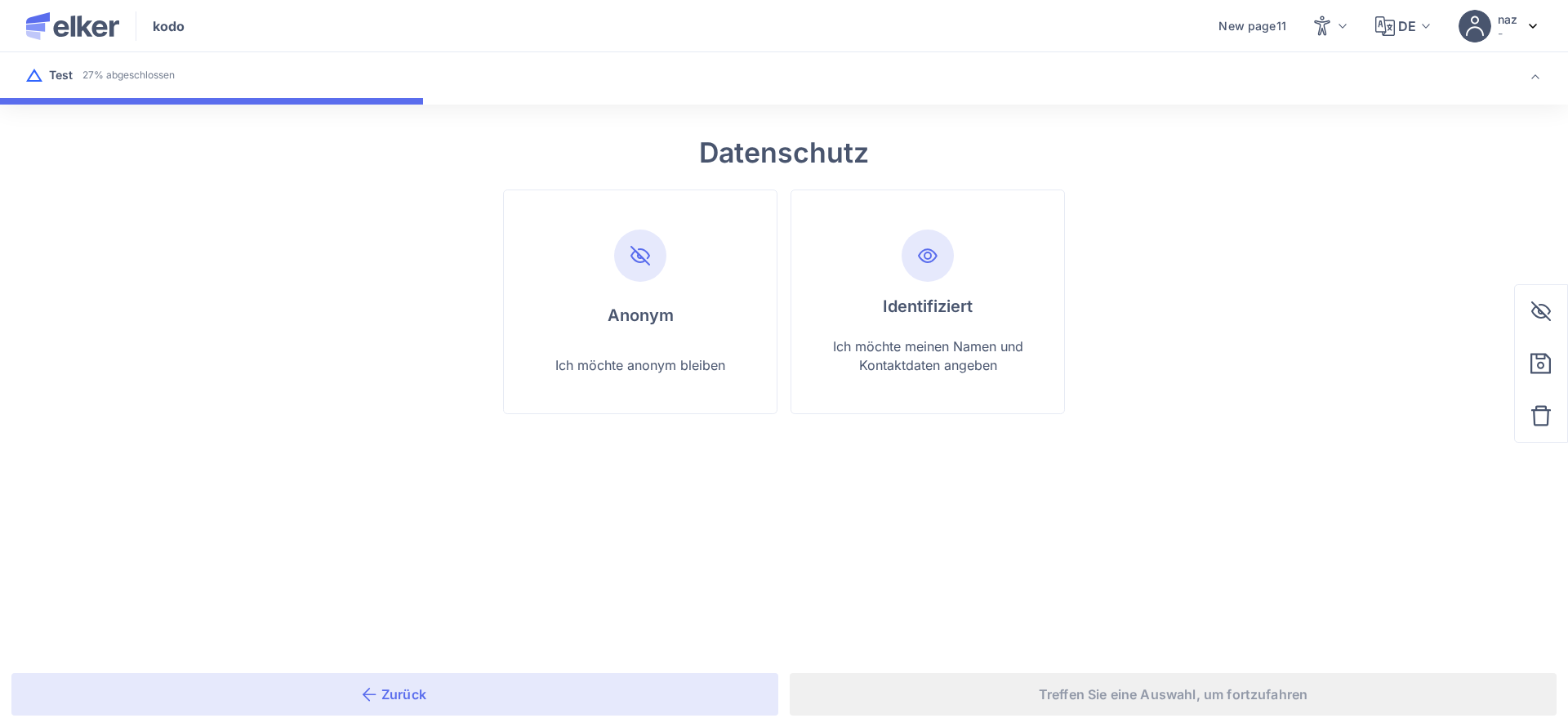 click on "Zurück Treffen Sie eine Auswahl, um fortzufahren" at bounding box center [784, 694] 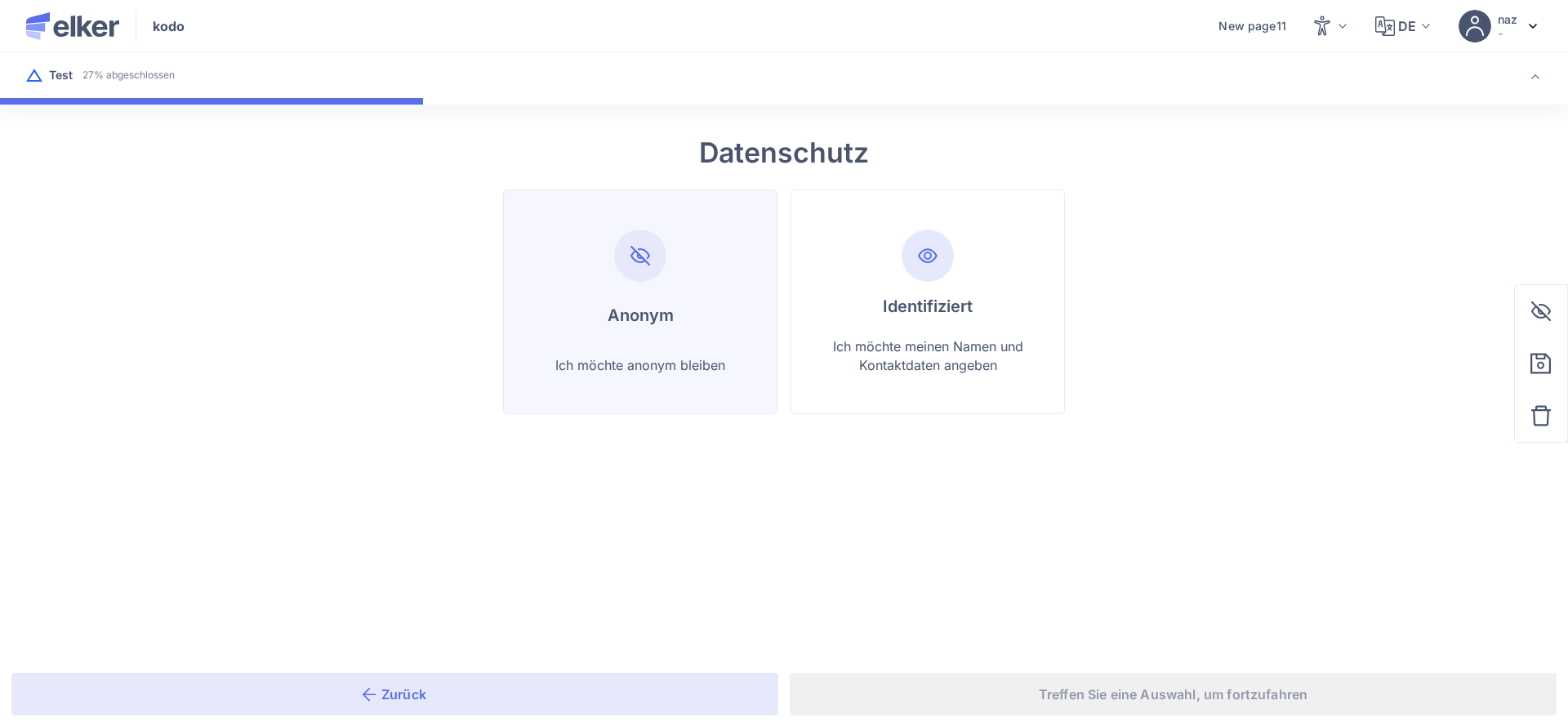 click on "Anonym Ich möchte anonym bleiben" 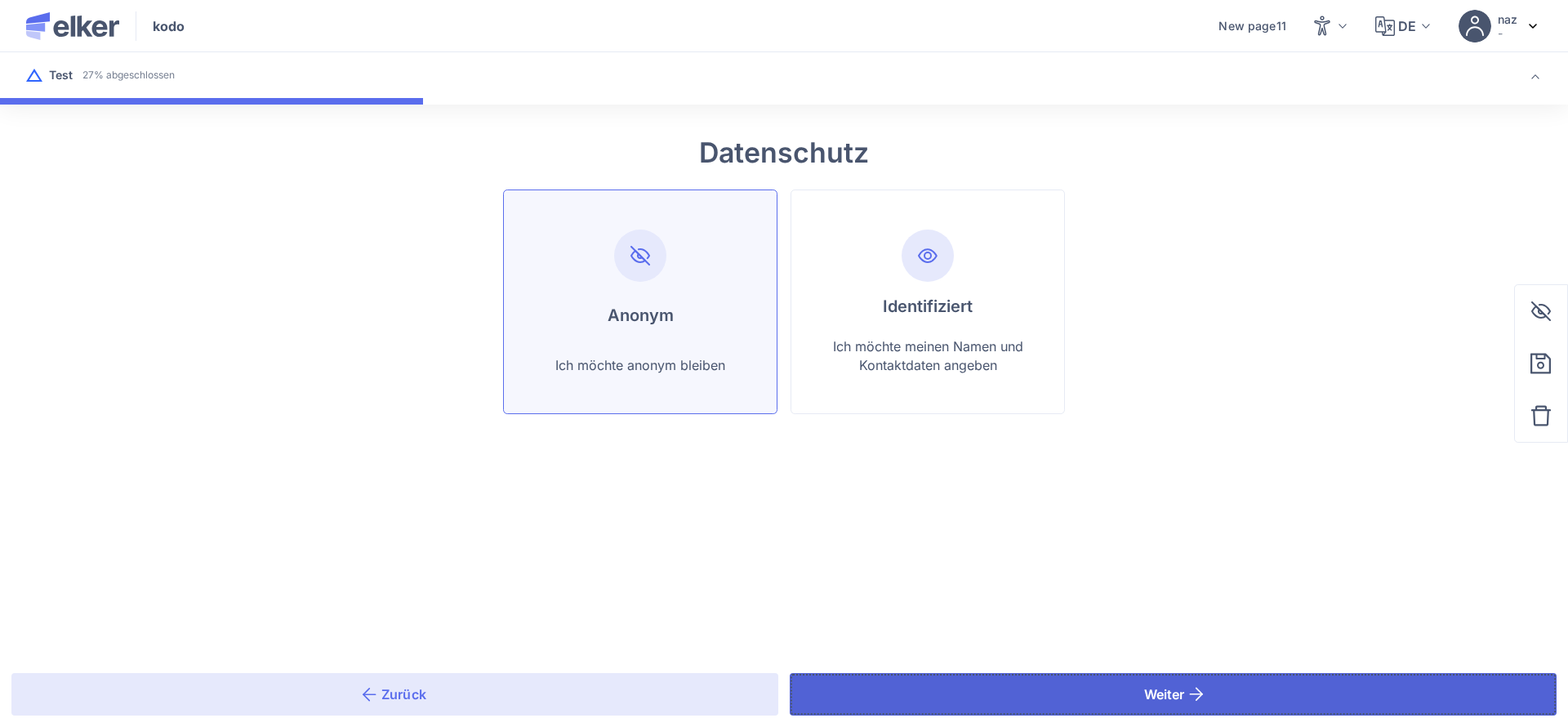 click on "Weiter" at bounding box center (1173, 694) 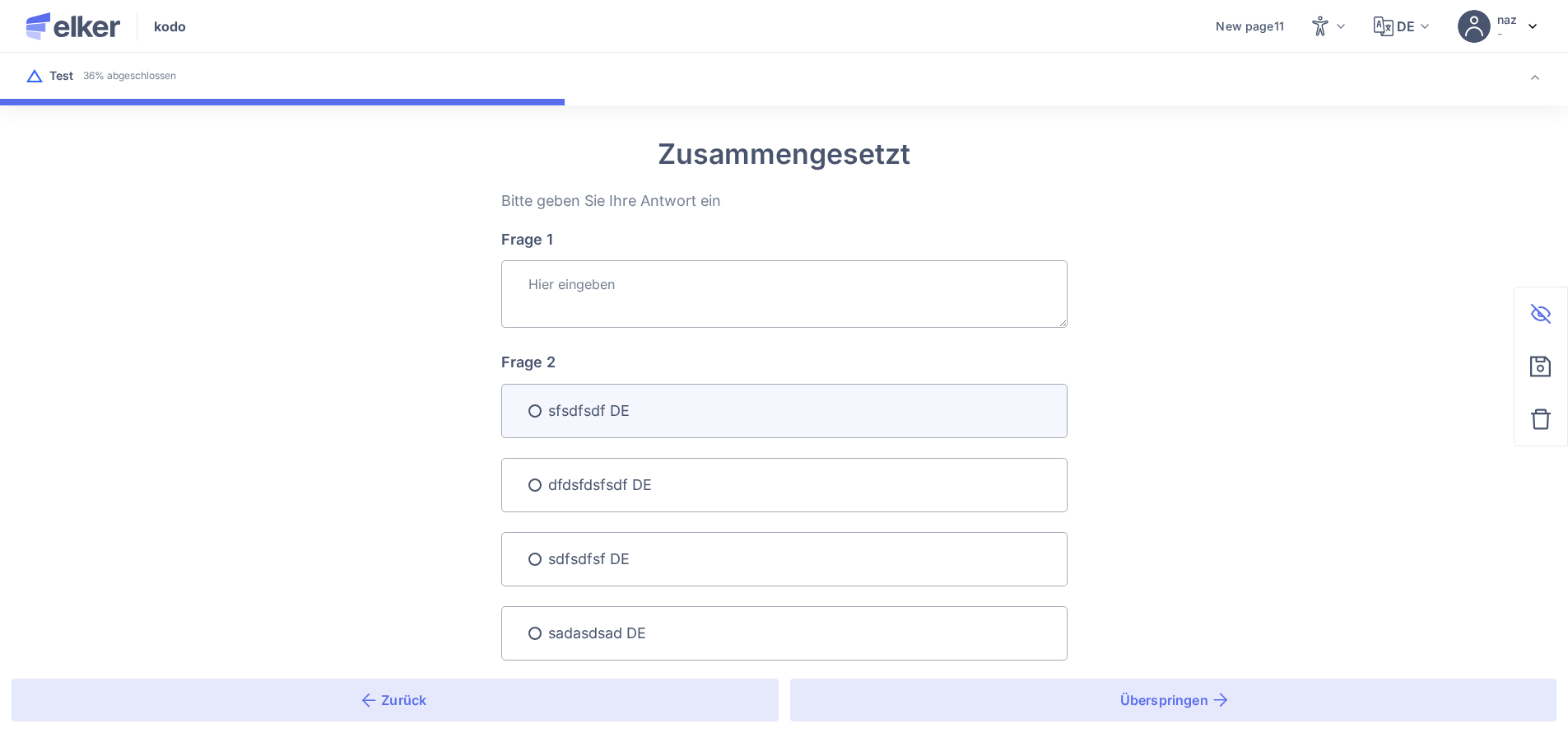 scroll, scrollTop: 123, scrollLeft: 0, axis: vertical 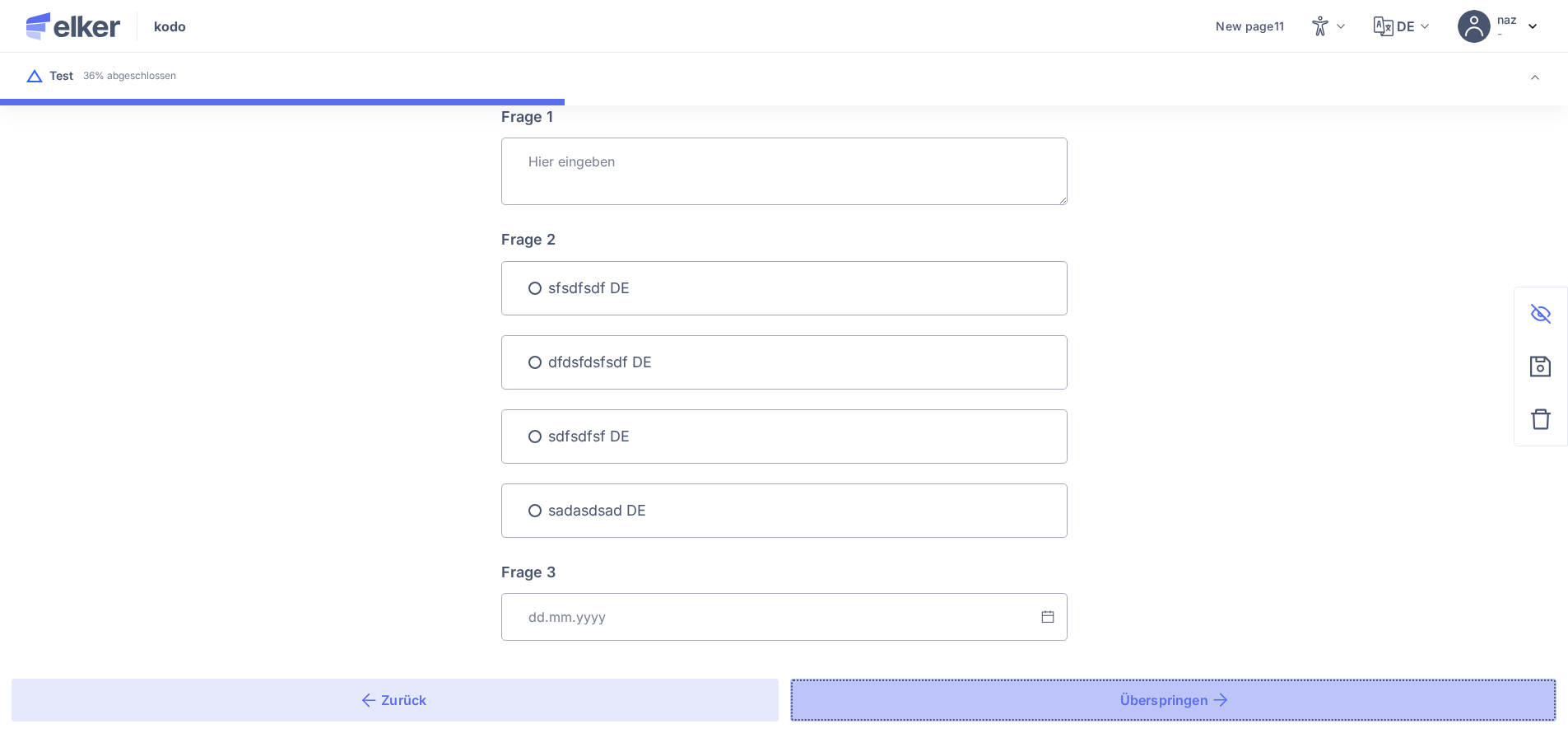click on "Überspringen" at bounding box center [1174, 700] 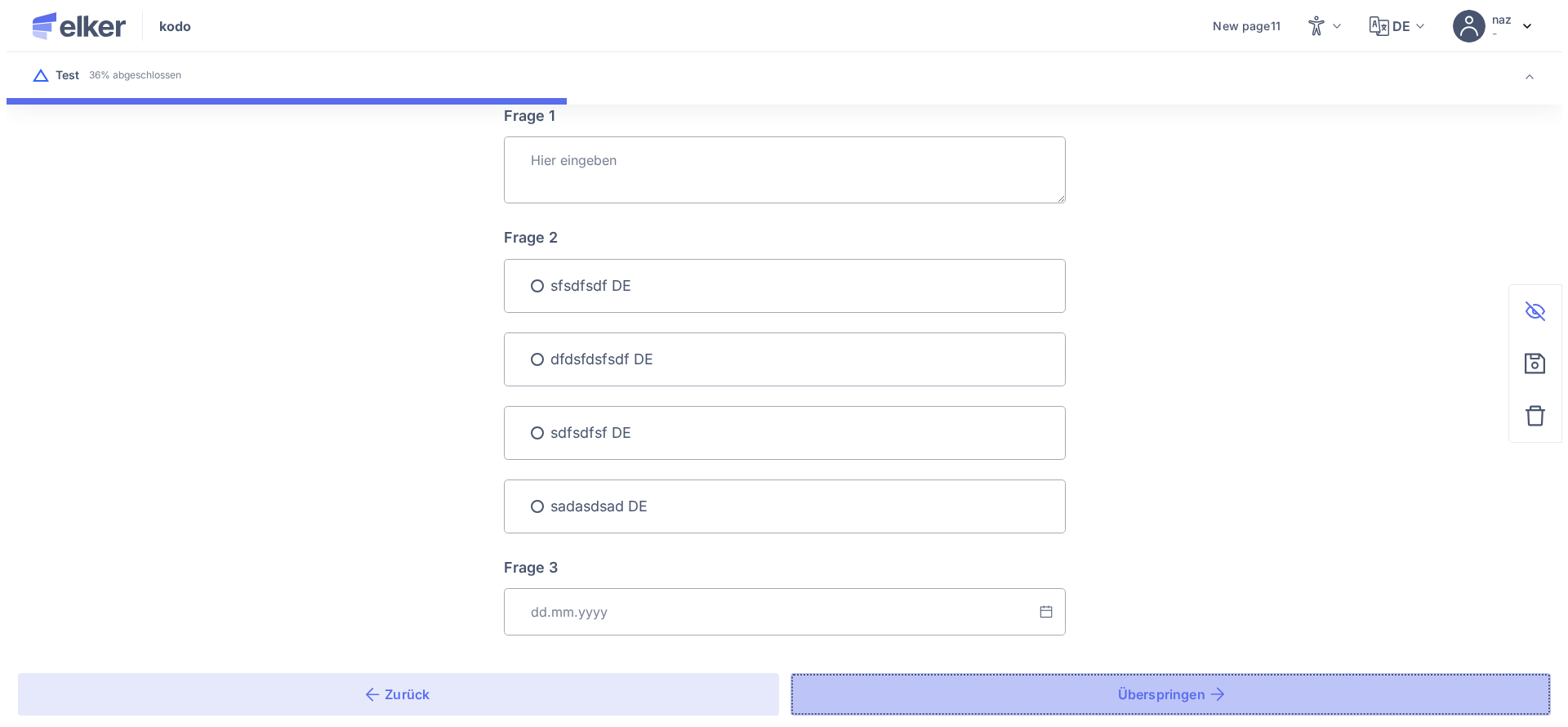 scroll, scrollTop: 0, scrollLeft: 0, axis: both 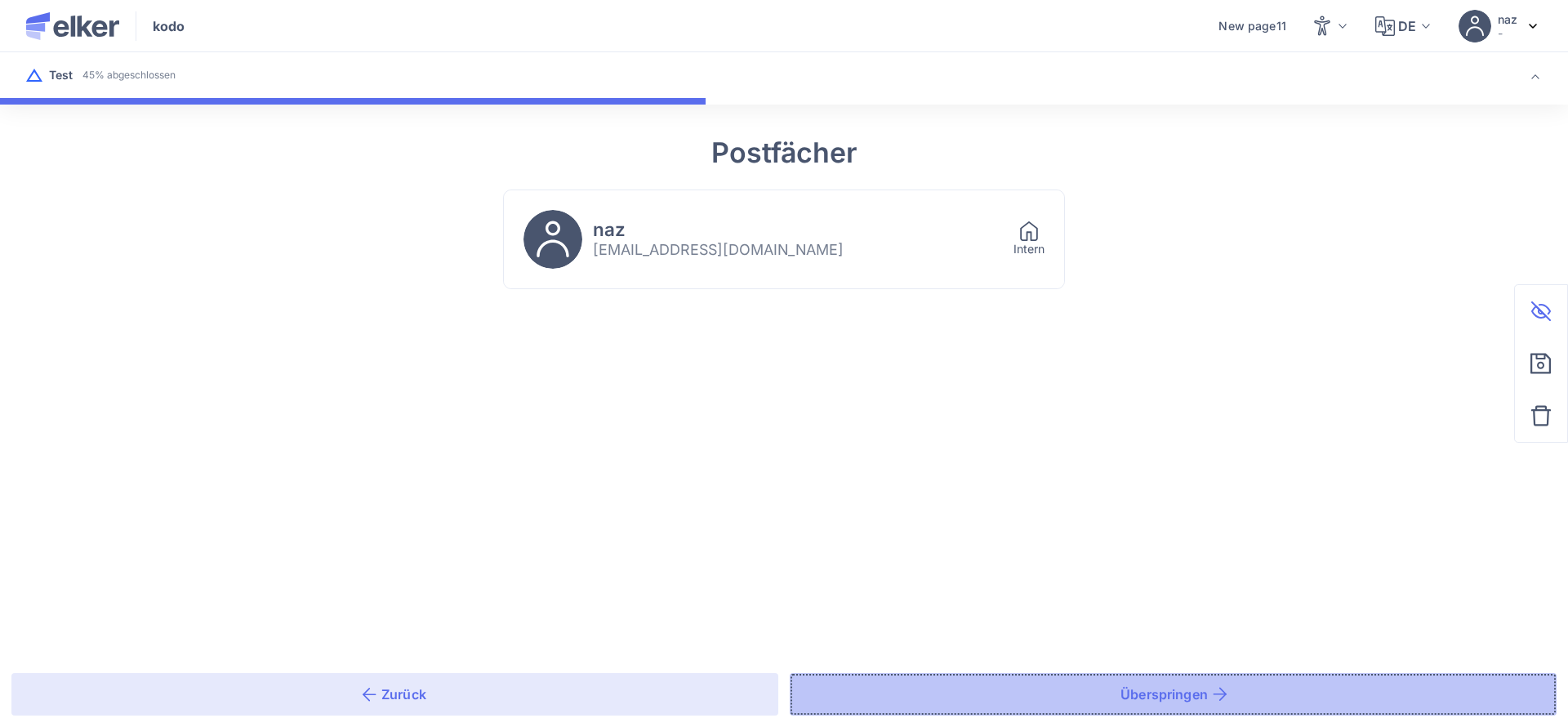 click on "Überspringen" at bounding box center (1173, 694) 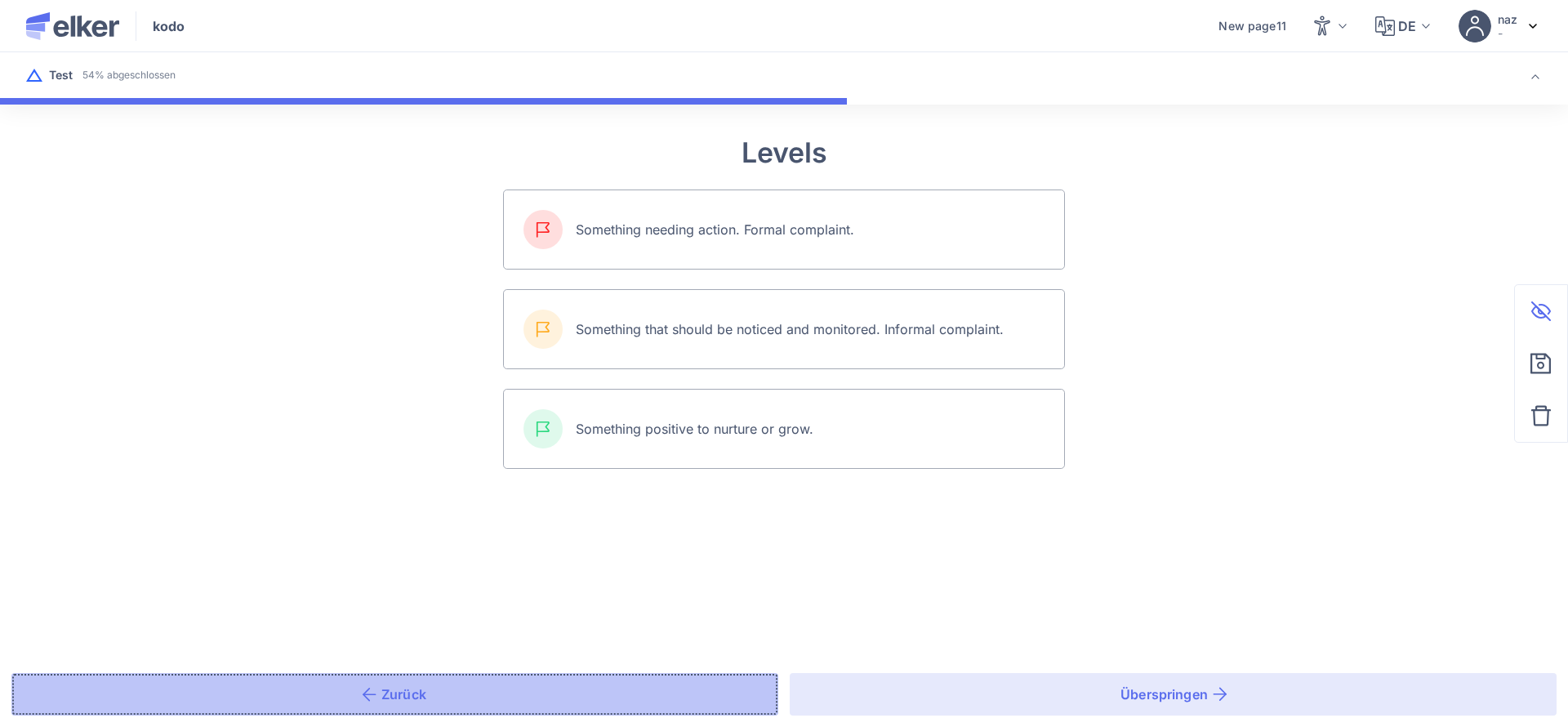 click on "Zurück" at bounding box center (394, 694) 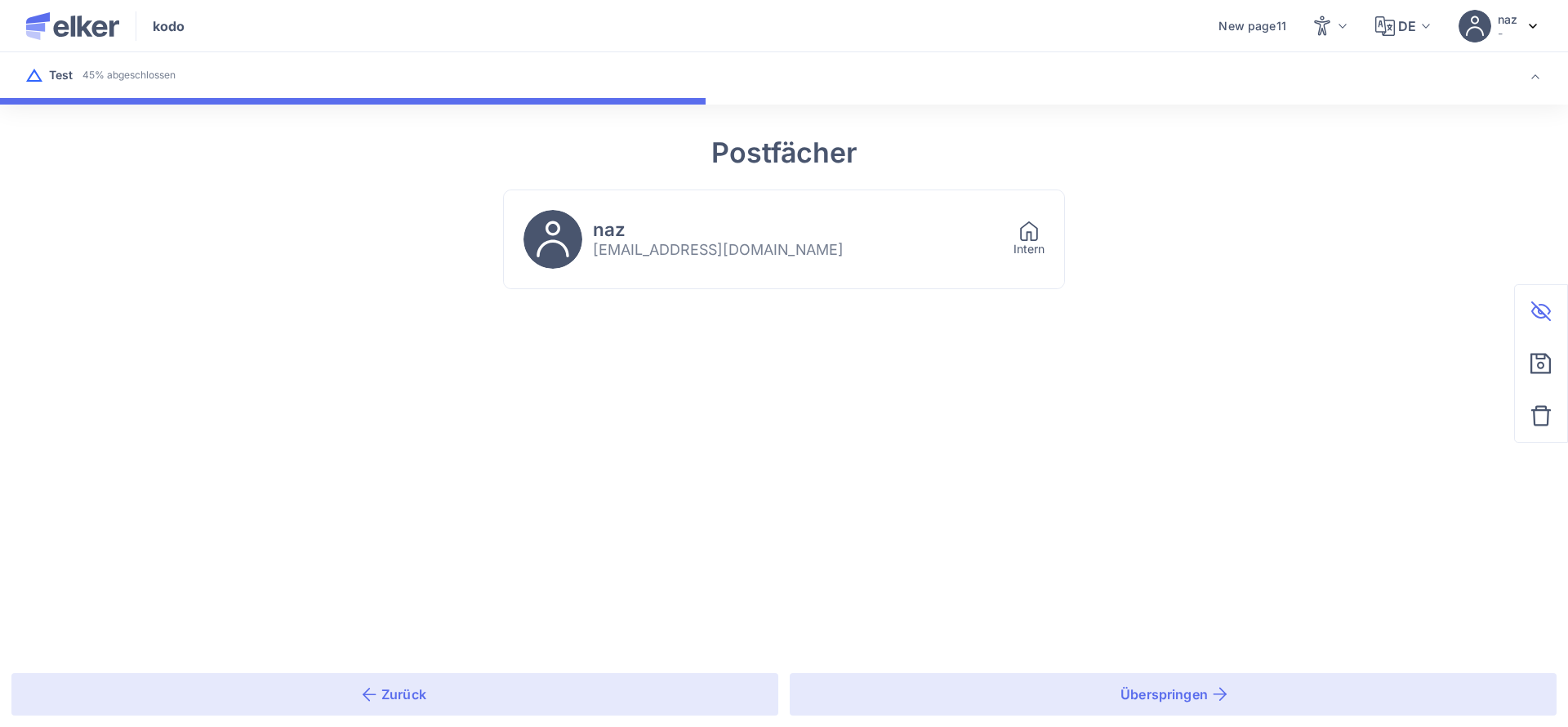 click on "[EMAIL_ADDRESS][DOMAIN_NAME]" at bounding box center [718, 250] 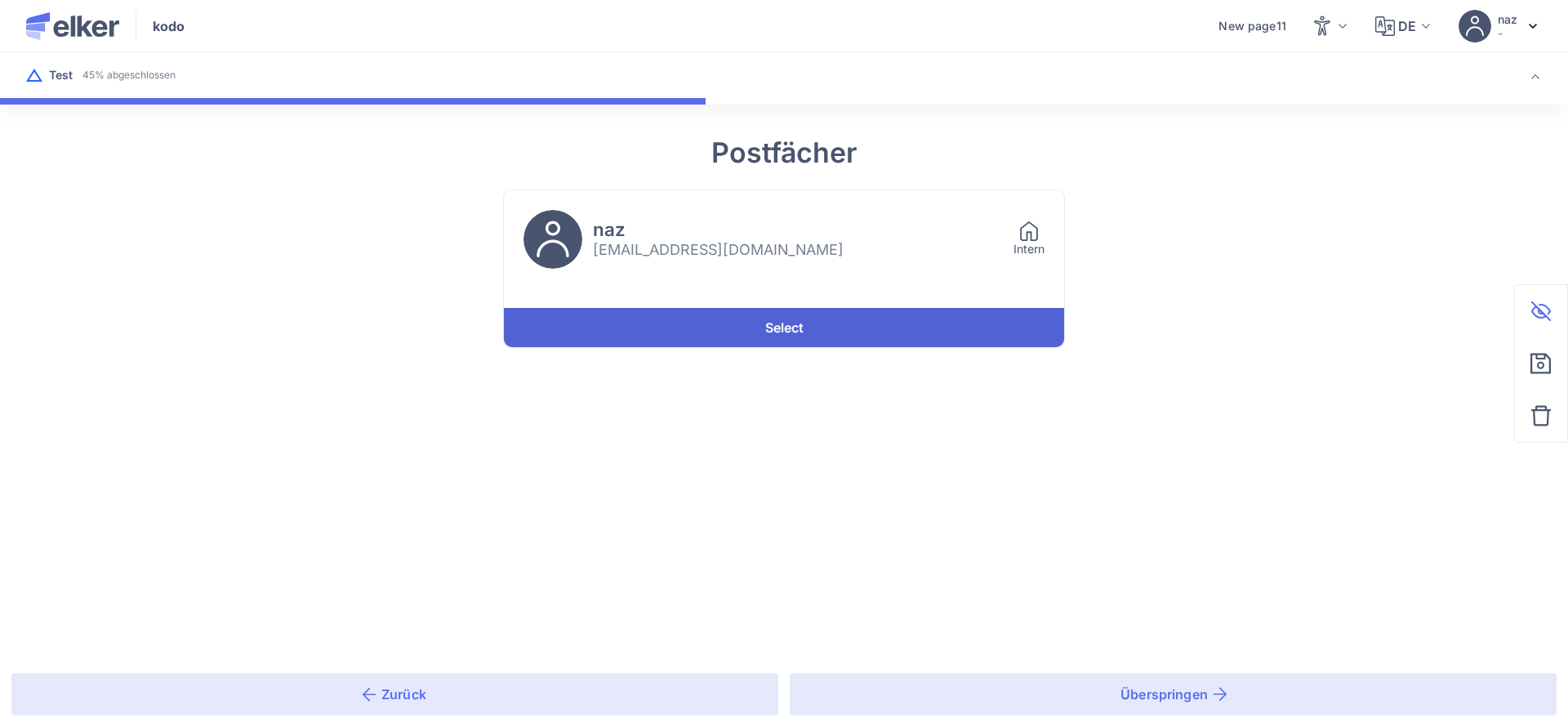 click on "Select" at bounding box center (784, 328) 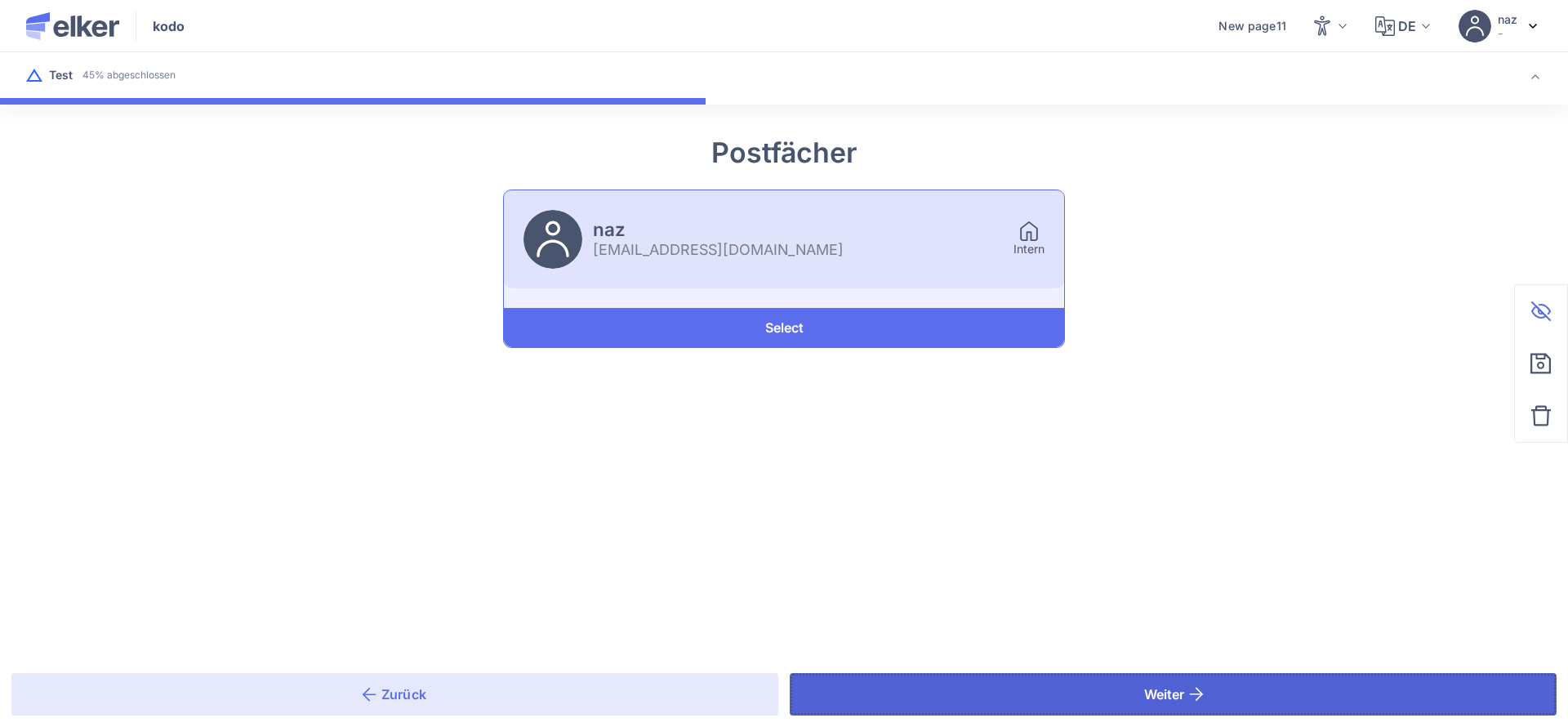 click on "Weiter" at bounding box center (1173, 694) 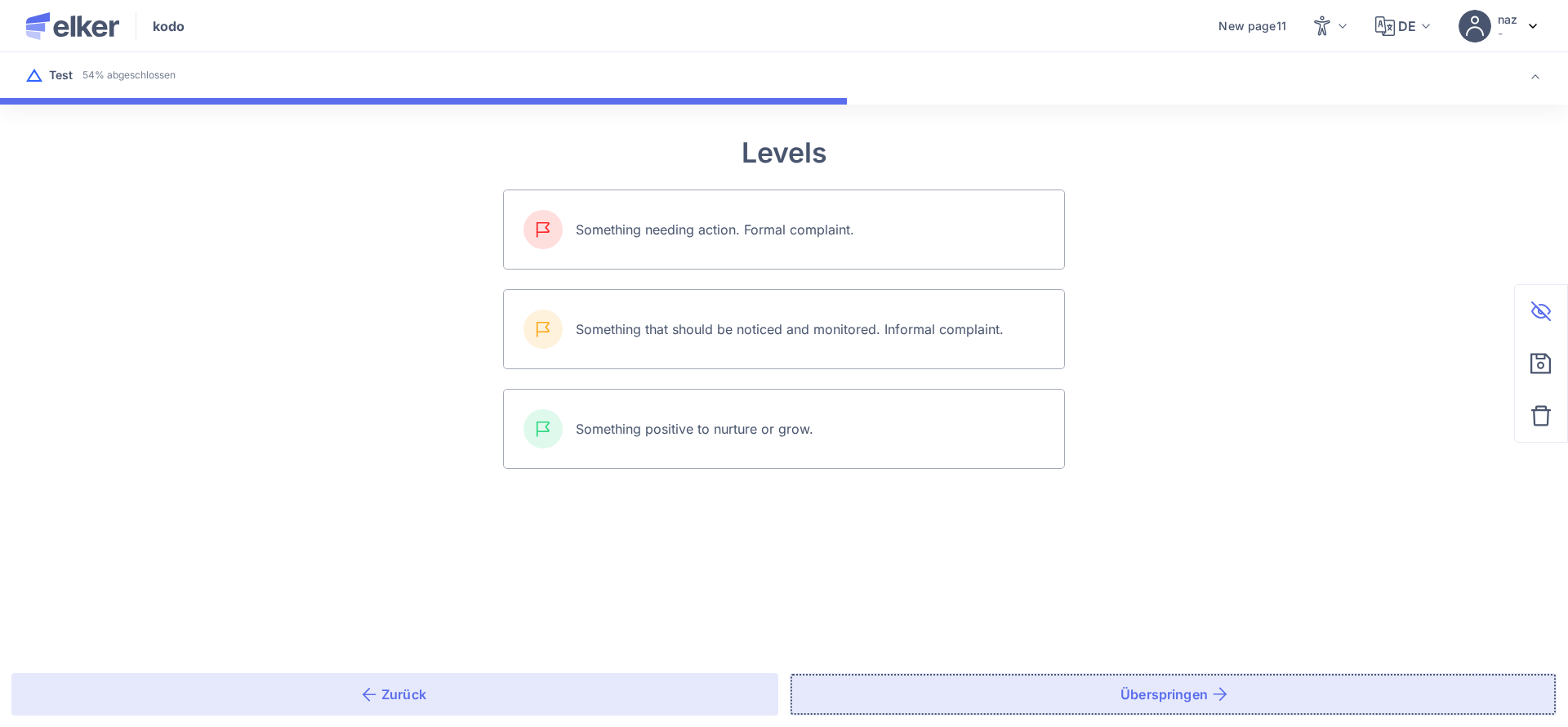 click on "Überspringen" at bounding box center (1173, 694) 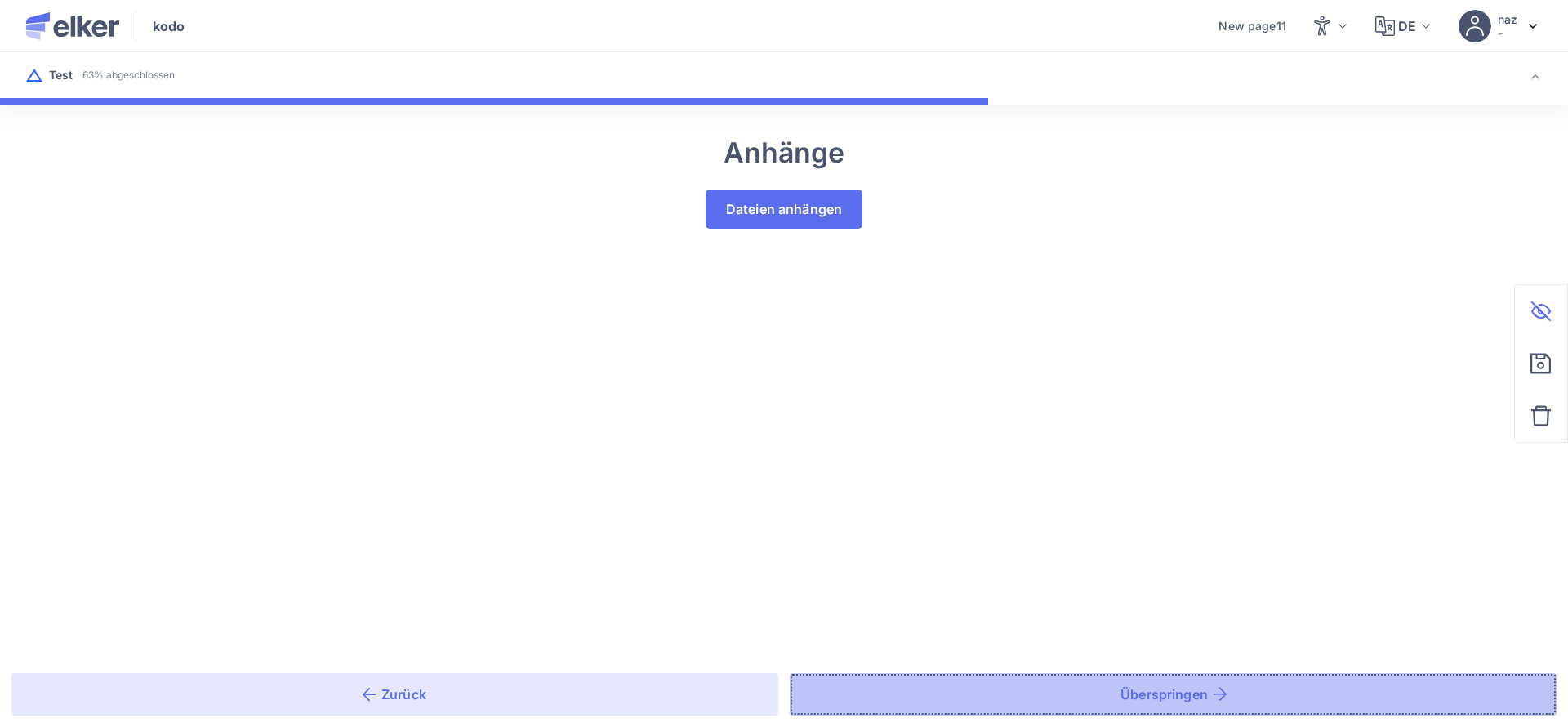 click on "Überspringen" at bounding box center [1173, 694] 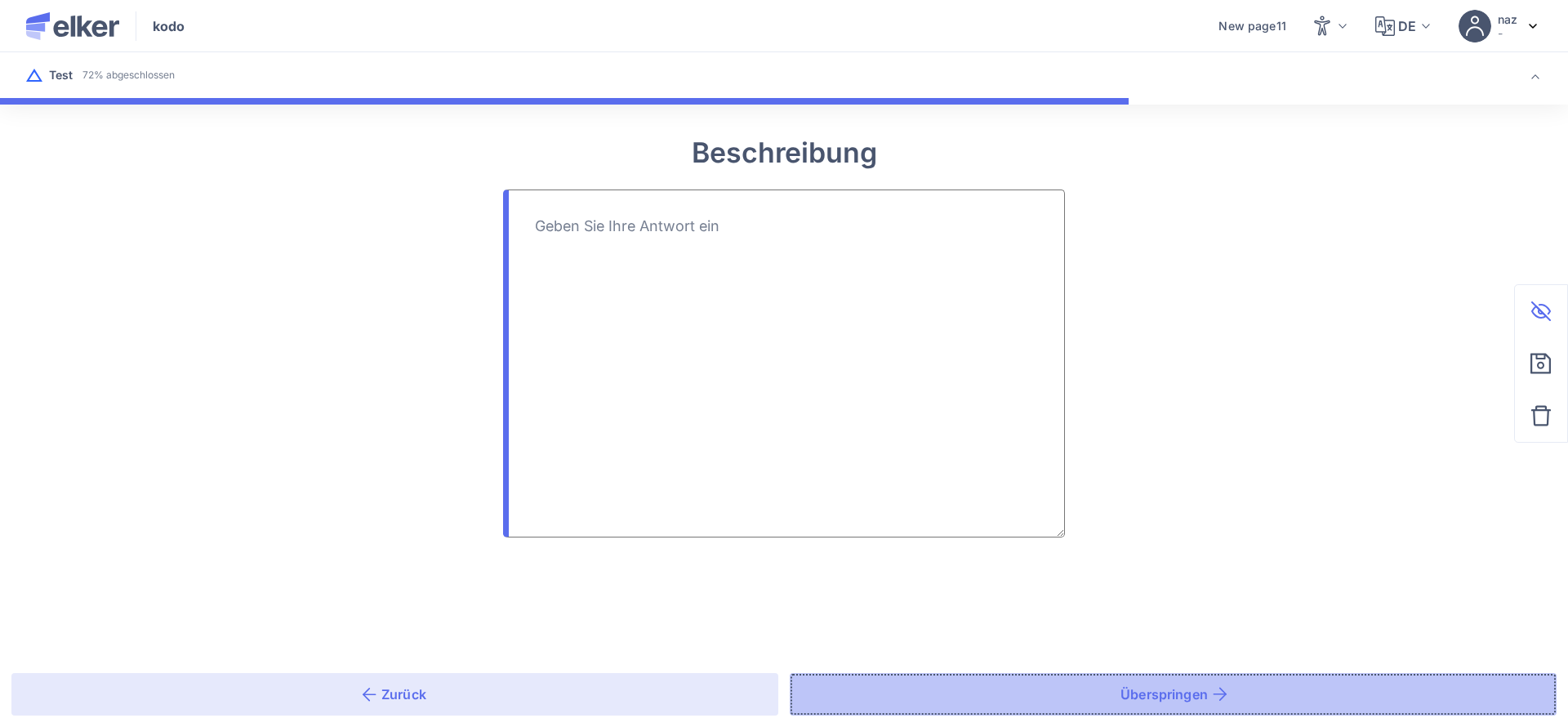 click on "Überspringen" at bounding box center (1173, 694) 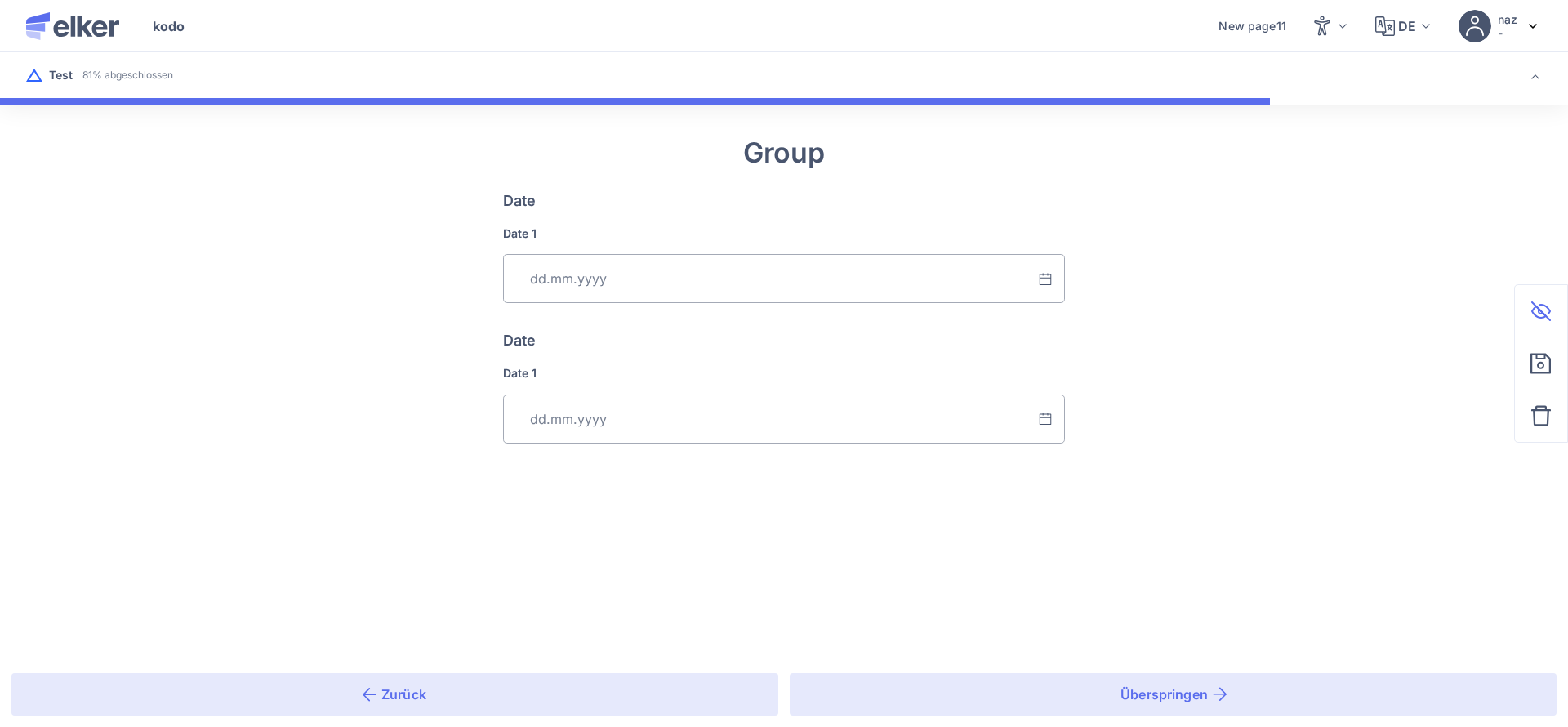 click at bounding box center (784, 279) 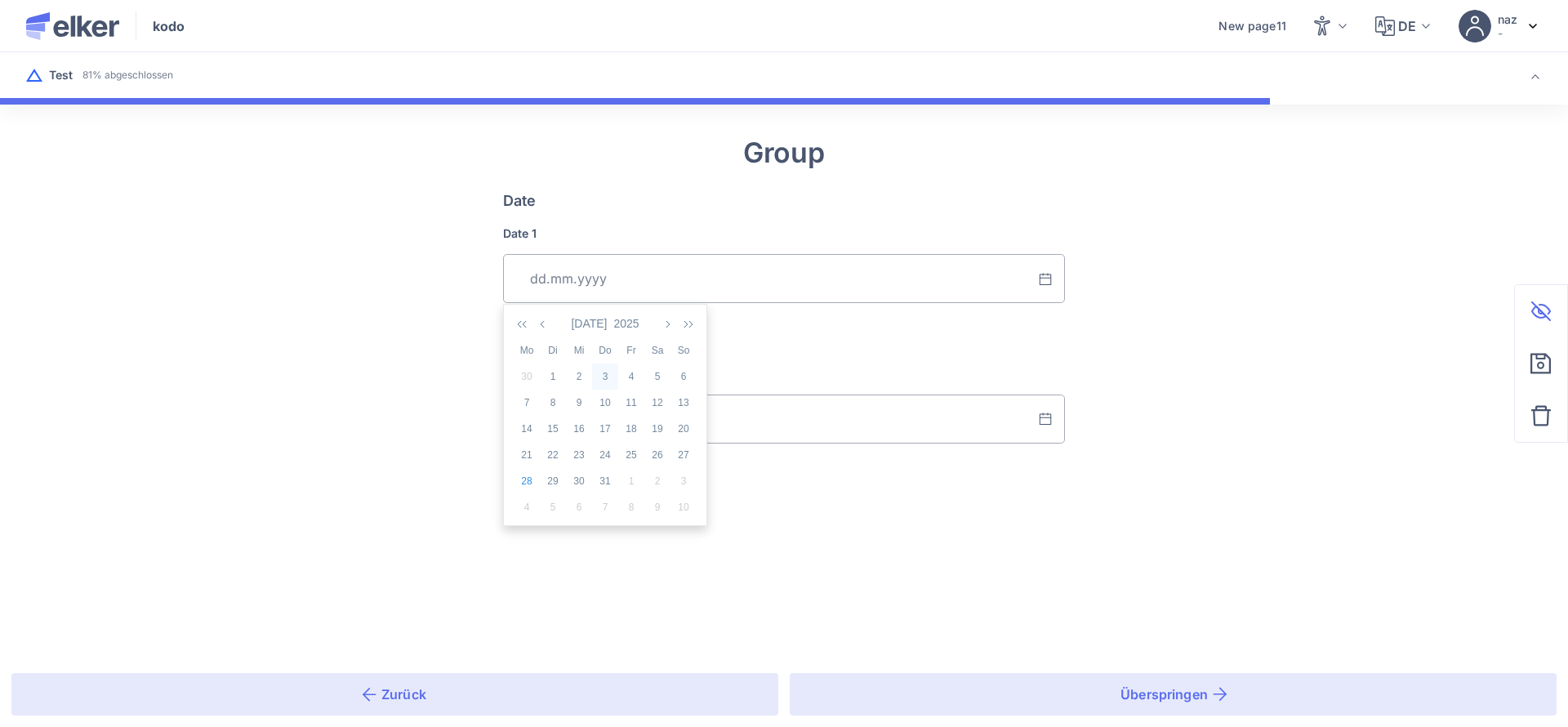 click on "3" 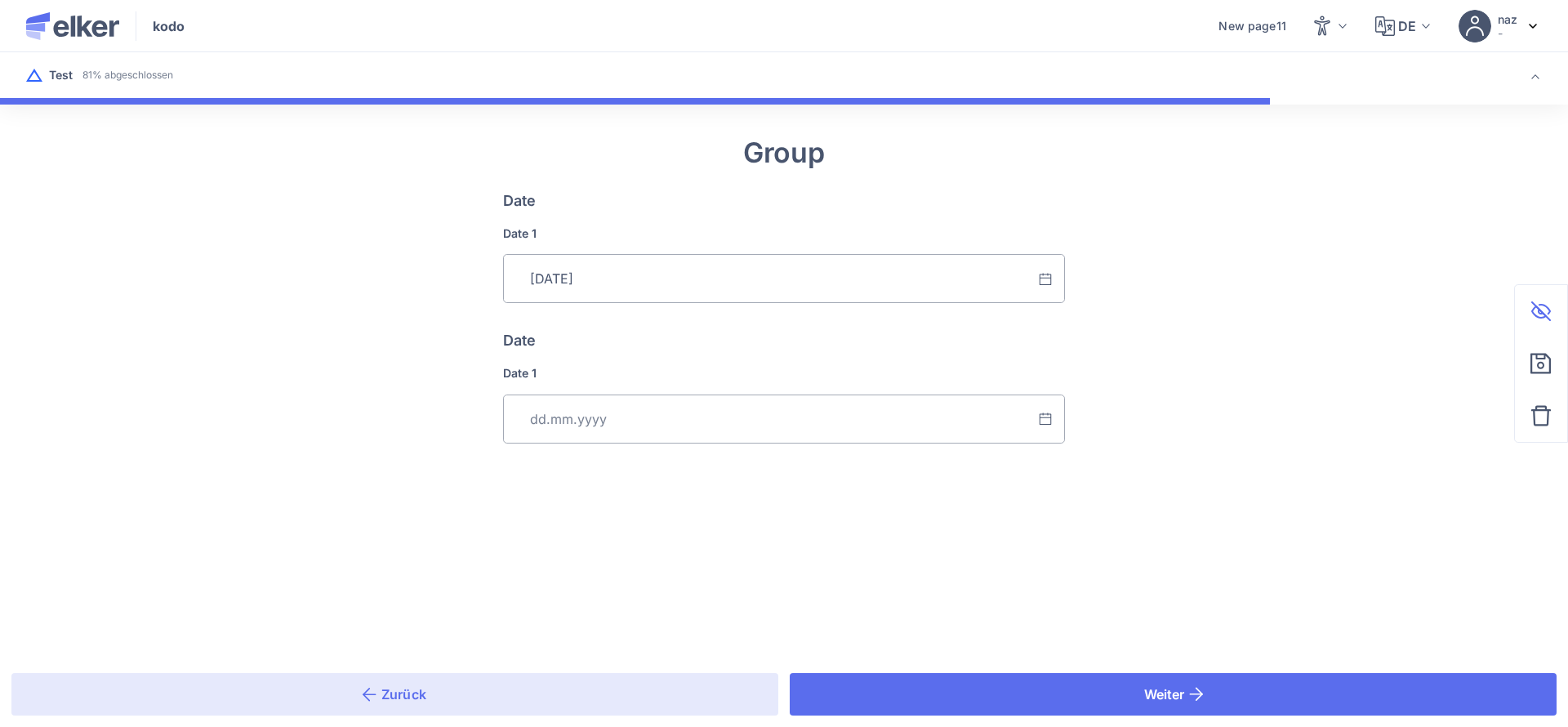 click at bounding box center (784, 419) 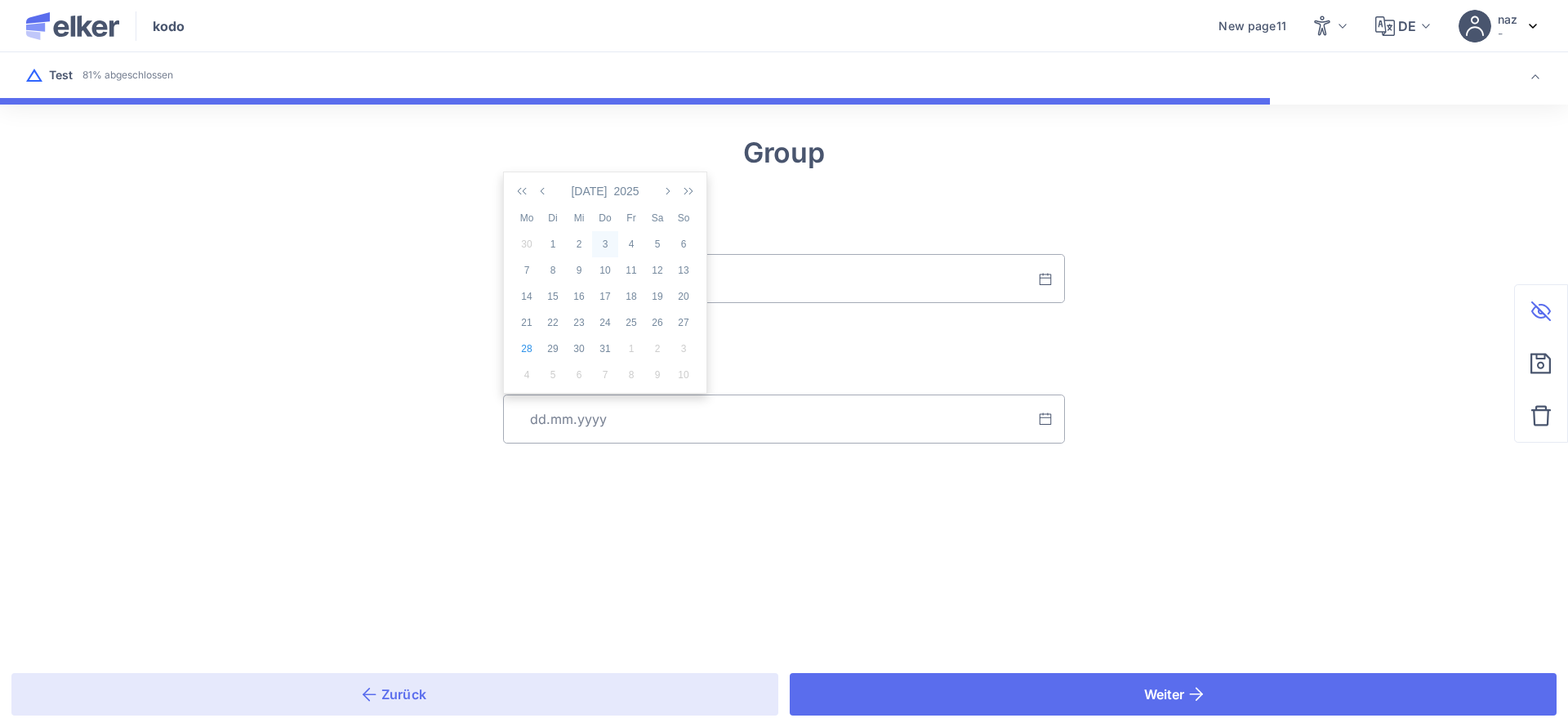 click on "3" at bounding box center (605, 244) 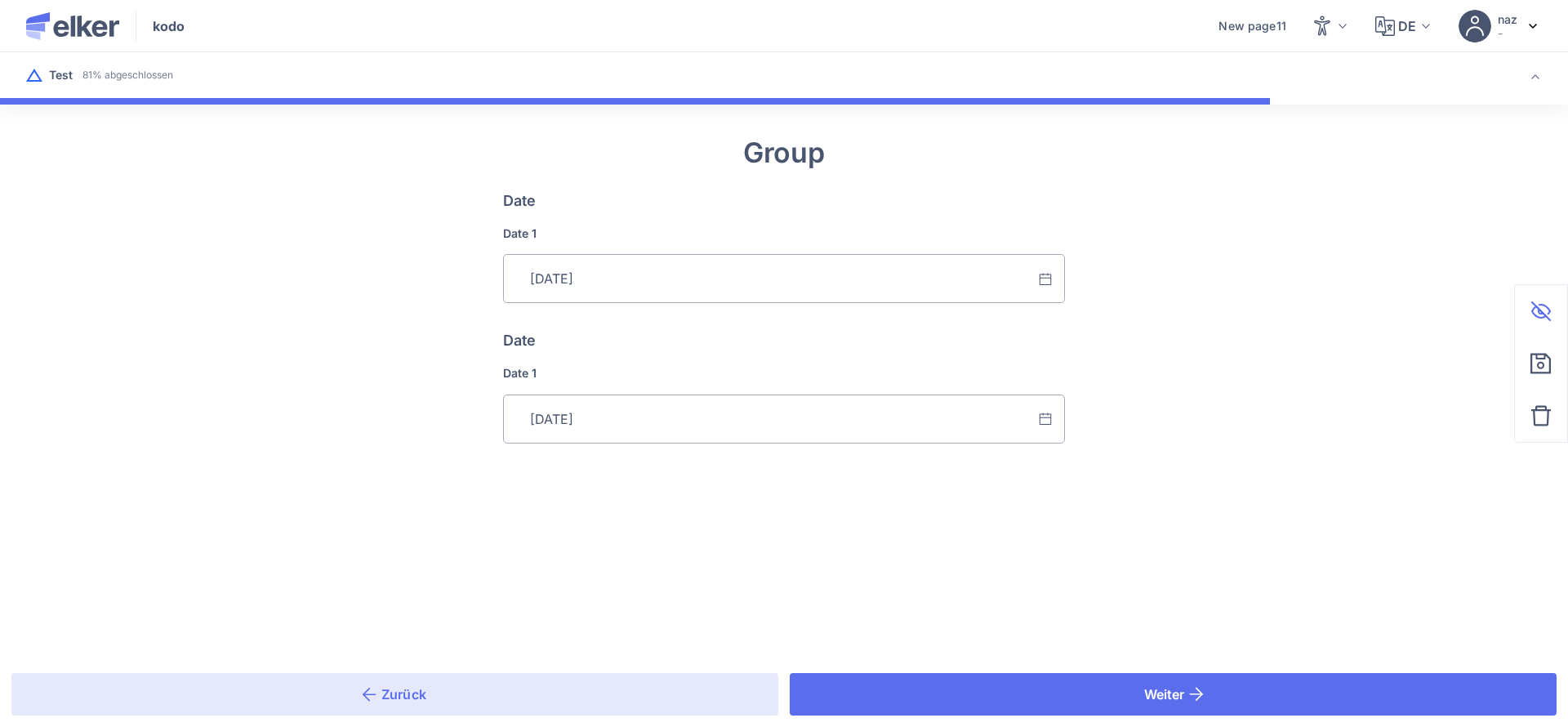 click on "Group Date Date 1 [DATE] Date Date 1 [DATE] Zurück Weiter" at bounding box center [784, 306] 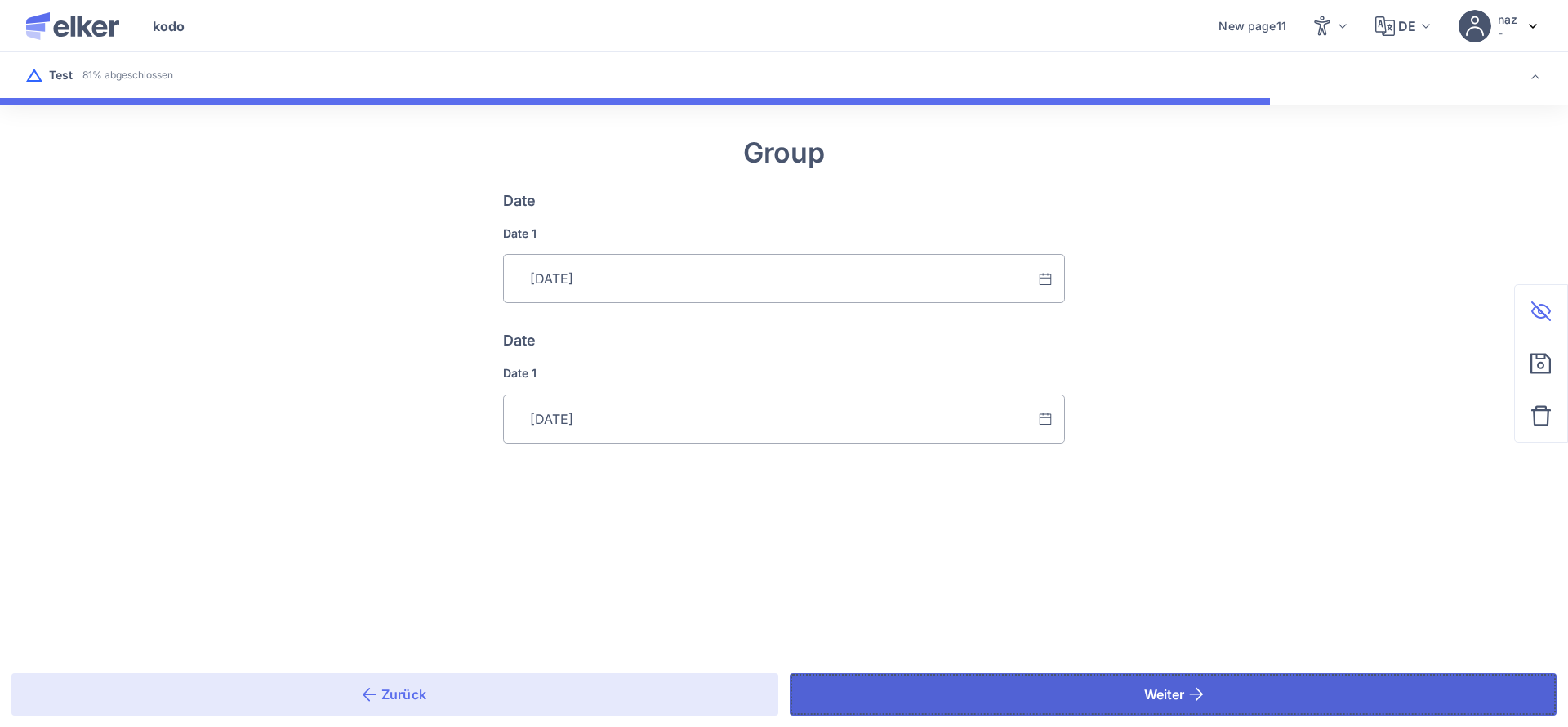 click on "Weiter" at bounding box center [1173, 694] 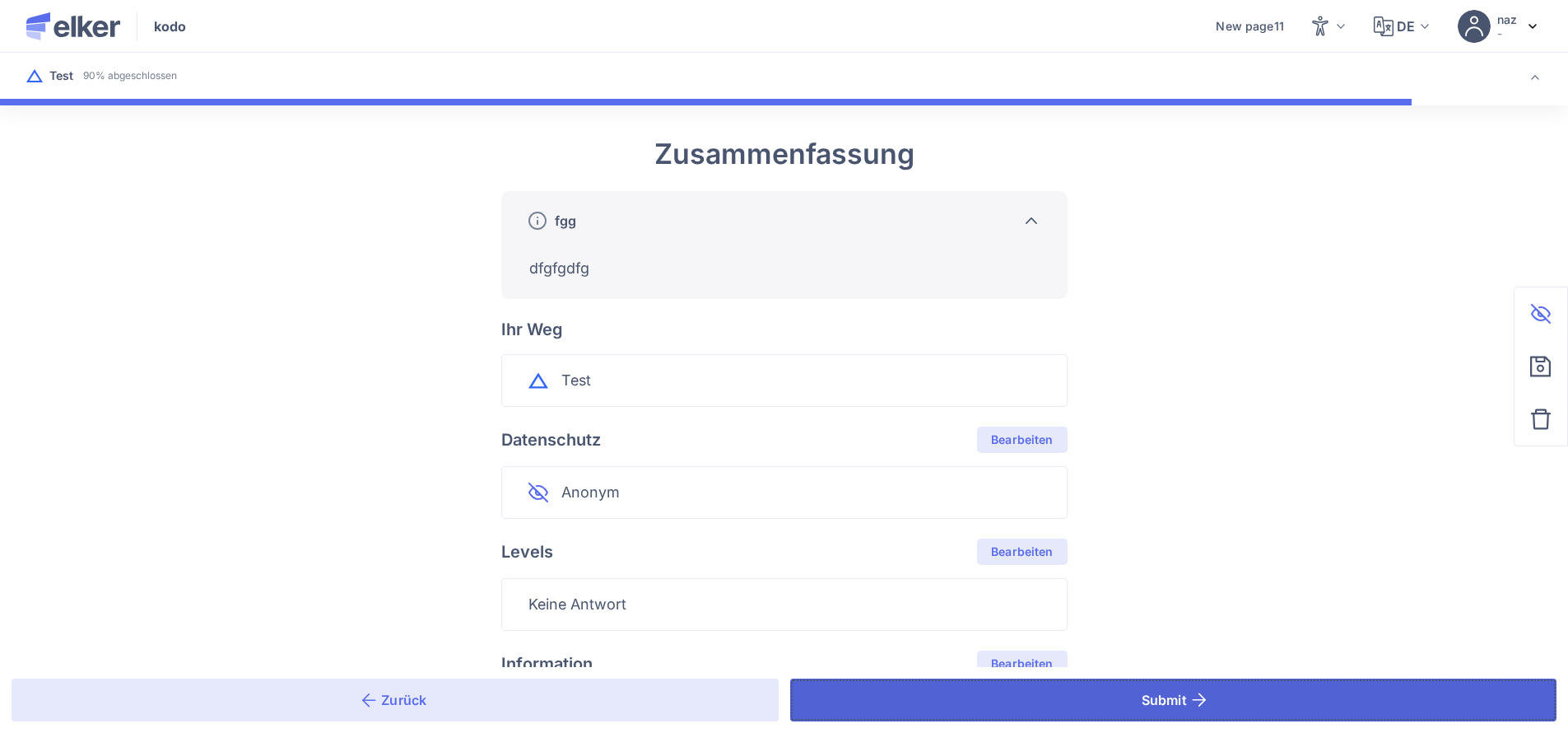 click on "Submit" at bounding box center [1174, 700] 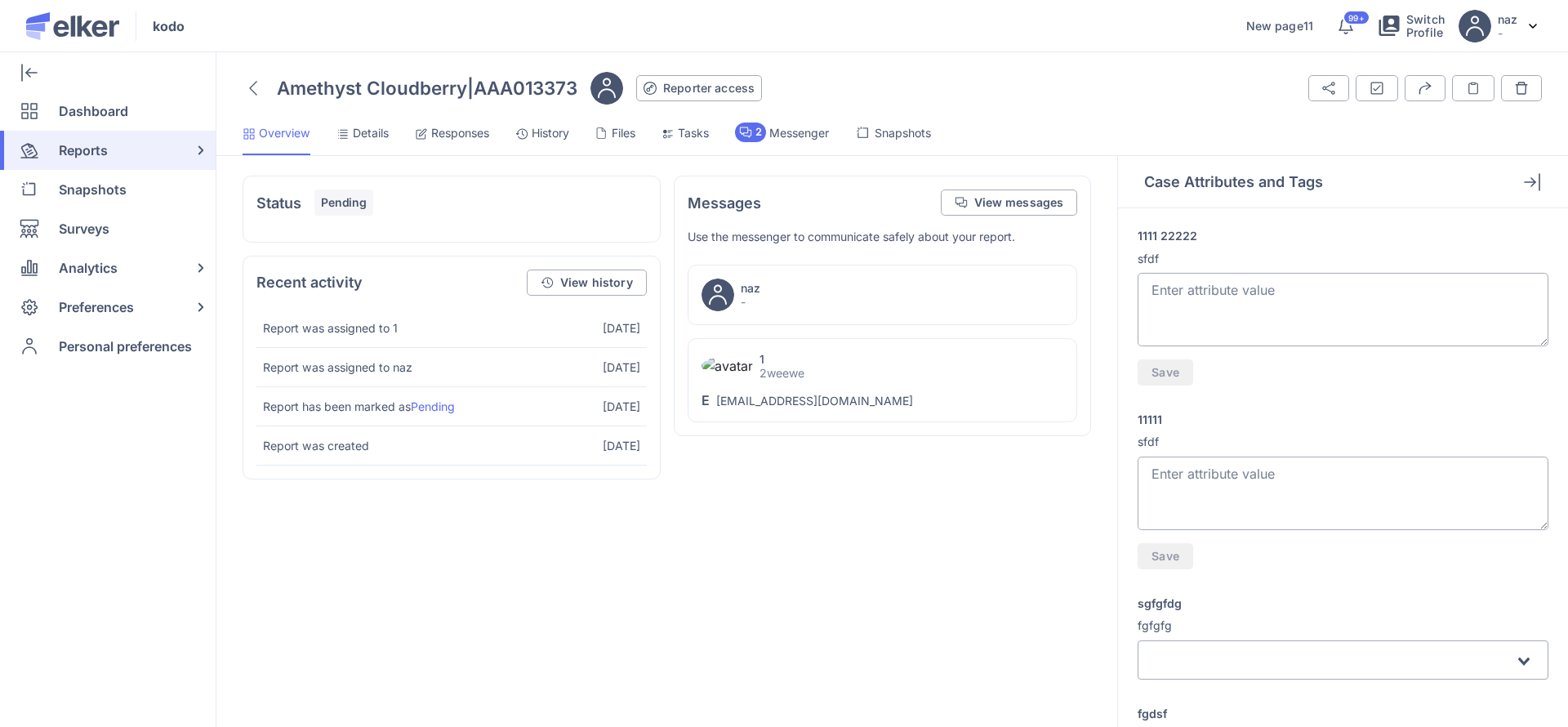click at bounding box center [253, 88] 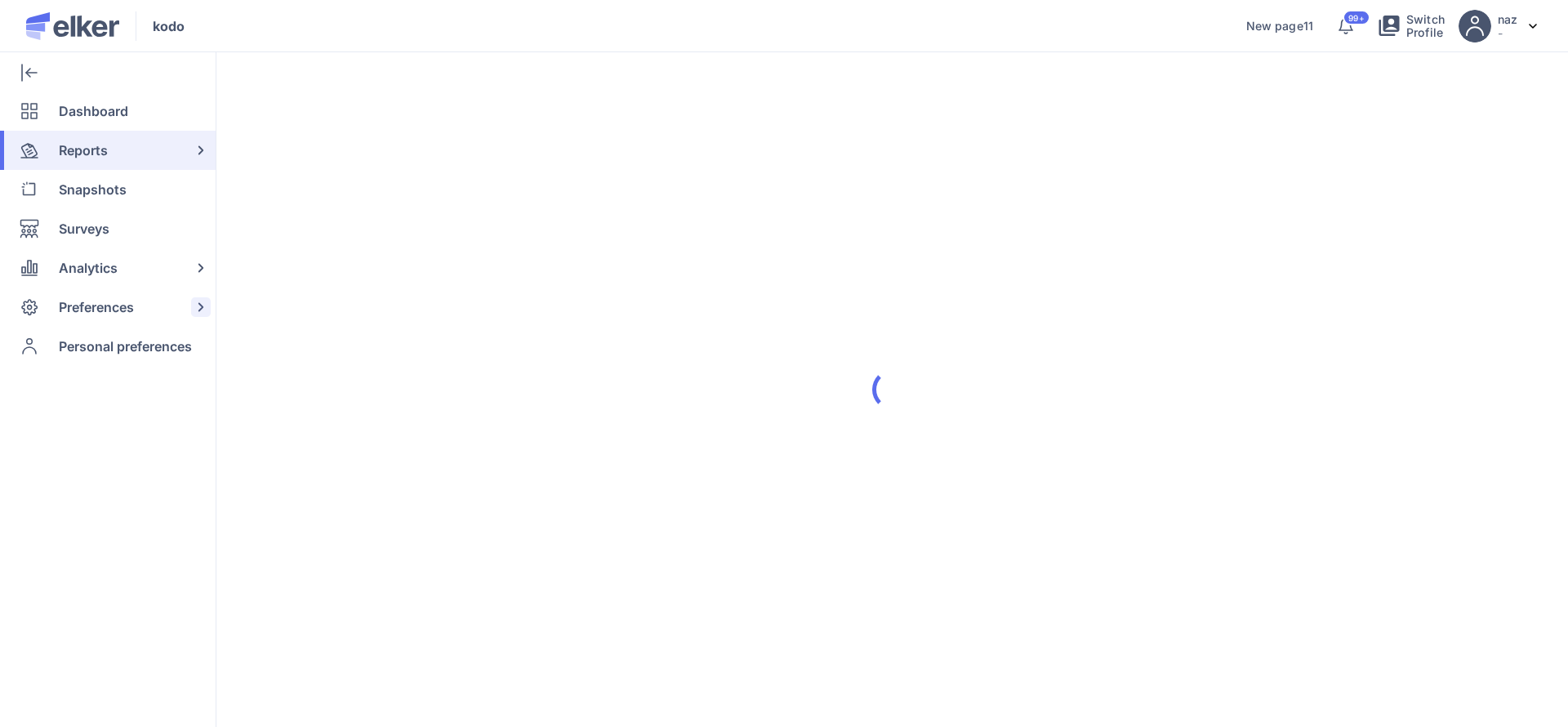 click on "Preferences" at bounding box center (96, 307) 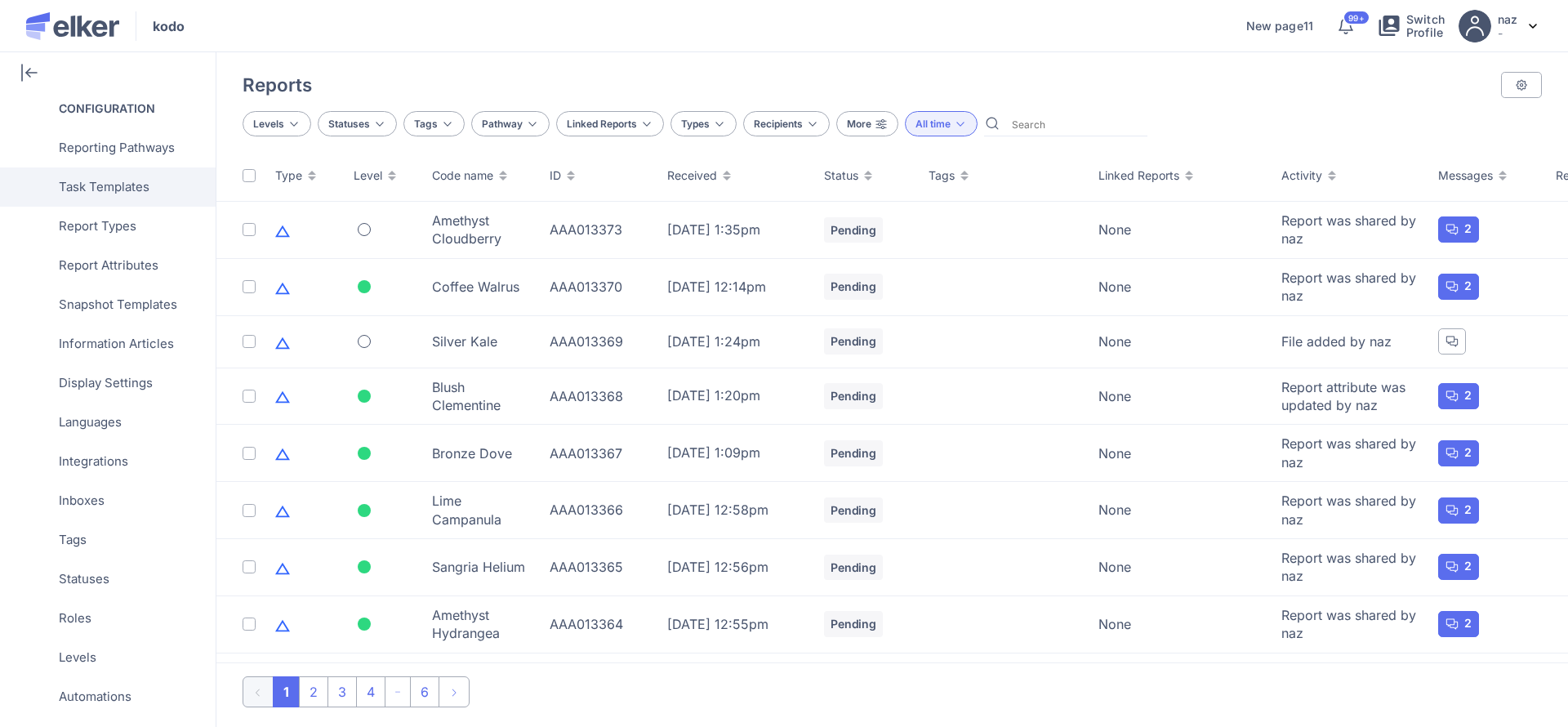scroll, scrollTop: 448, scrollLeft: 0, axis: vertical 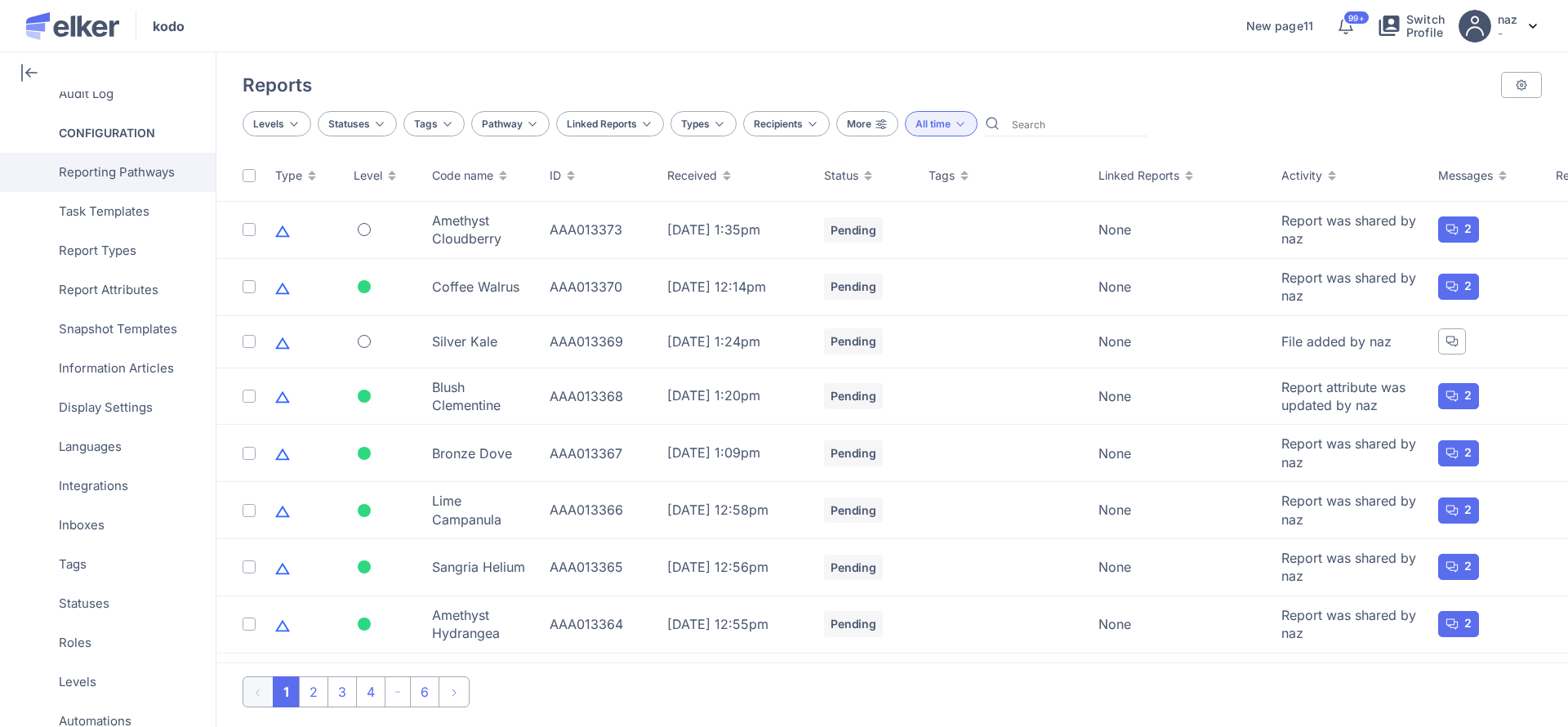 click on "Reporting Pathways" at bounding box center [117, 172] 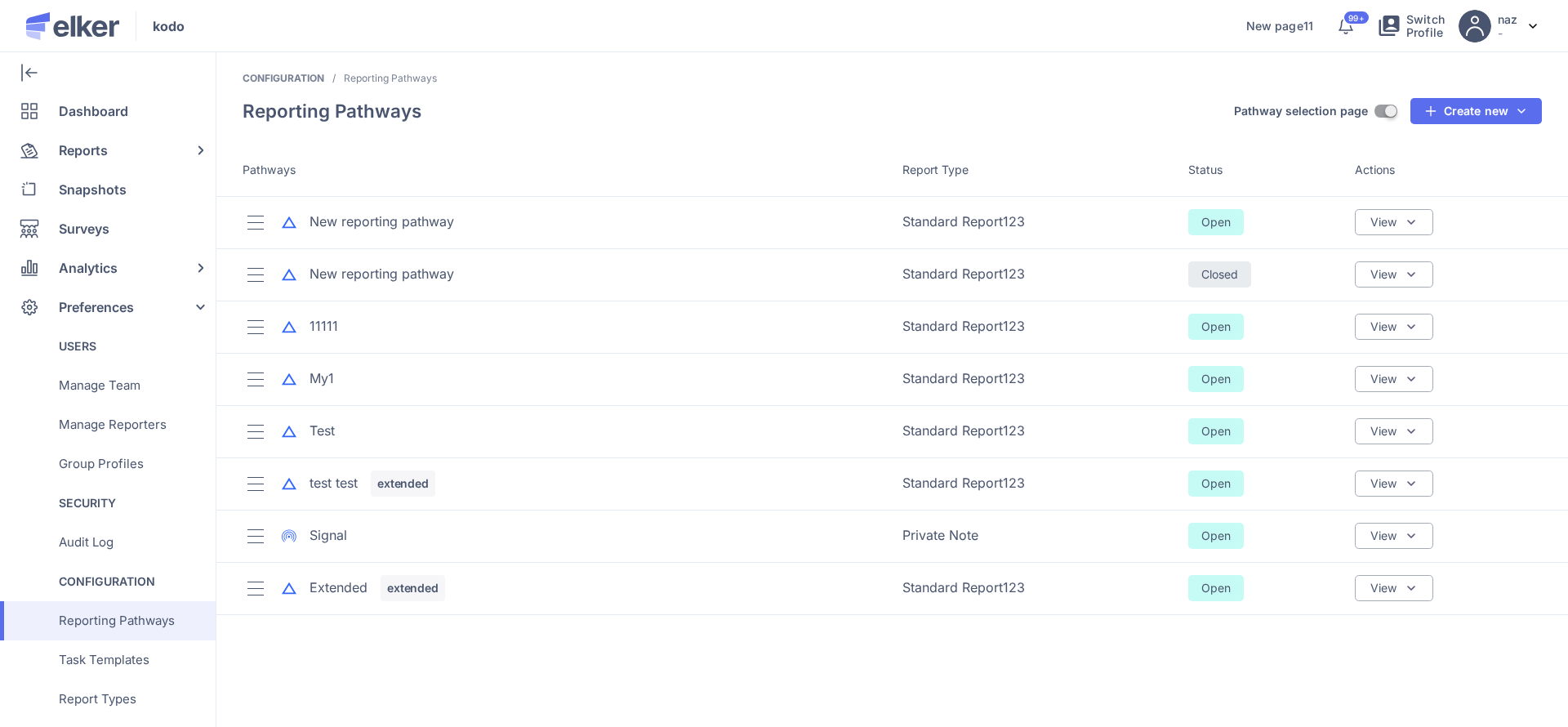 scroll, scrollTop: 0, scrollLeft: 0, axis: both 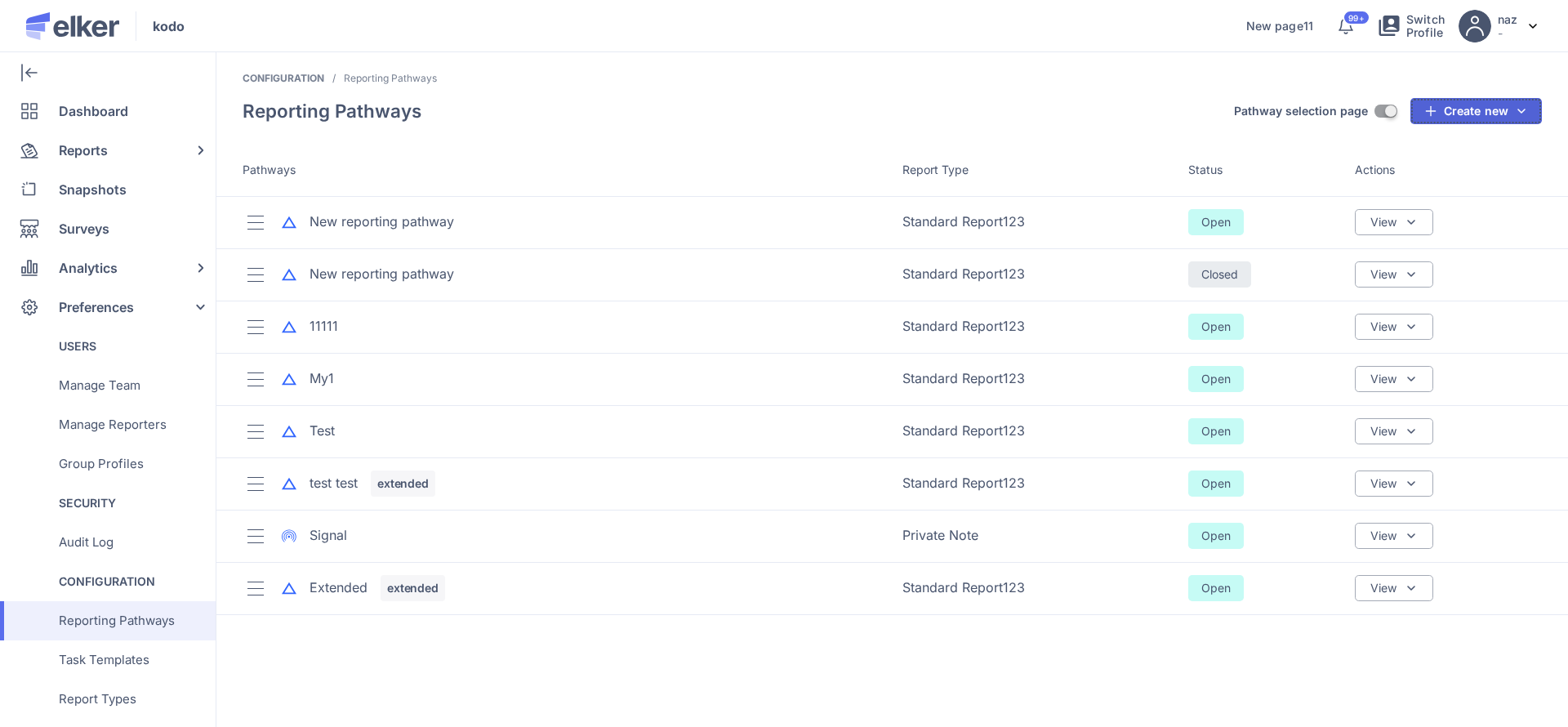 click on "Create new" 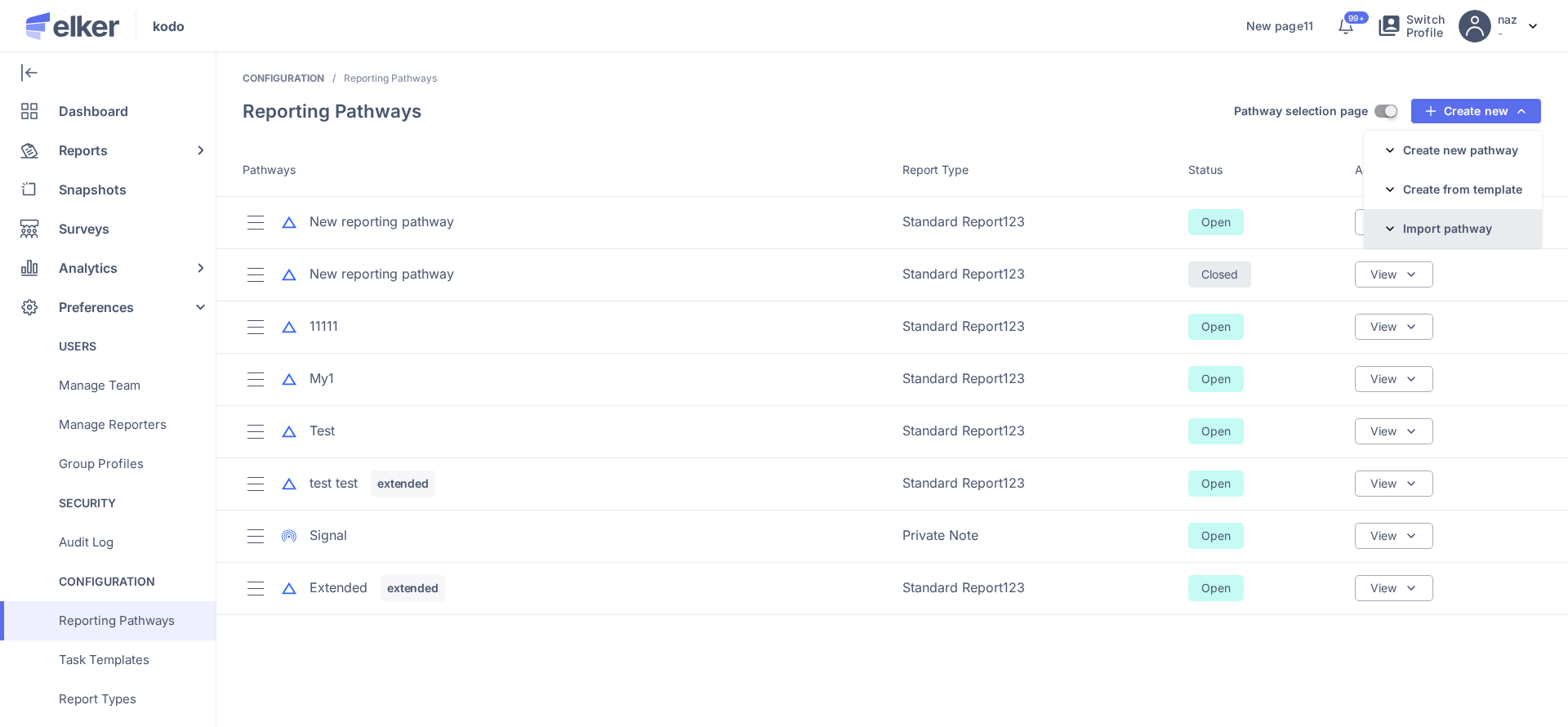 click on "Import pathway" 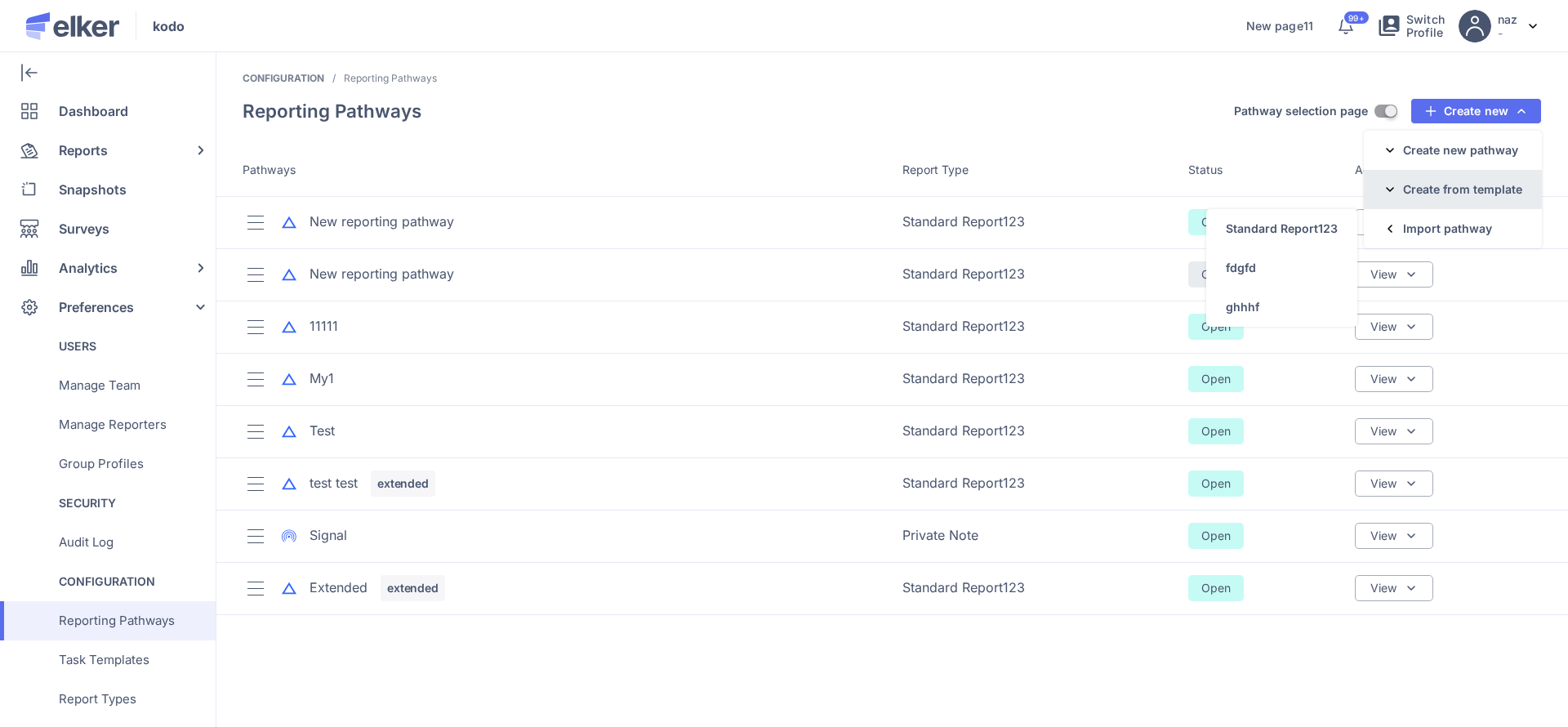 click on "Create from template" 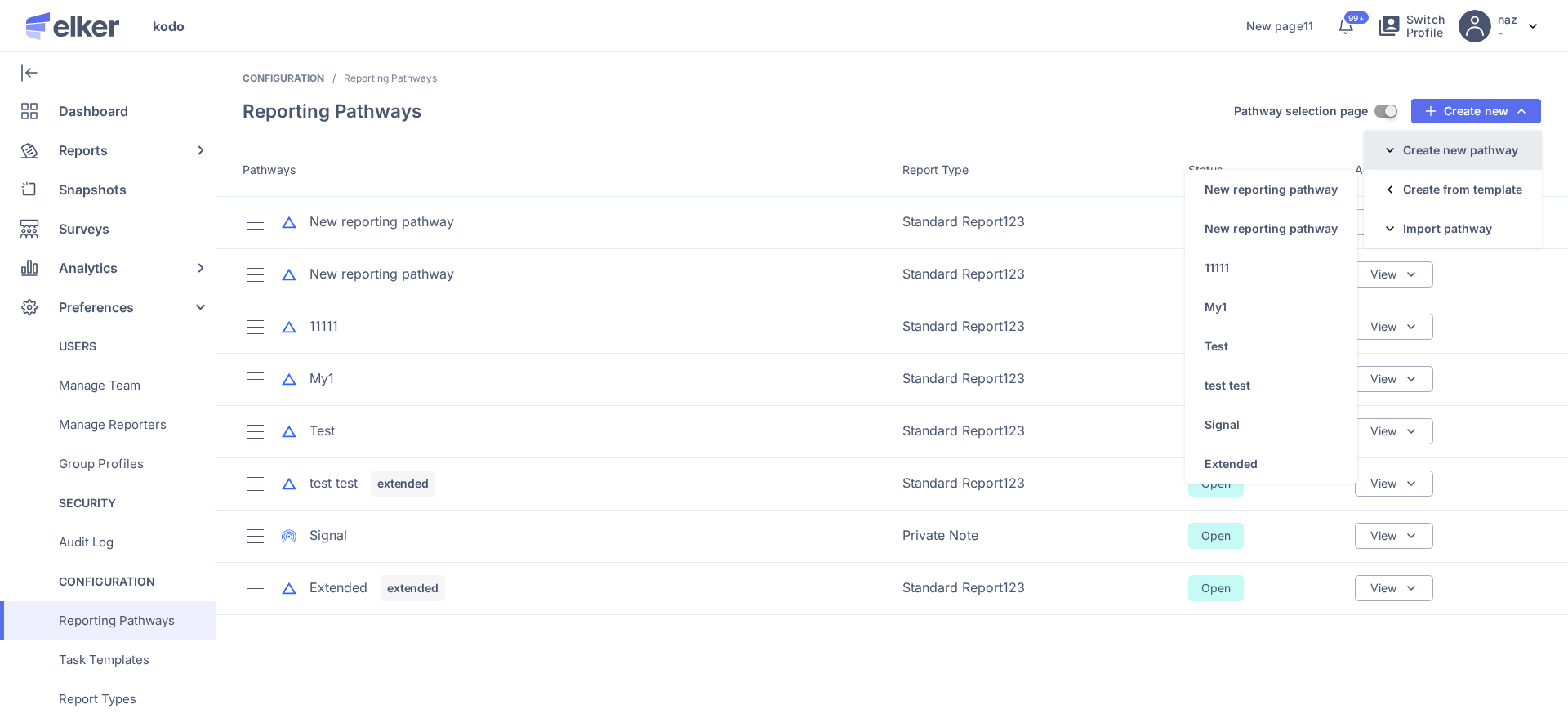 click on "Create new pathway" 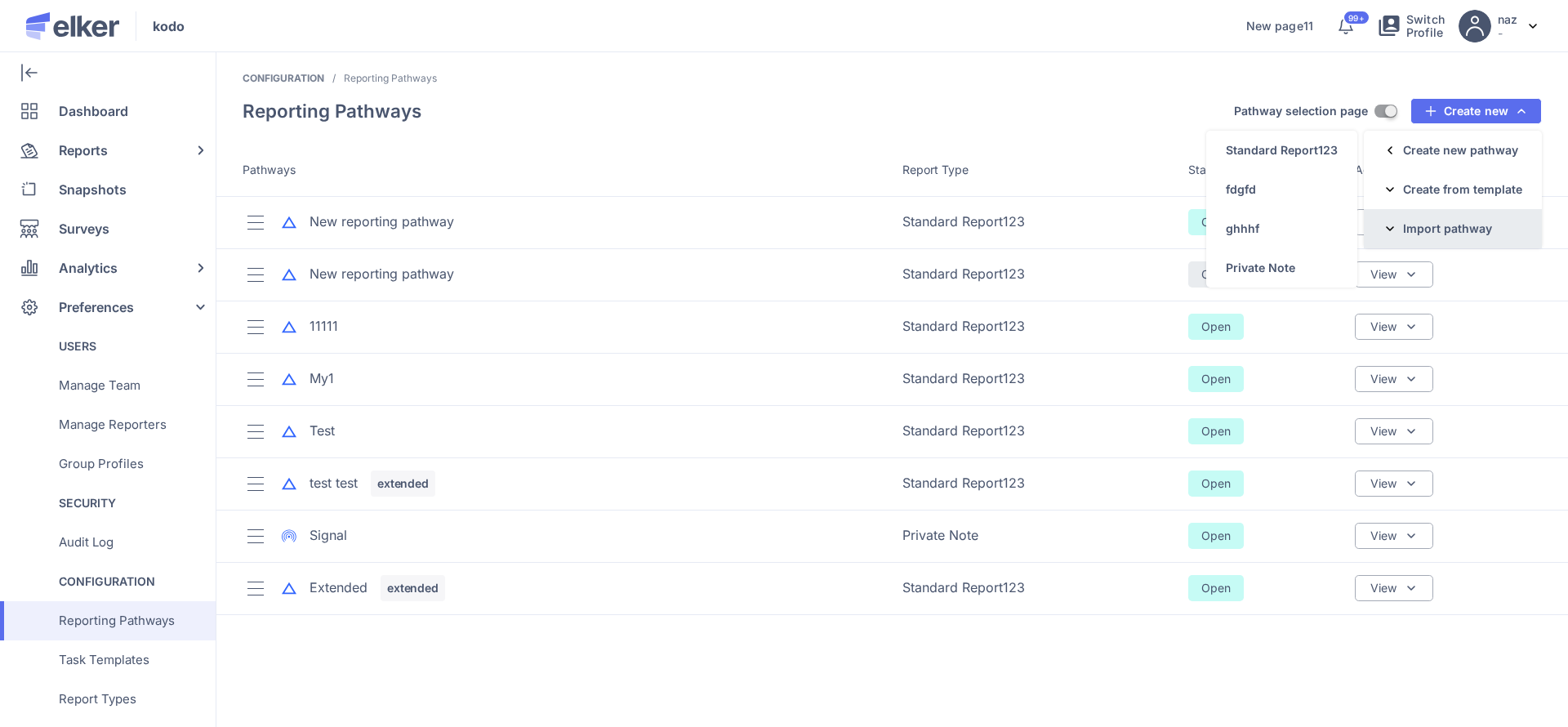 click on "Import pathway" 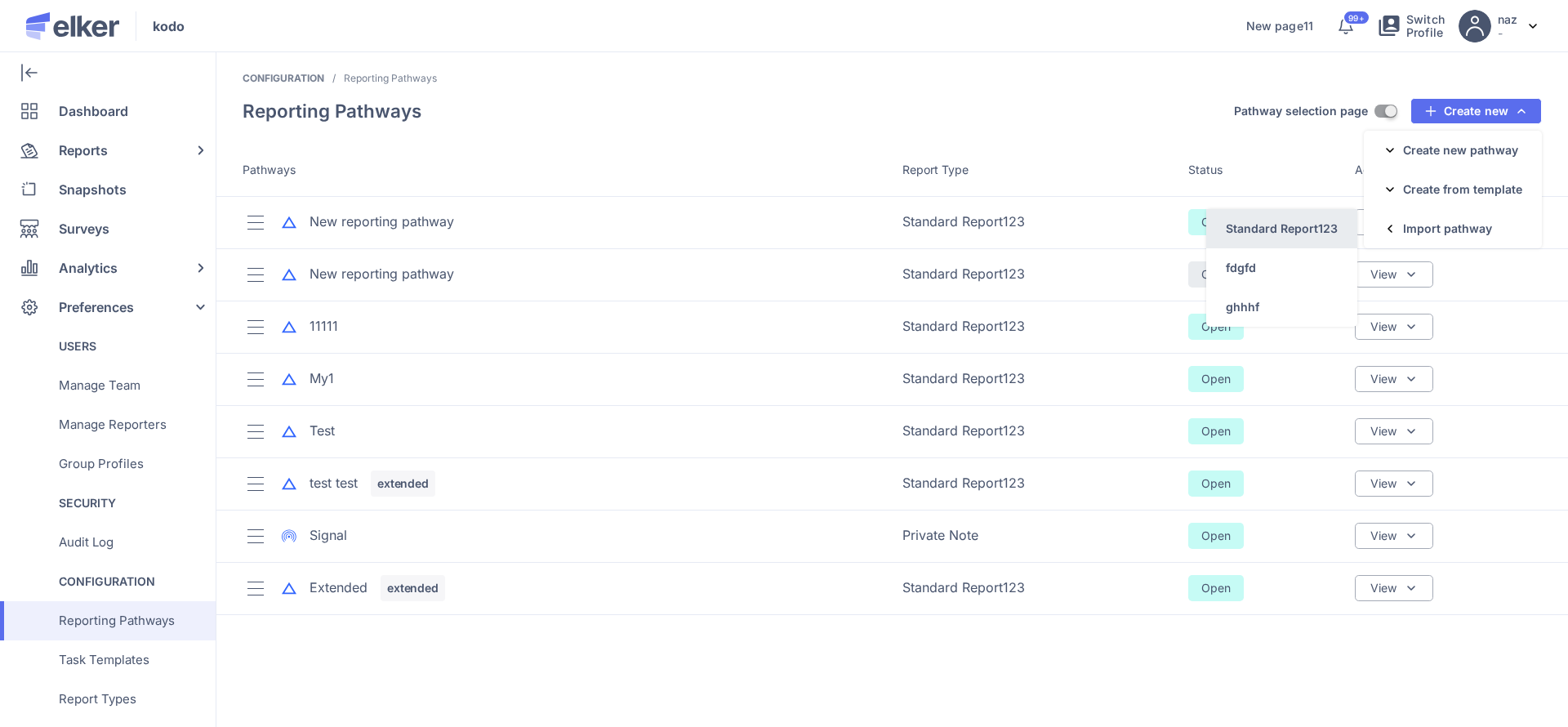 click on "Standard Report123" 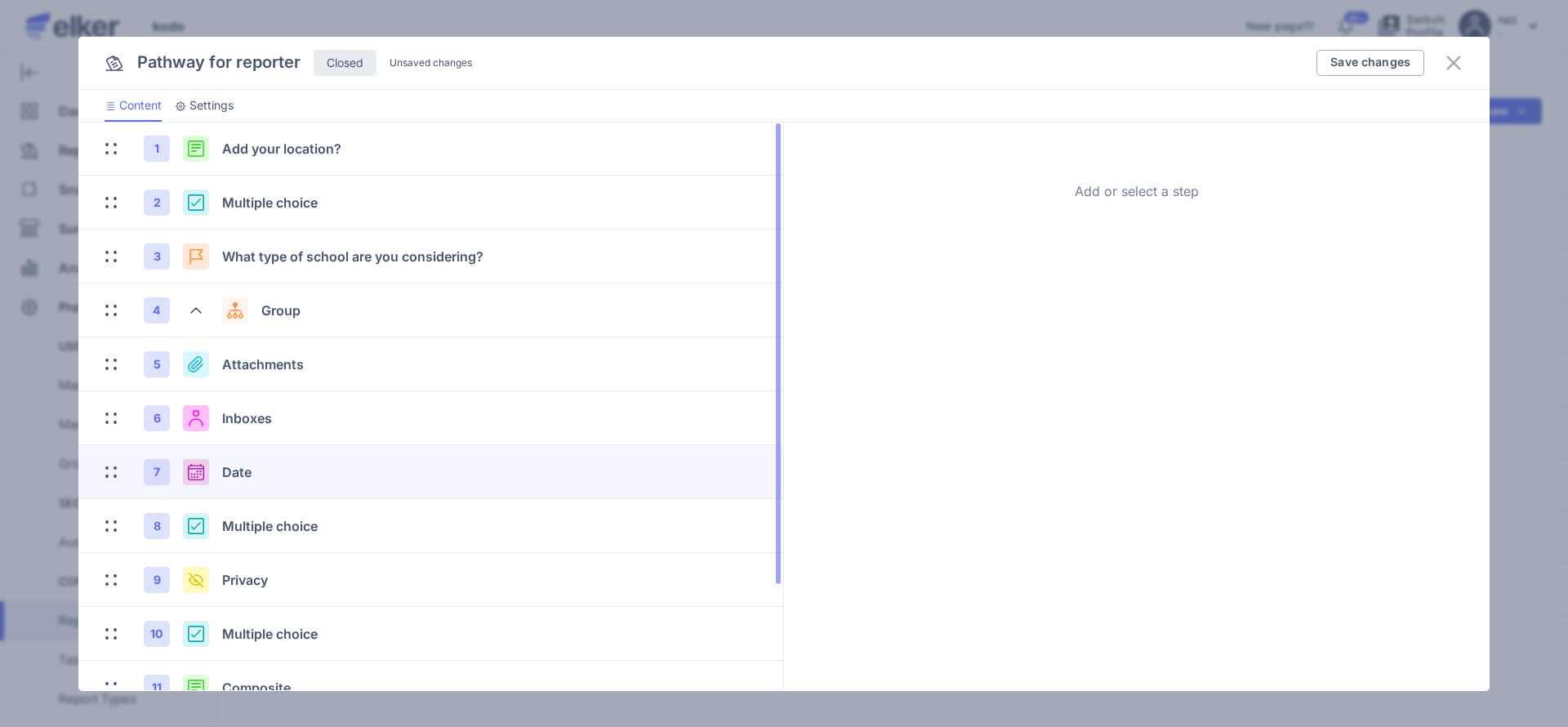 scroll, scrollTop: 132, scrollLeft: 0, axis: vertical 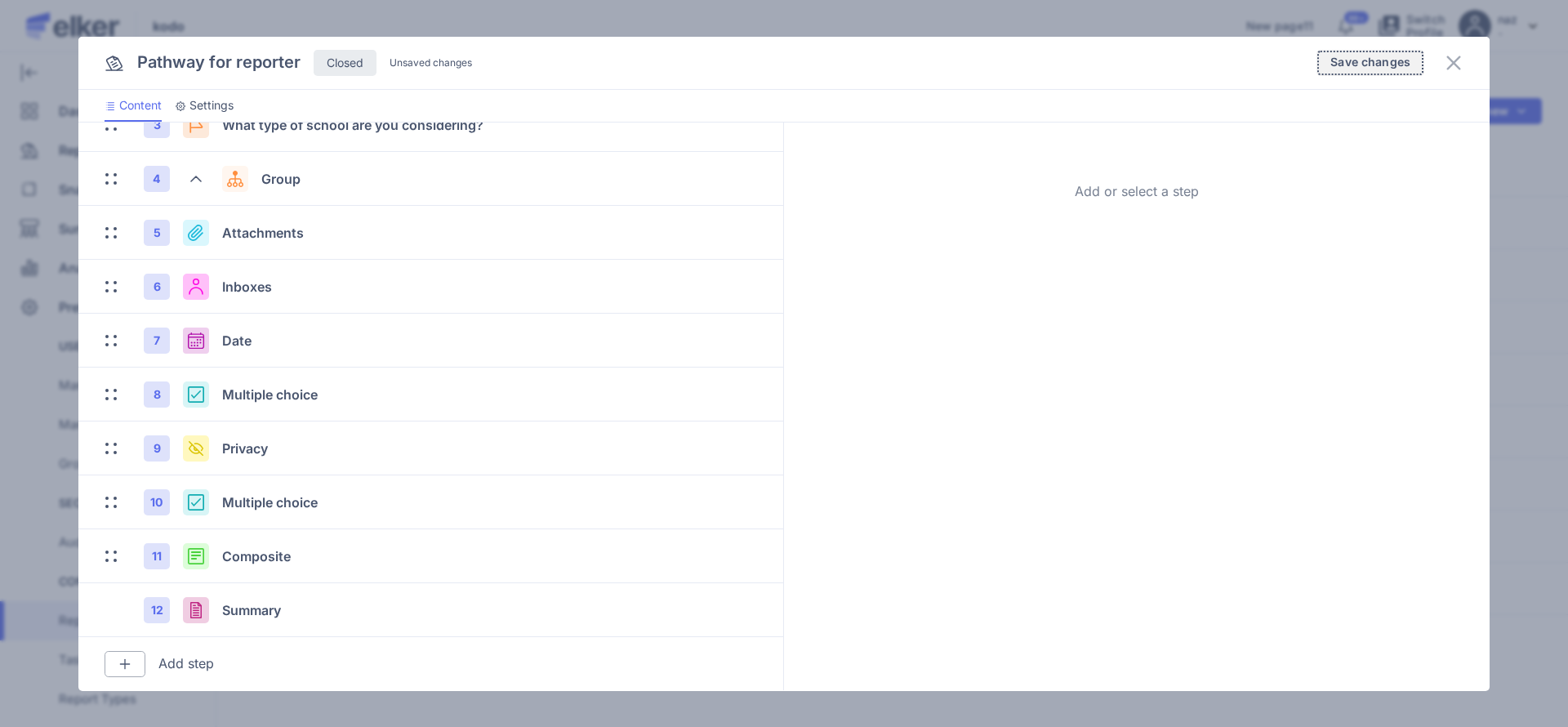 click on "Save changes" 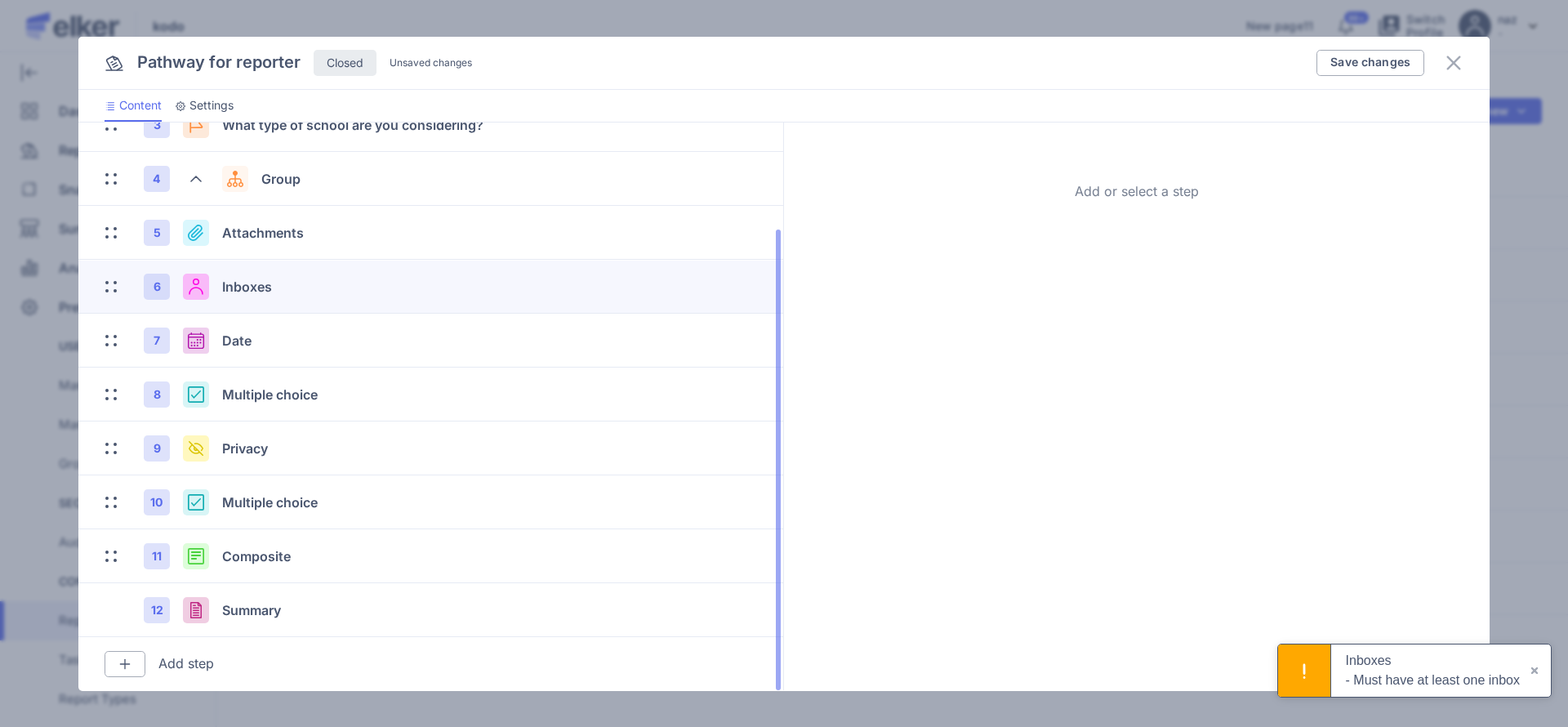 click on "Inboxes" at bounding box center [394, 287] 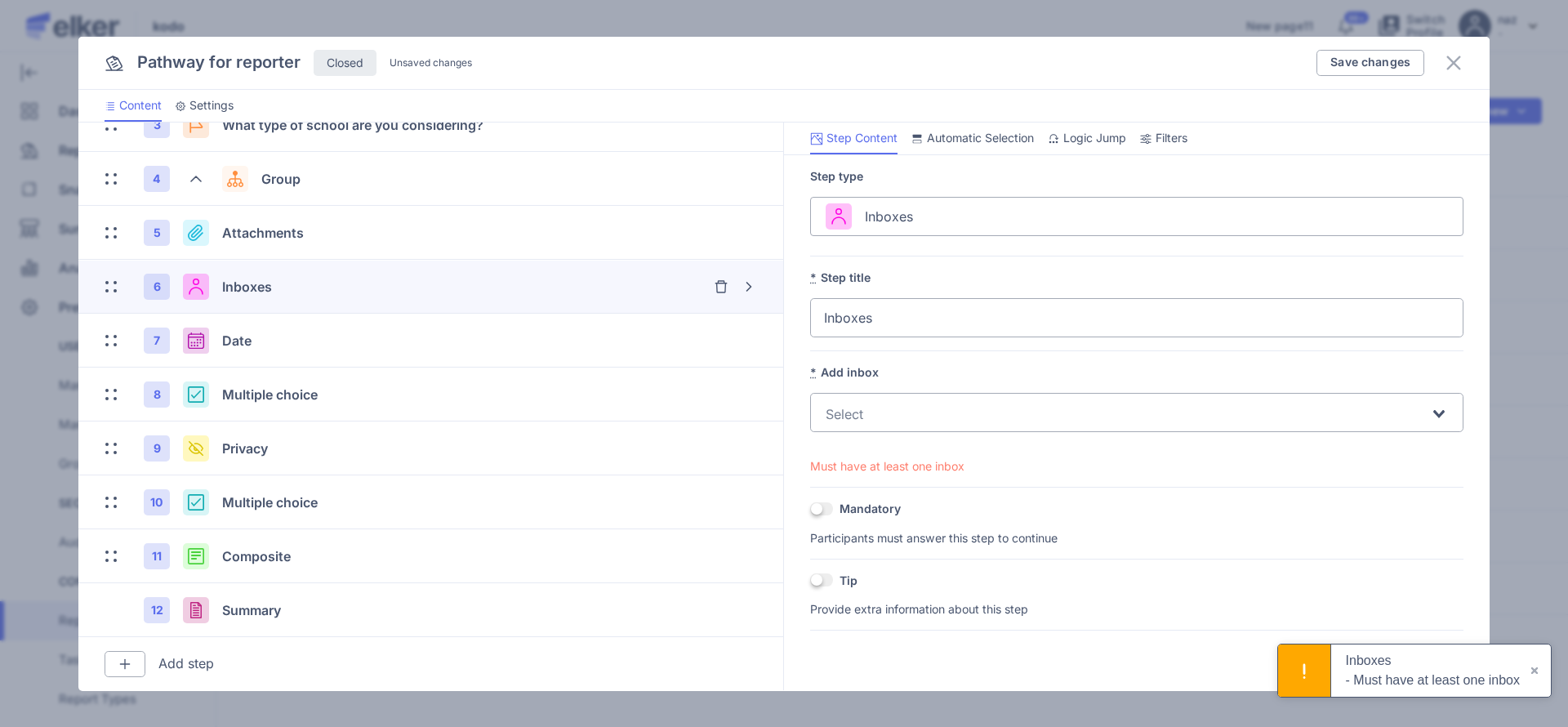 click at bounding box center [1127, 413] 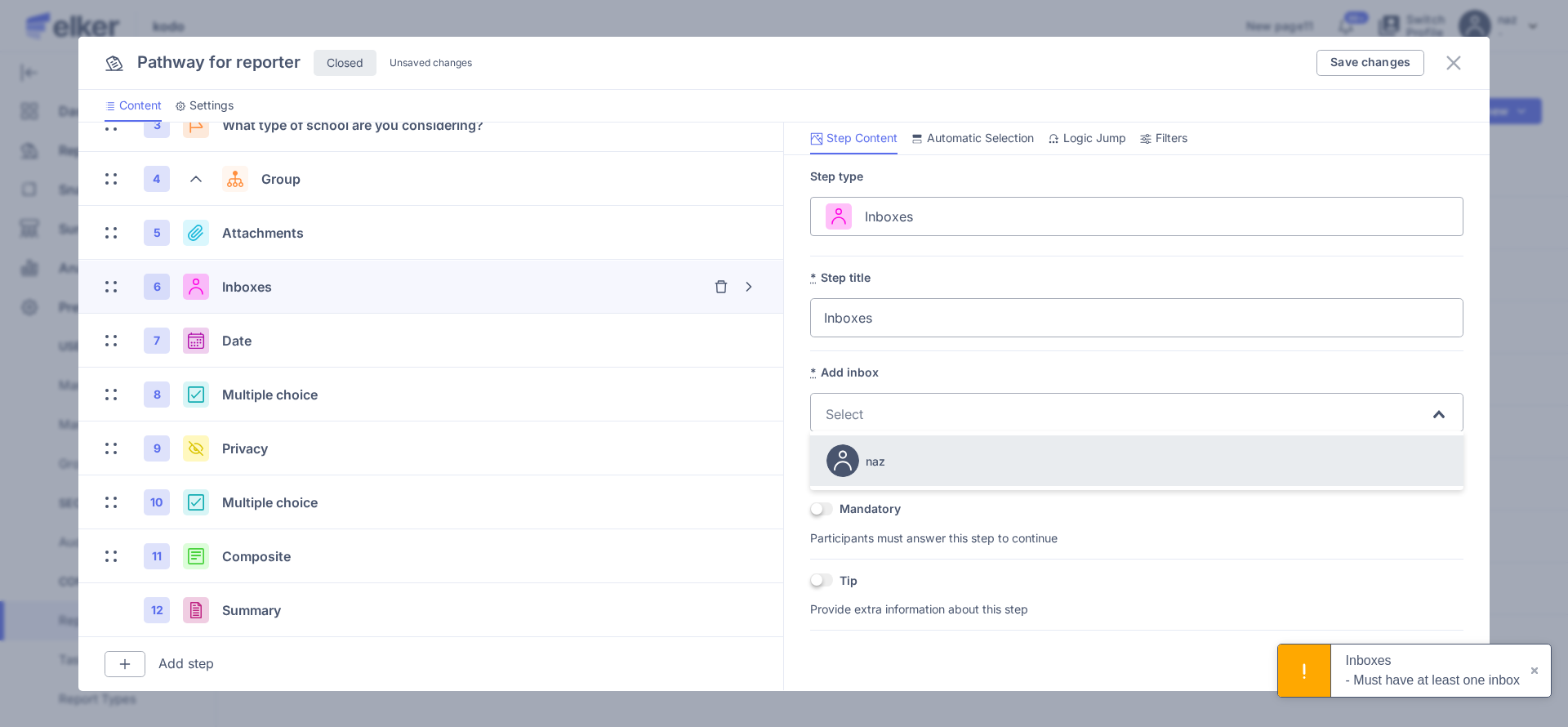 click on "naz" at bounding box center (875, 461) 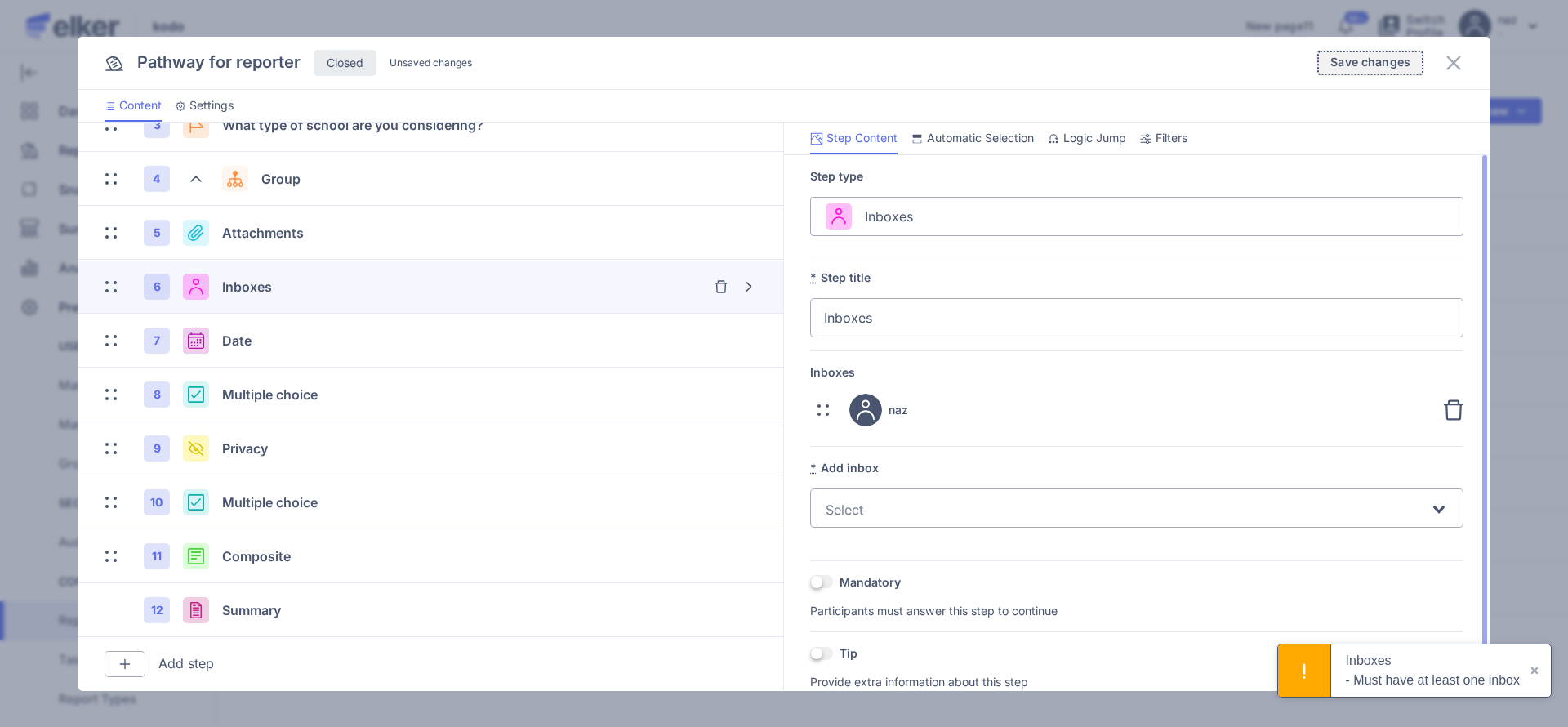 click on "Save changes" 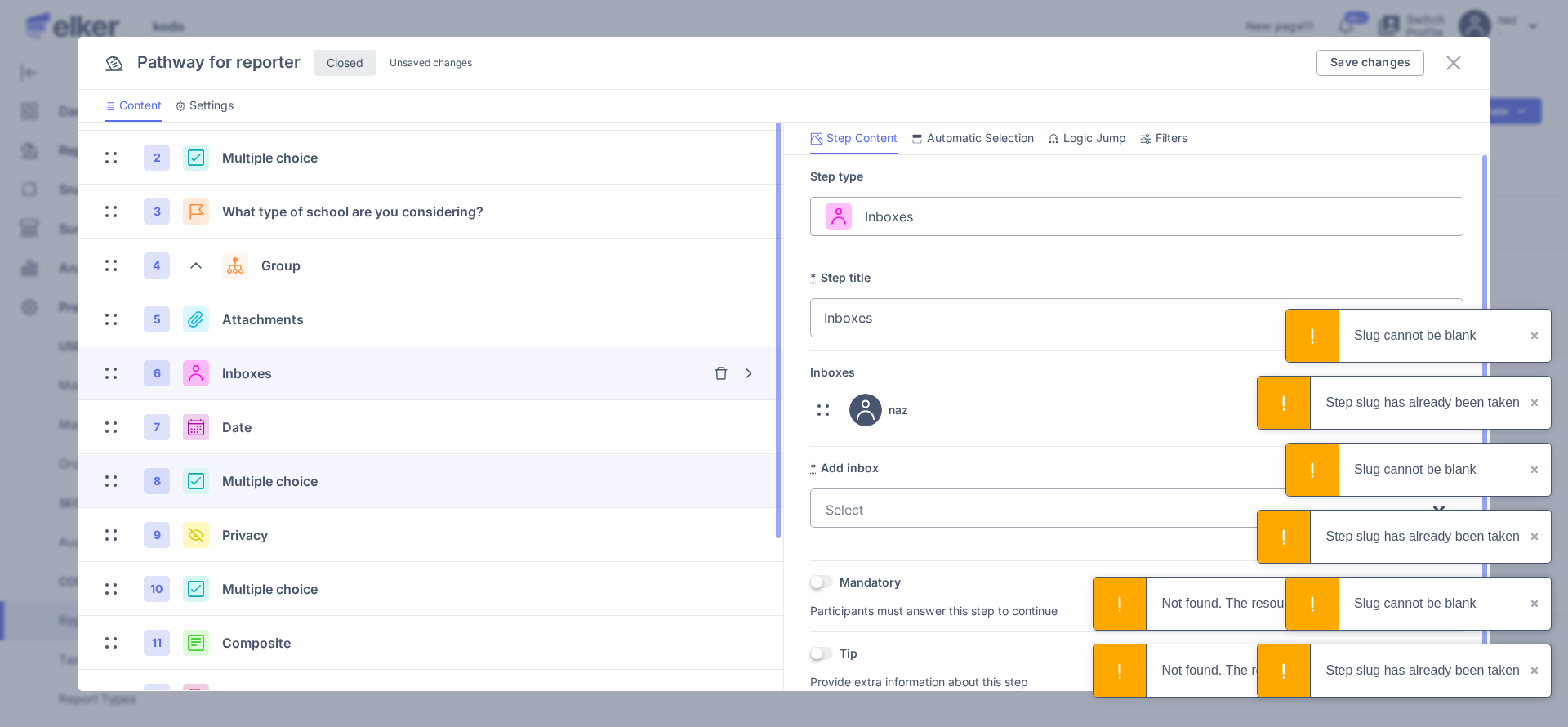 scroll, scrollTop: 0, scrollLeft: 0, axis: both 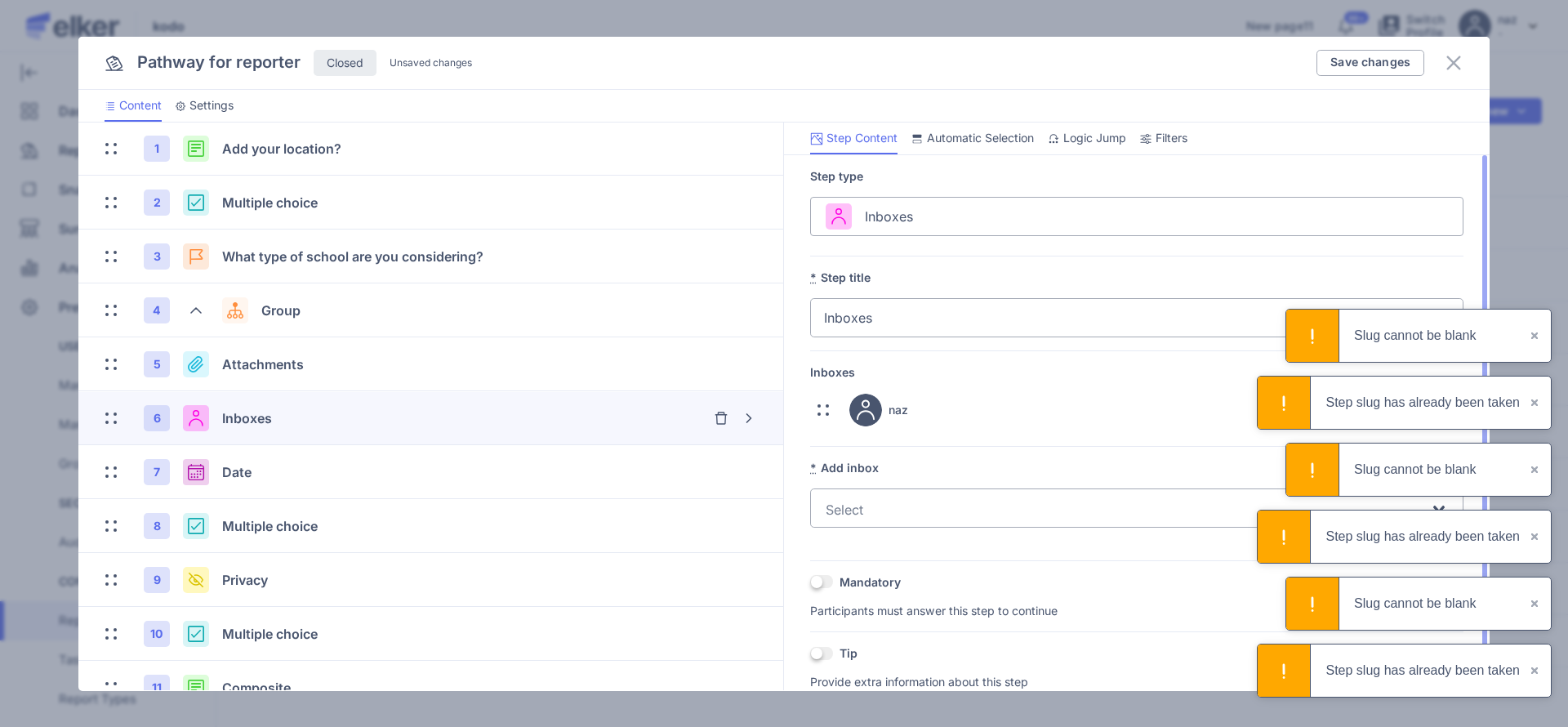 click on "×" at bounding box center (1535, 336) 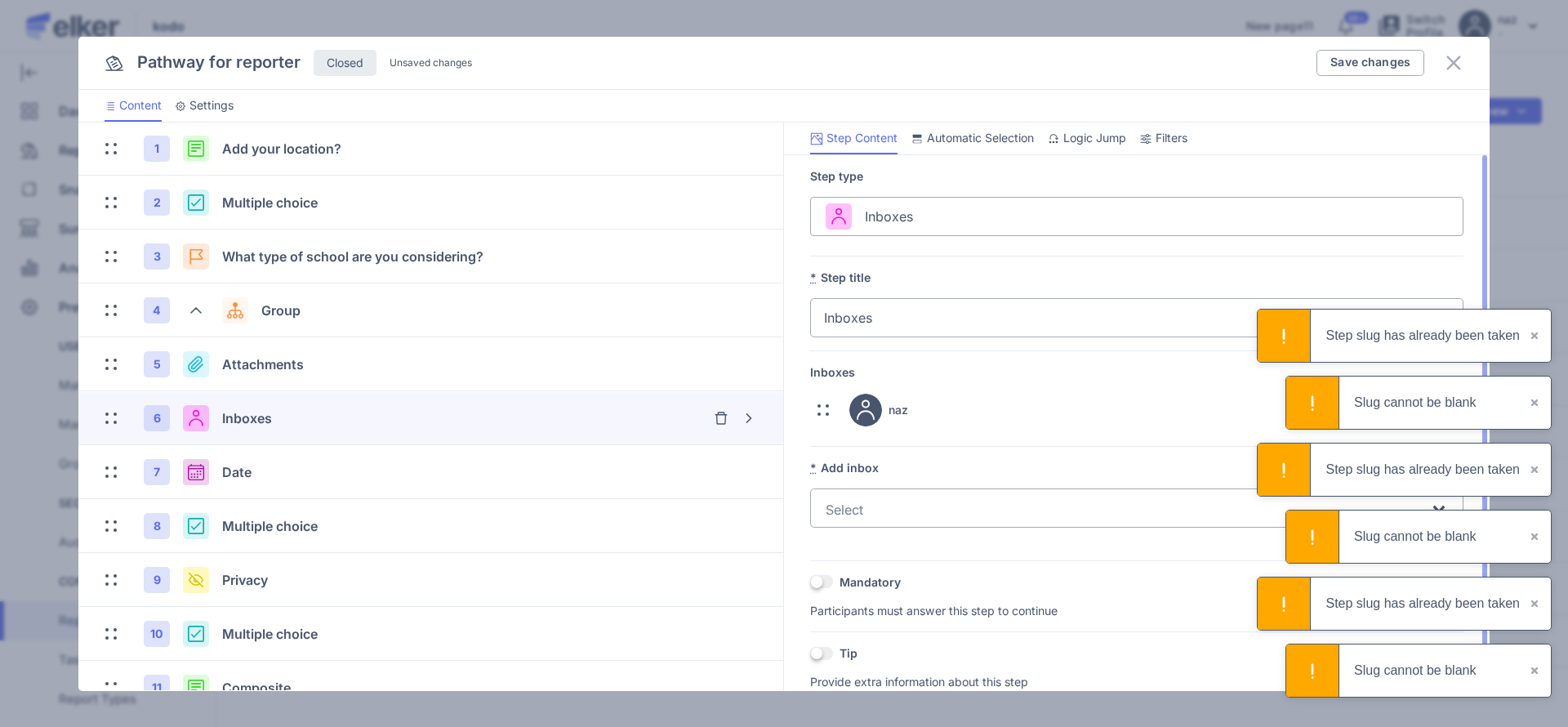 click on "×" at bounding box center (1535, 336) 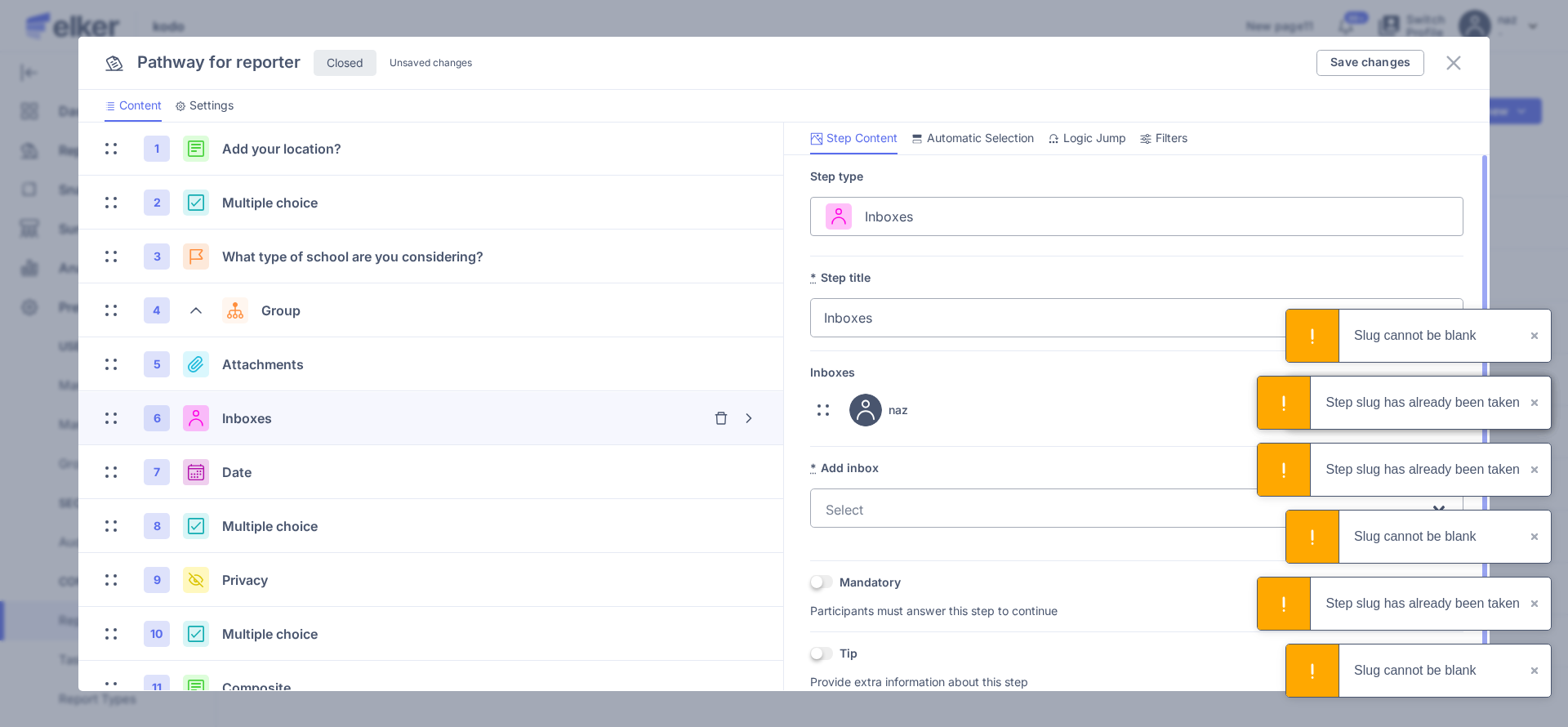 click on "×" at bounding box center (1535, 336) 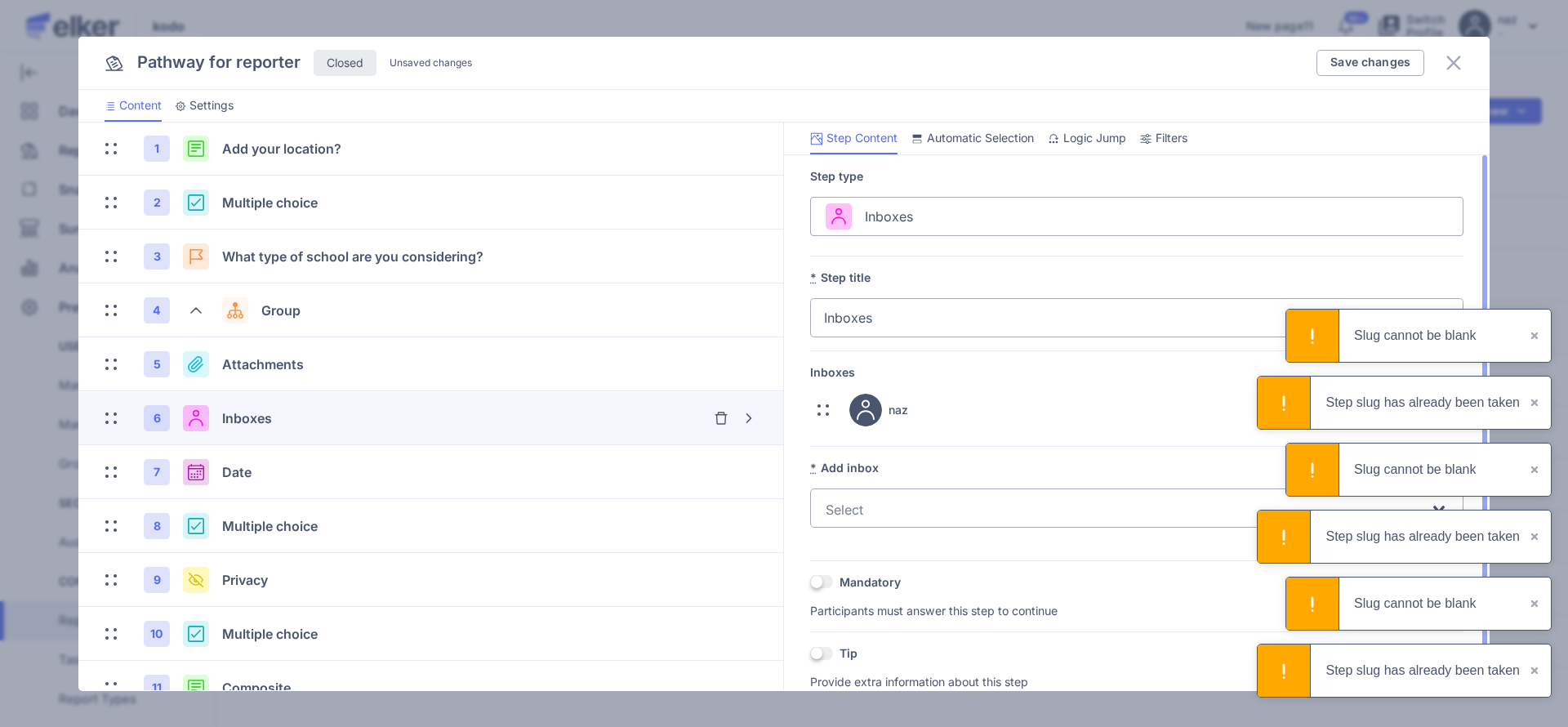 click on "×" at bounding box center (1535, 336) 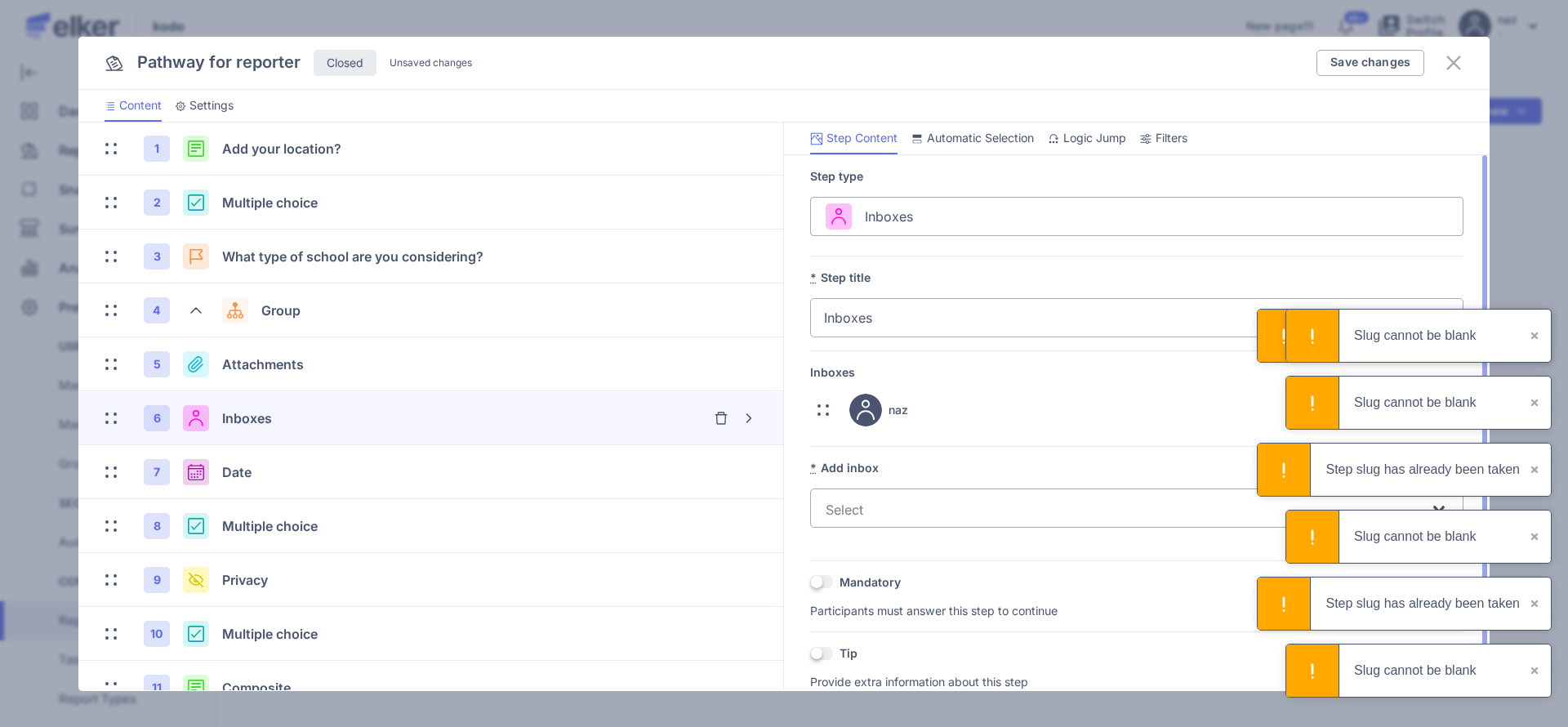 click on "×" at bounding box center (1535, 336) 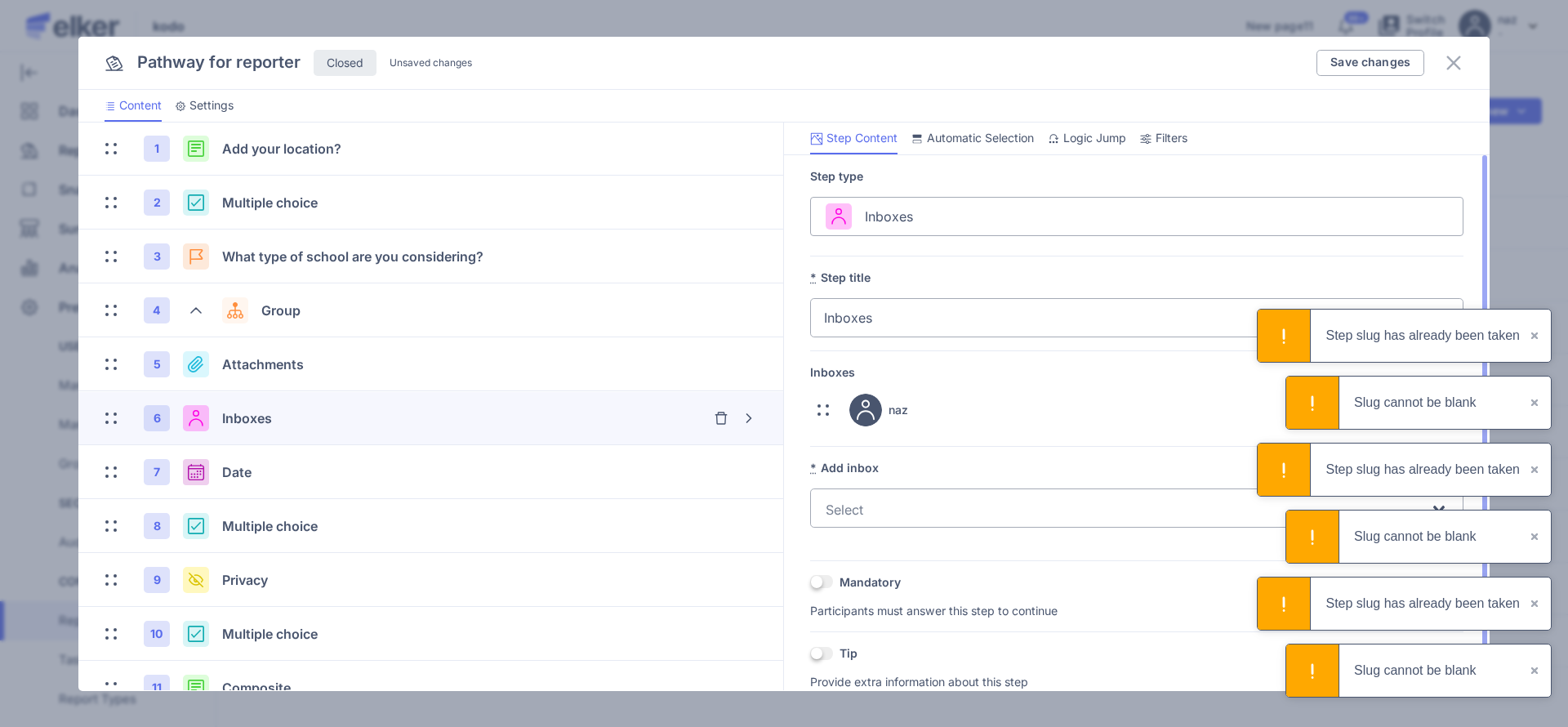 click on "×" at bounding box center [1535, 336] 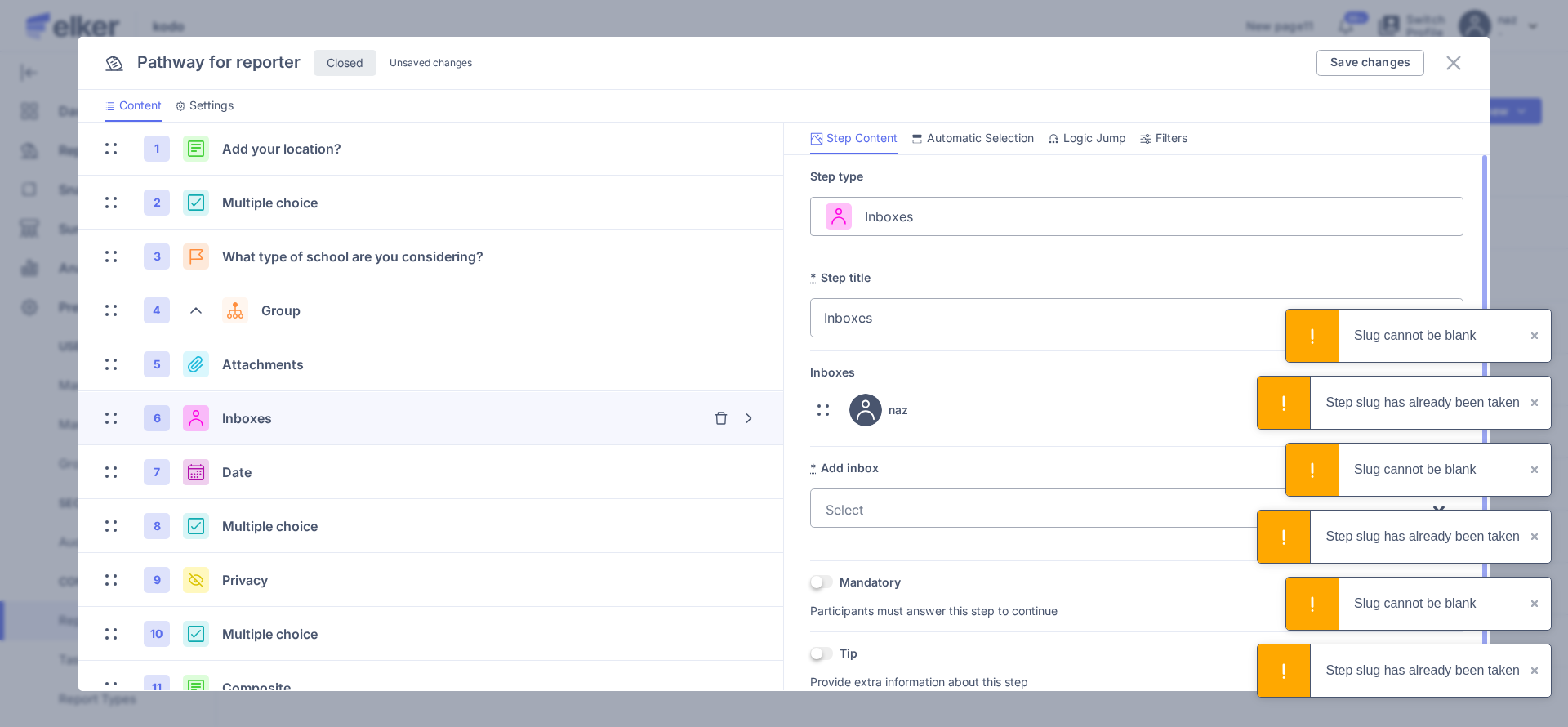click on "×" at bounding box center (1535, 336) 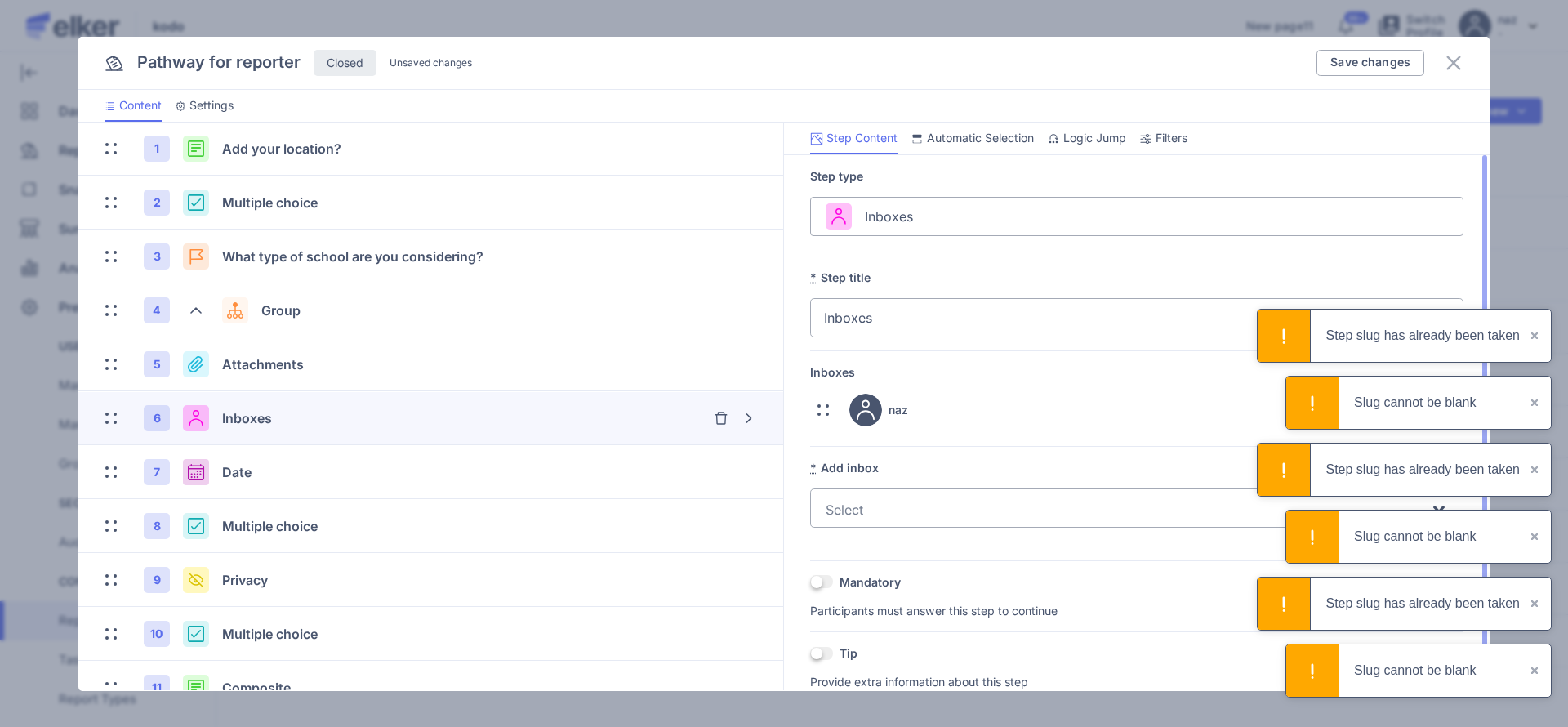 click on "×" at bounding box center [1535, 336] 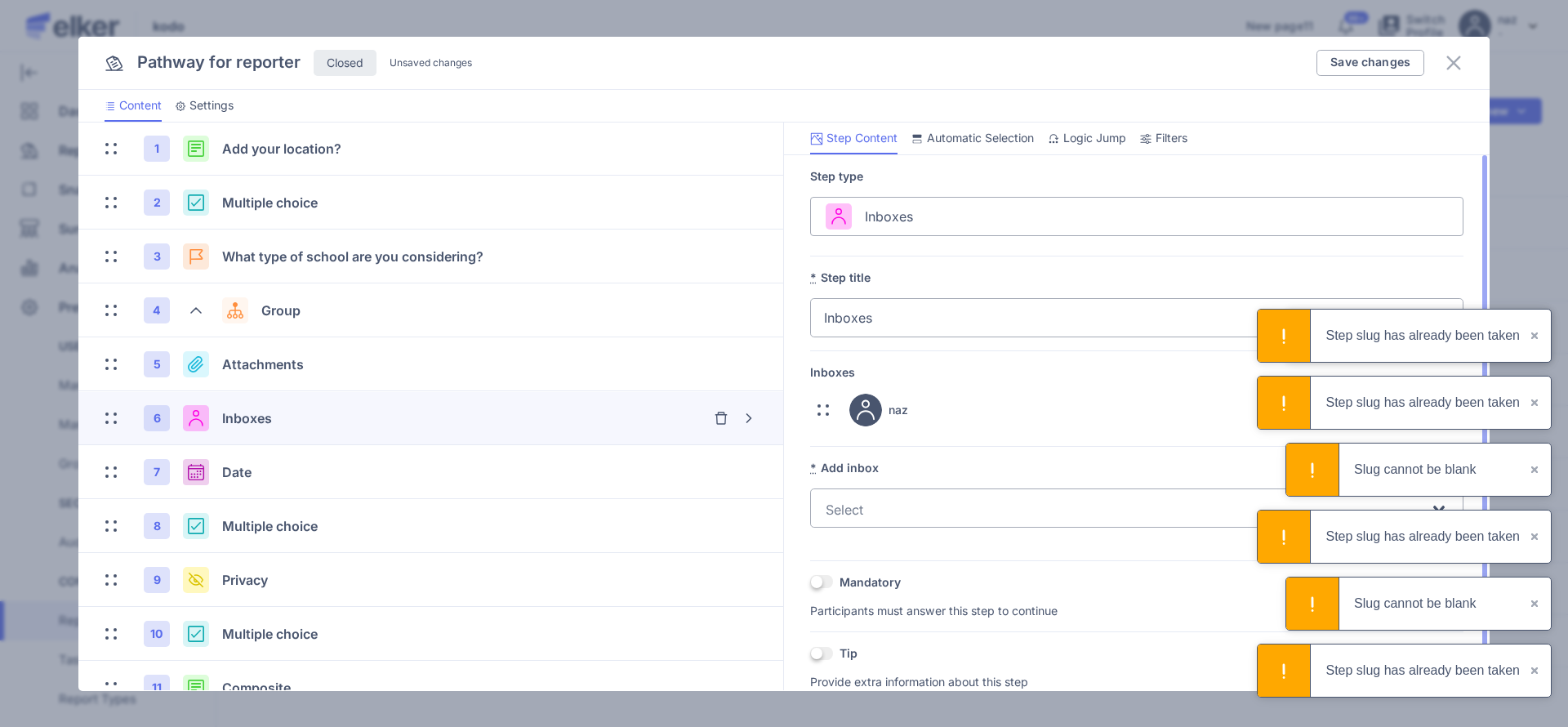 click on "×" at bounding box center [1535, 336] 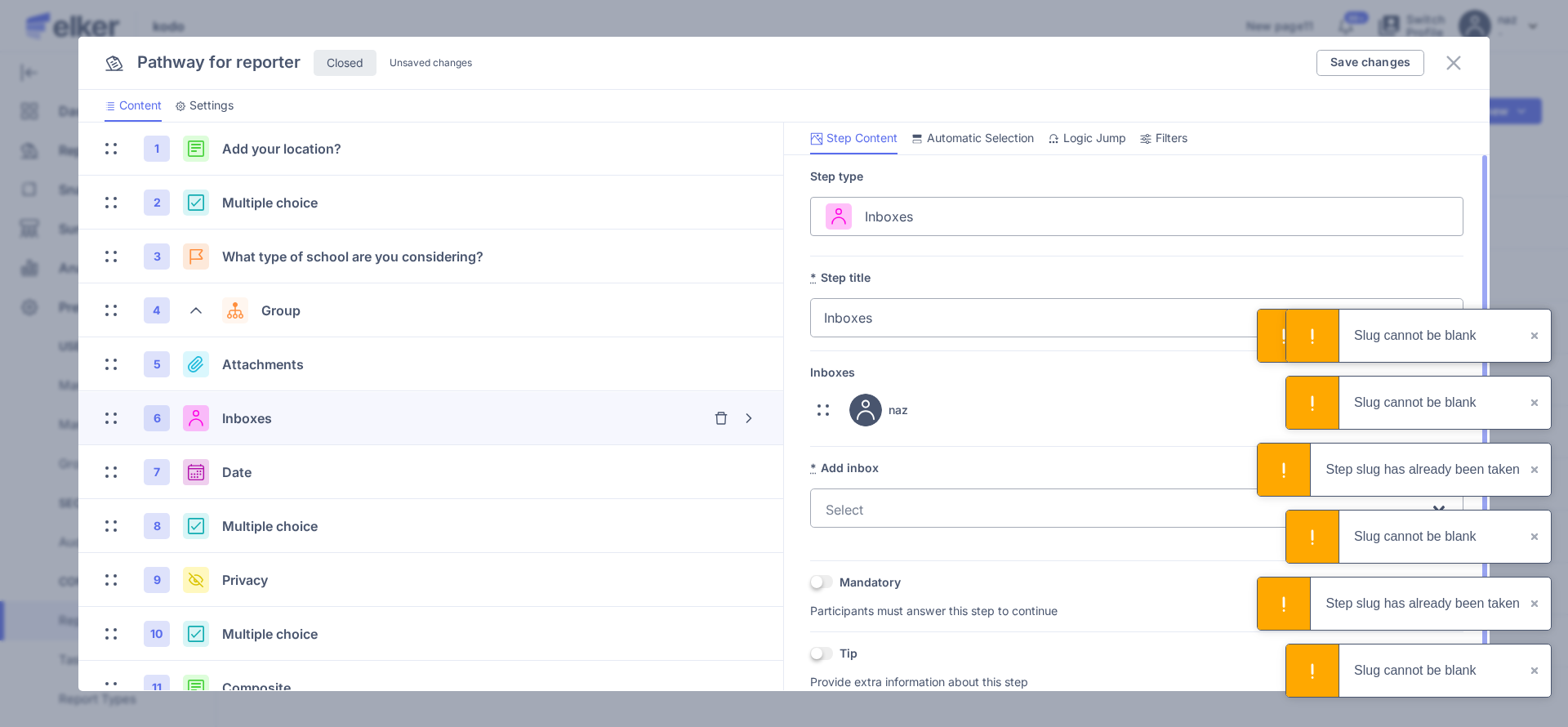 click on "×" at bounding box center [1535, 336] 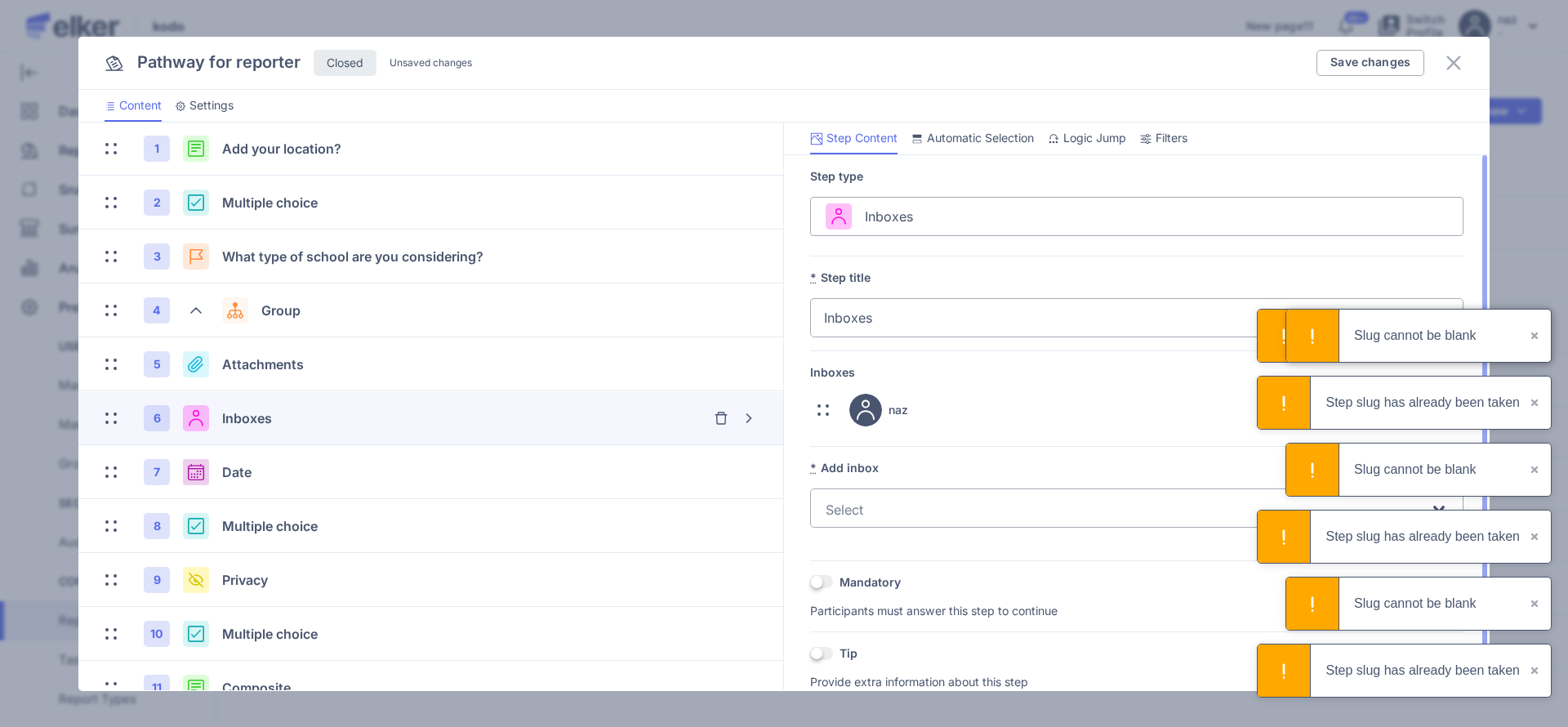 click on "×" at bounding box center [1535, 336] 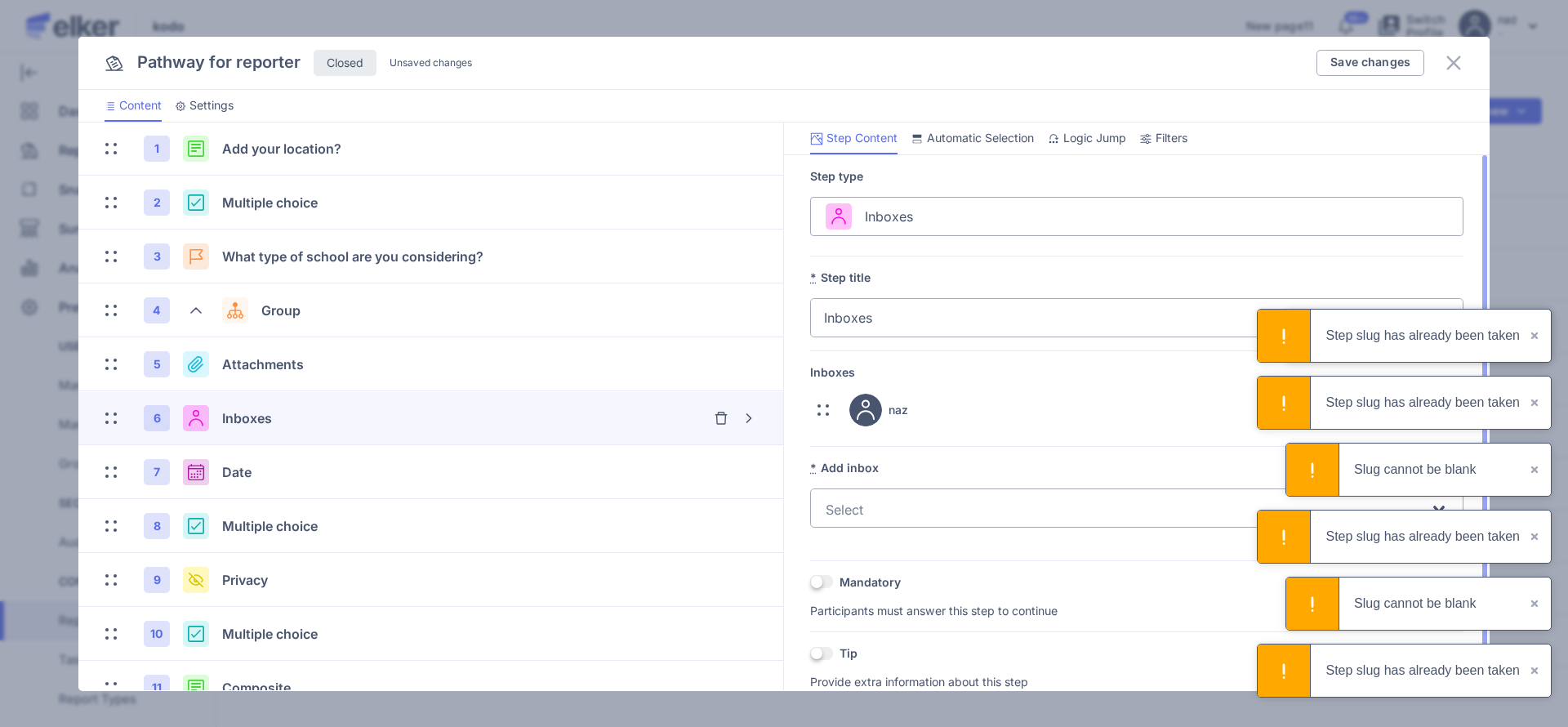 click on "×" at bounding box center [1535, 336] 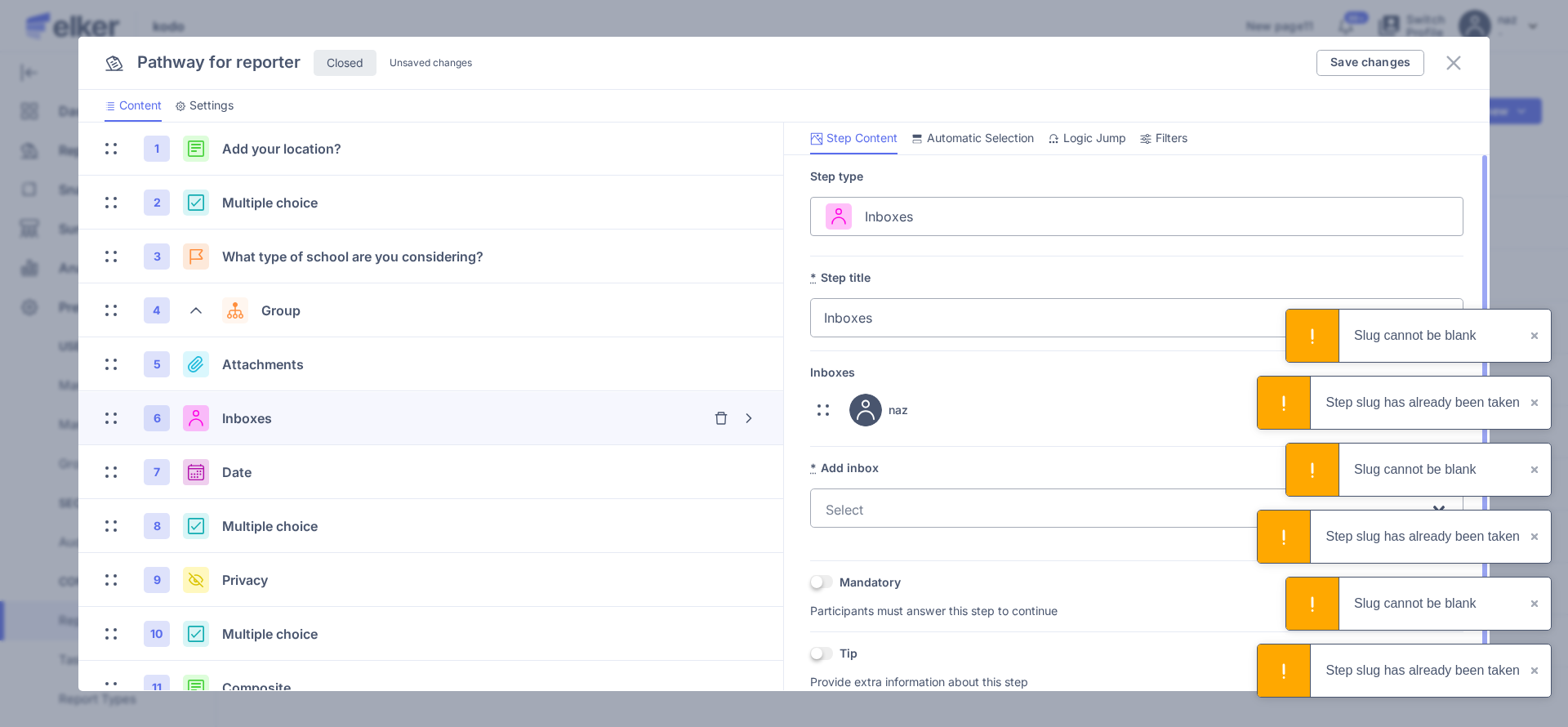 click on "×" at bounding box center [1535, 336] 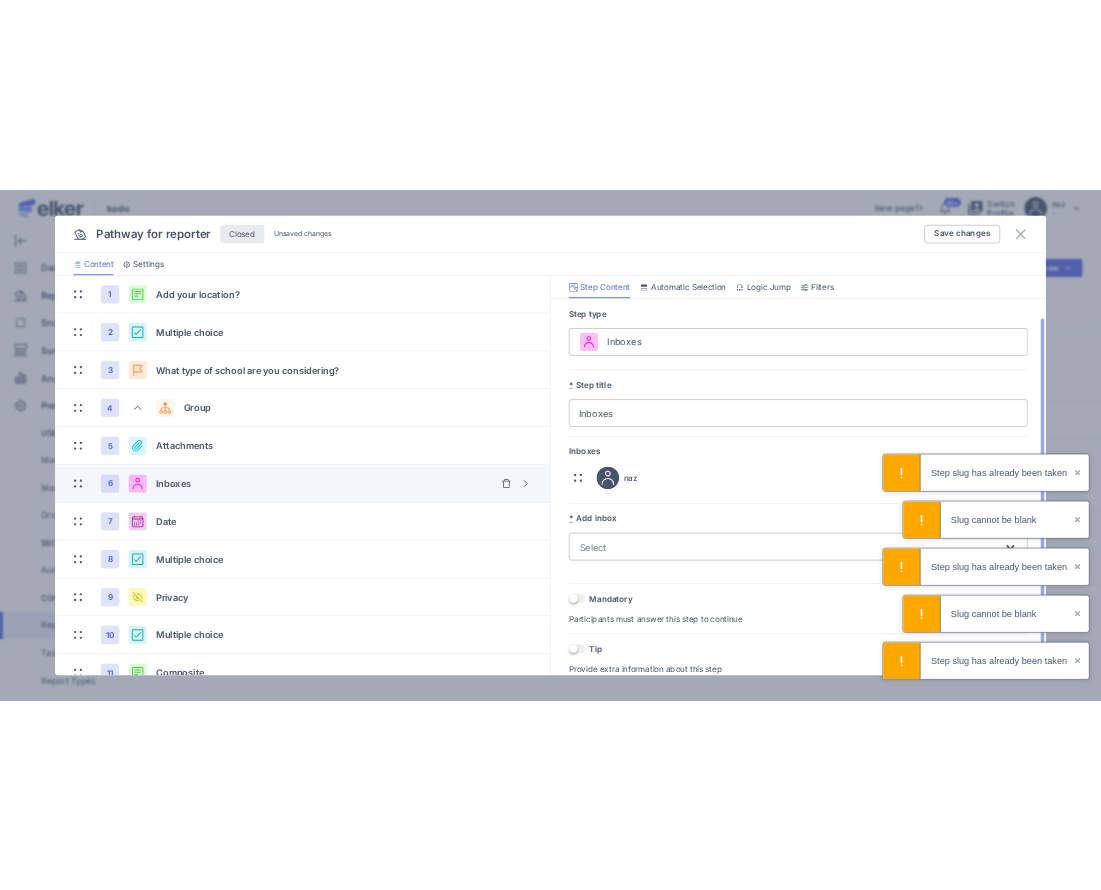 scroll, scrollTop: 17, scrollLeft: 0, axis: vertical 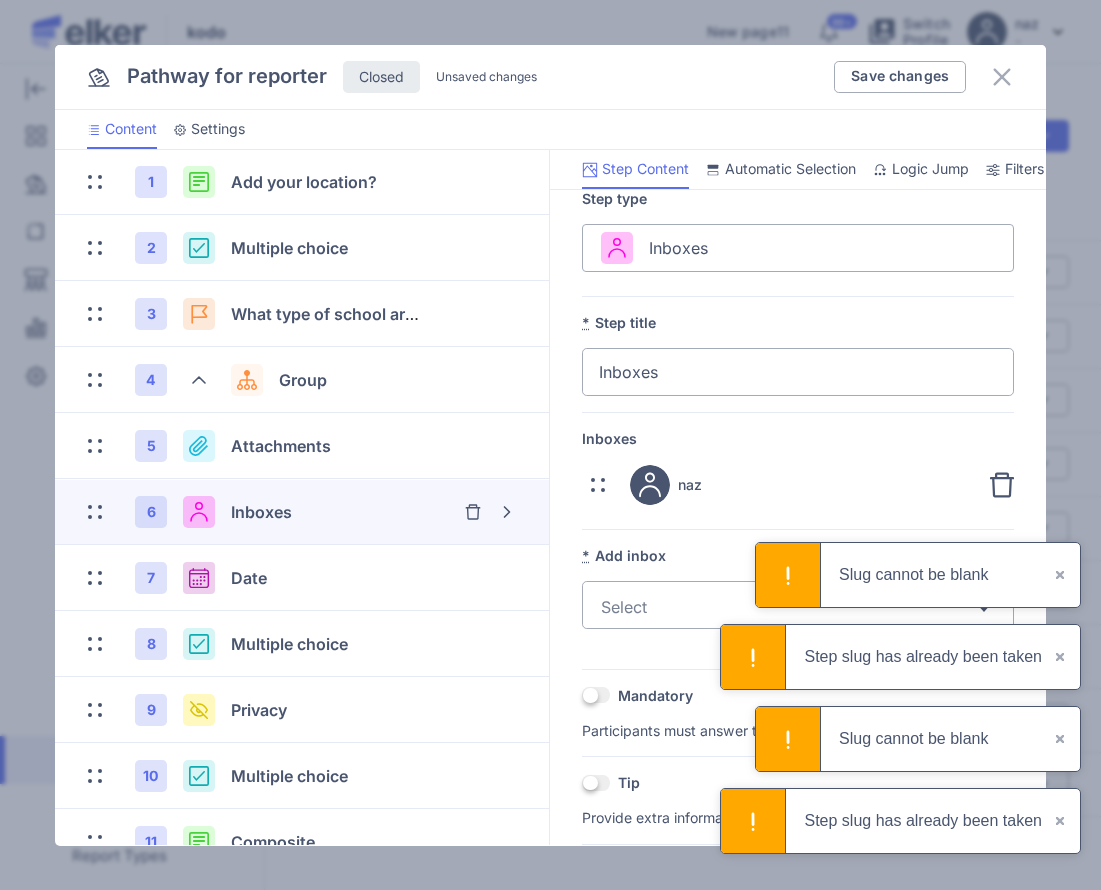 click on "×" at bounding box center [1061, 575] 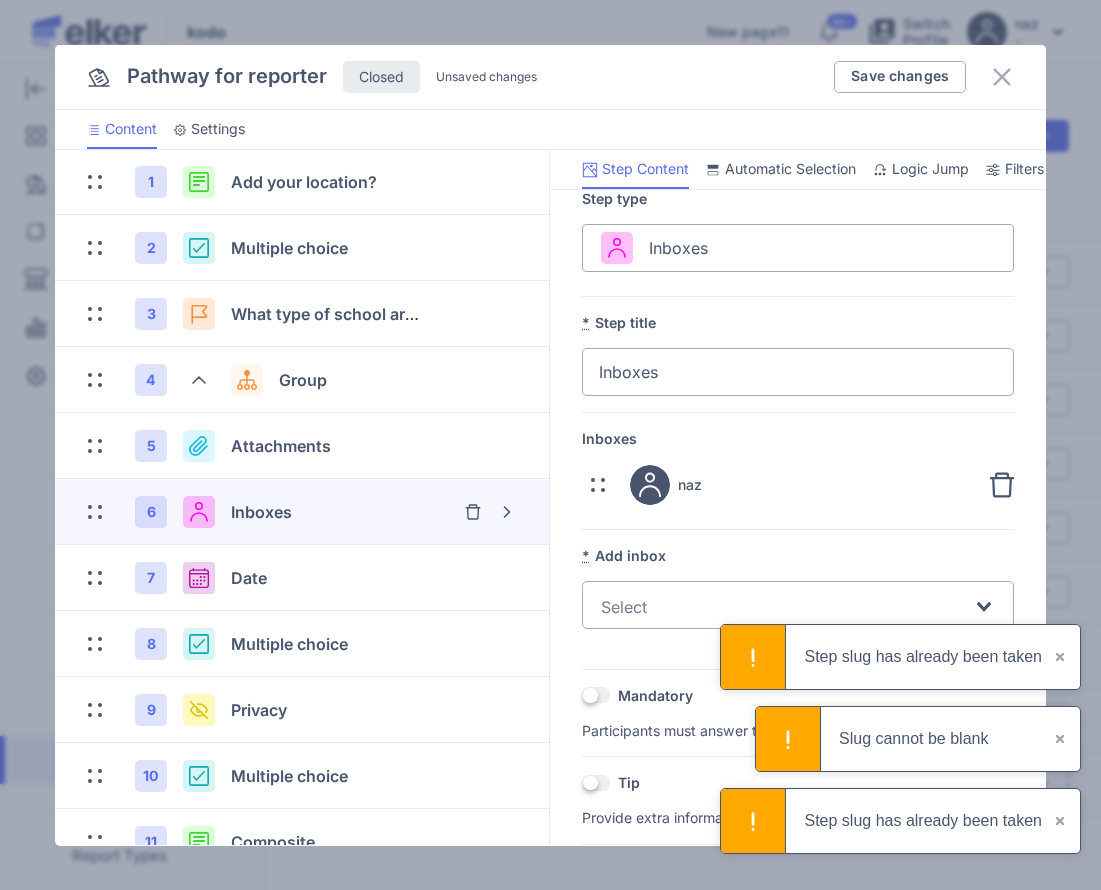 click on "×" at bounding box center [1061, 657] 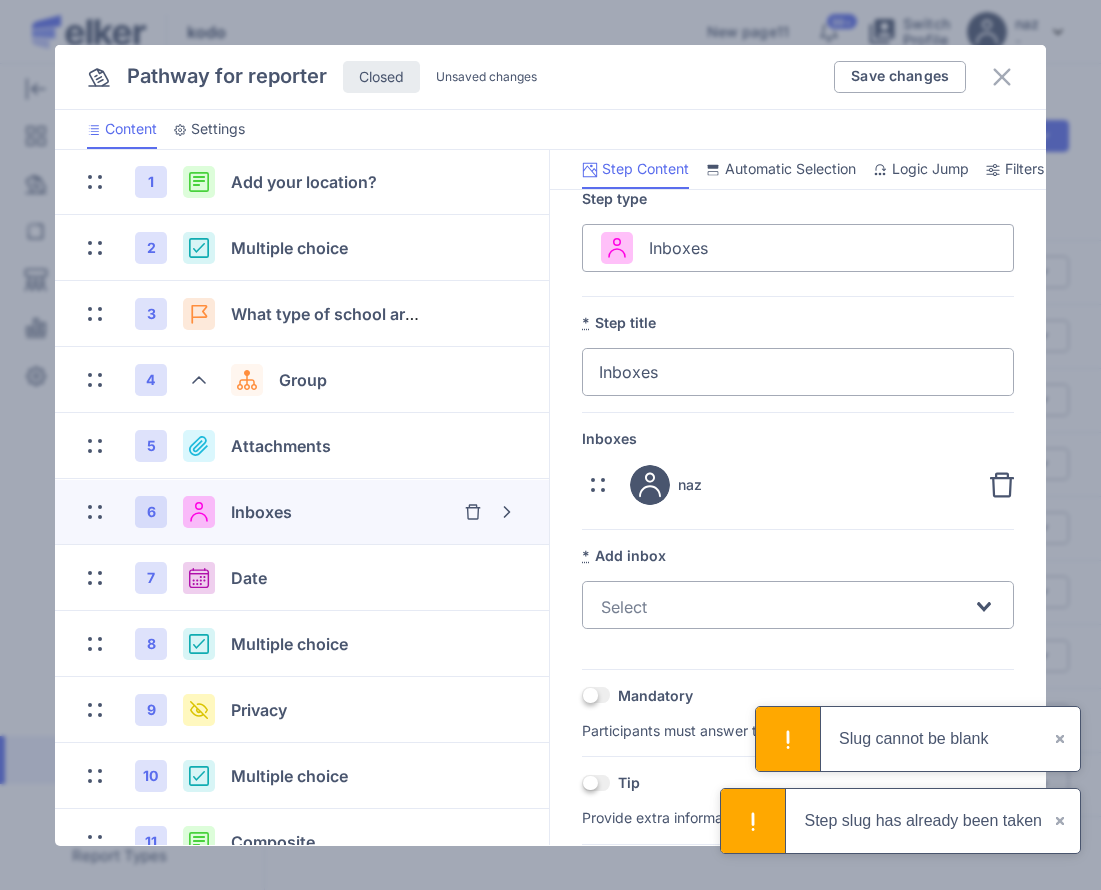 click on "×" at bounding box center (1061, 821) 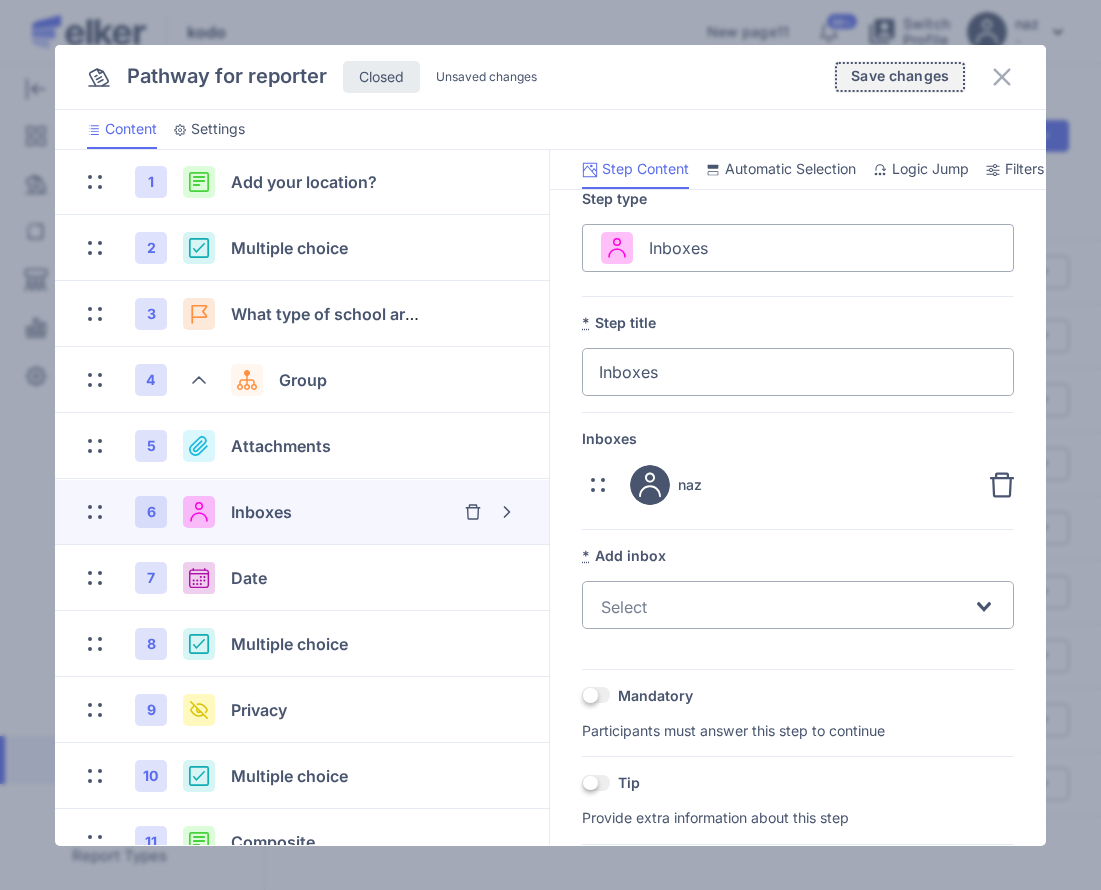 click on "Save changes" at bounding box center (900, 77) 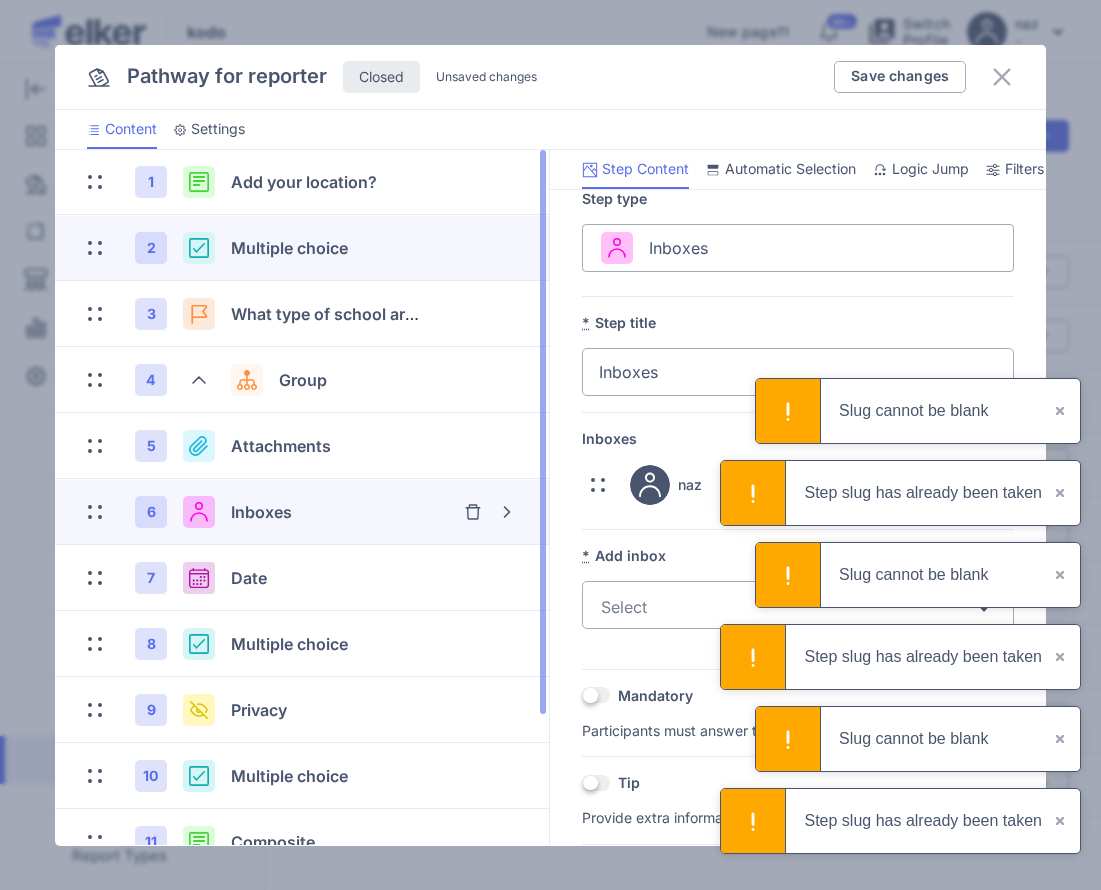 click on "Multiple choice" at bounding box center (326, 248) 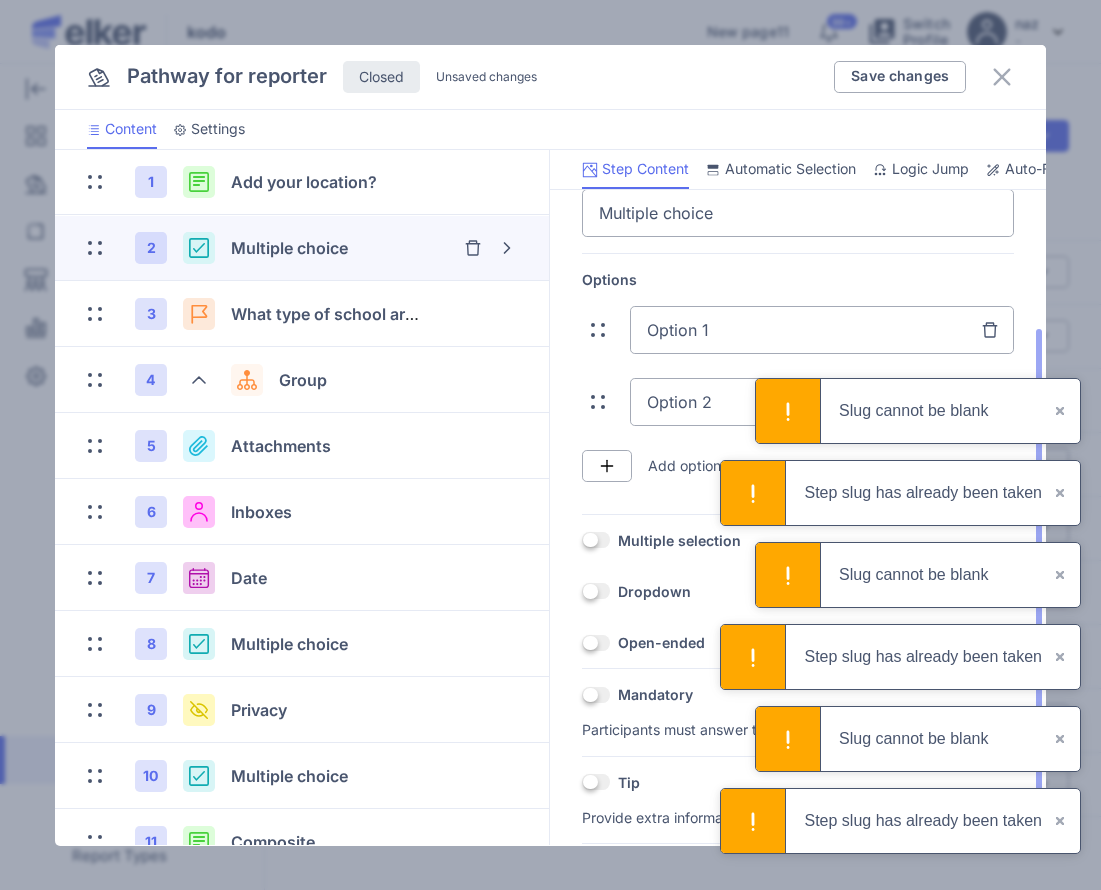 scroll, scrollTop: 0, scrollLeft: 0, axis: both 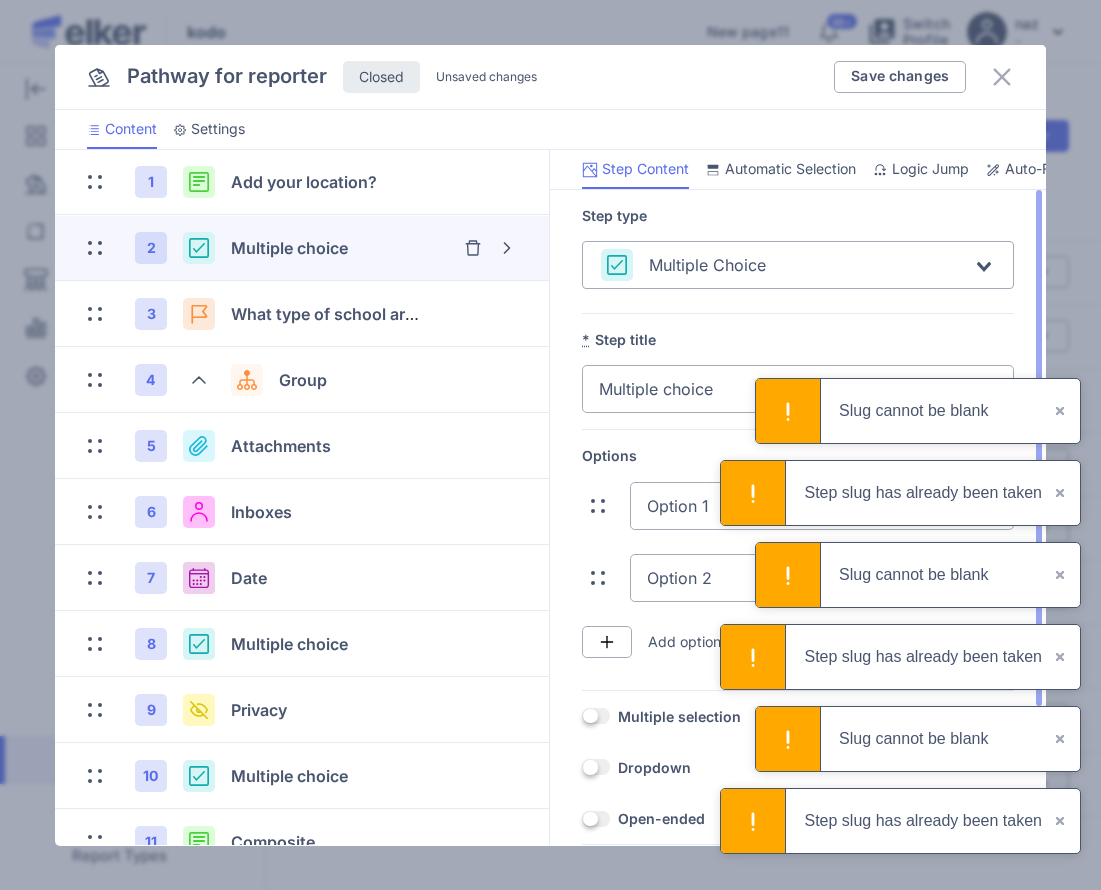 click on "×" at bounding box center [1061, 411] 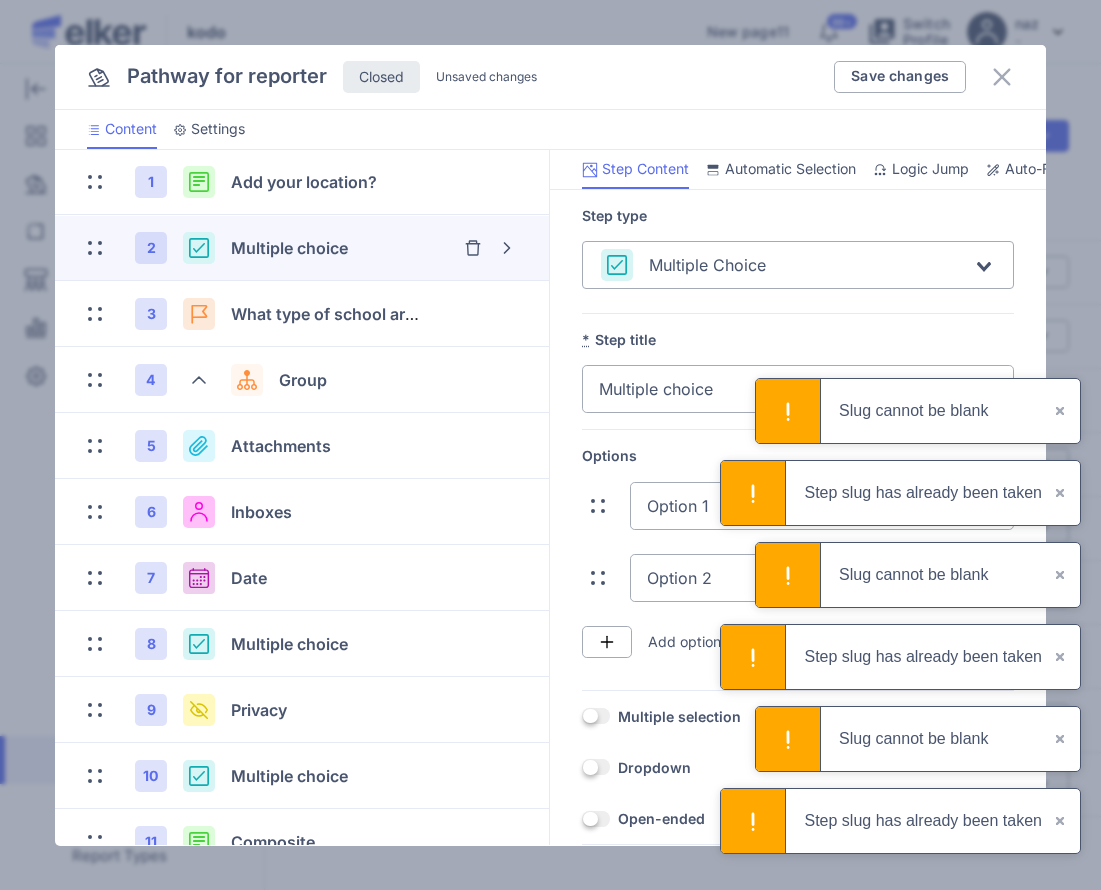 click on "×" at bounding box center (1061, 411) 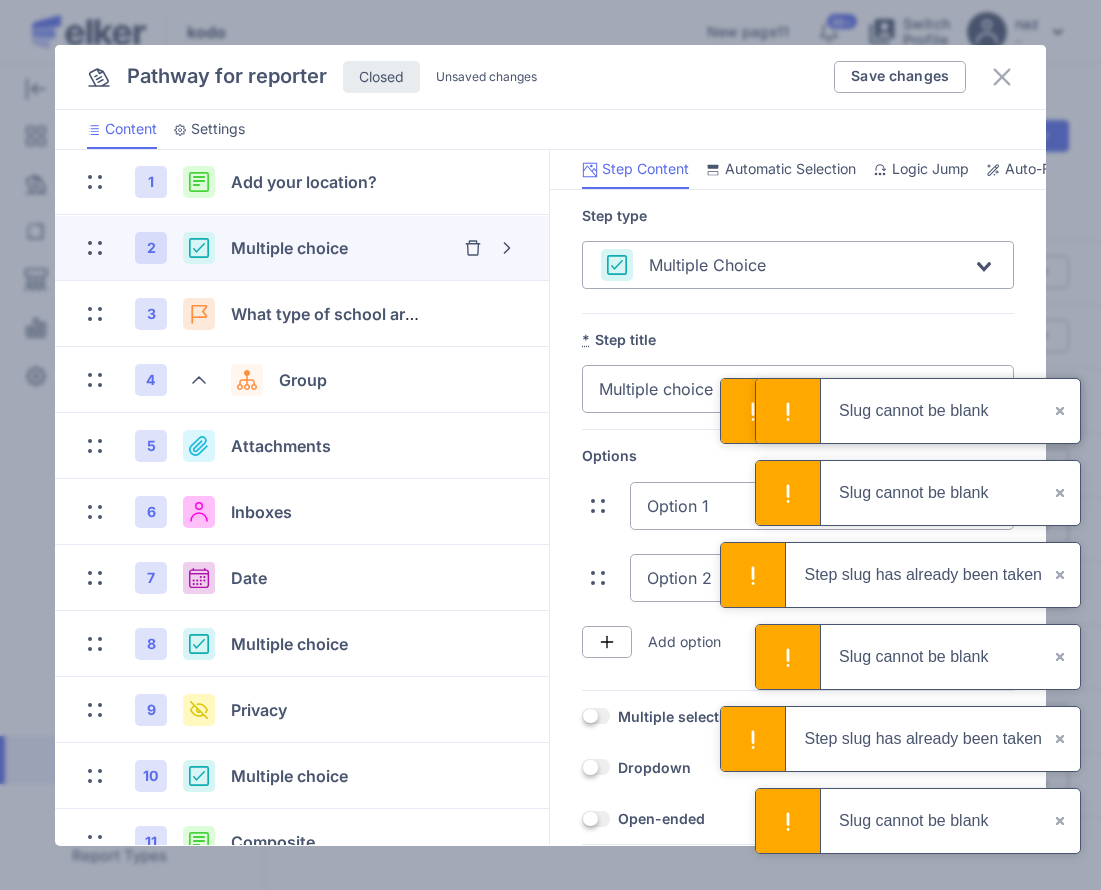 click on "×" at bounding box center [1061, 411] 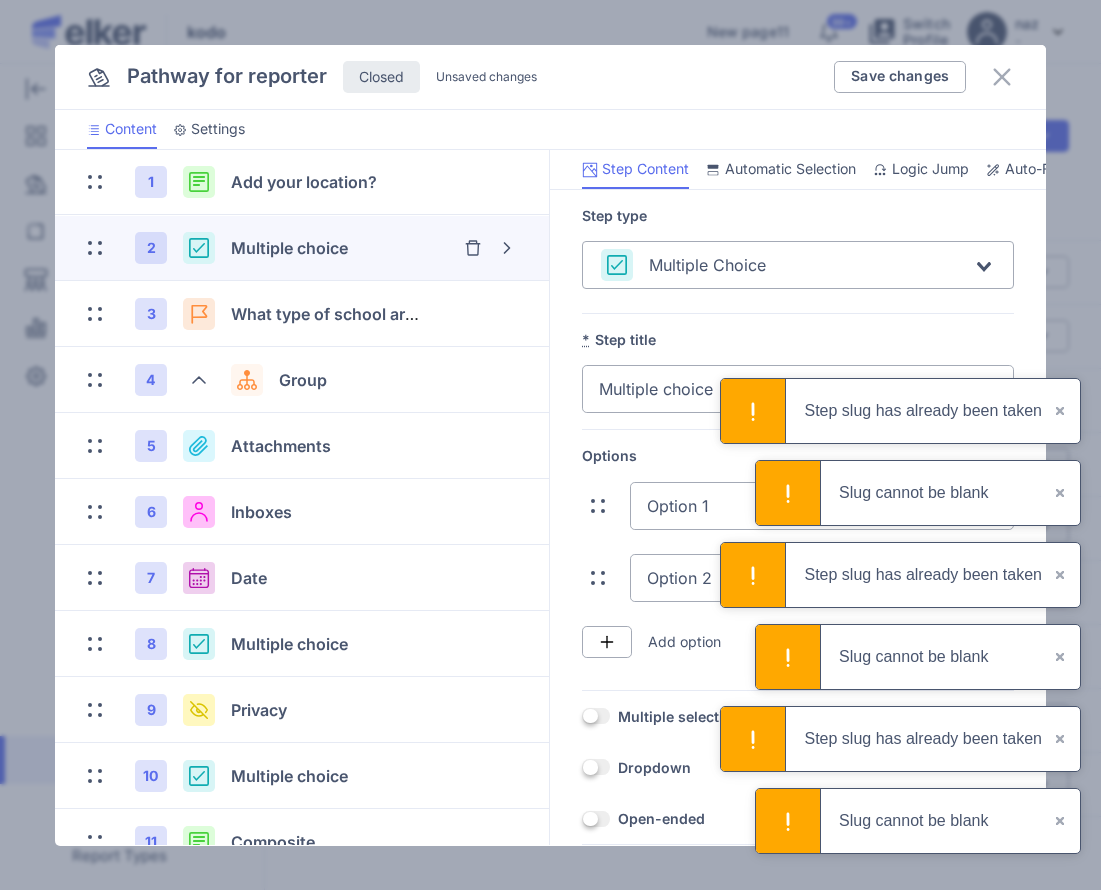 click on "×" at bounding box center (1061, 411) 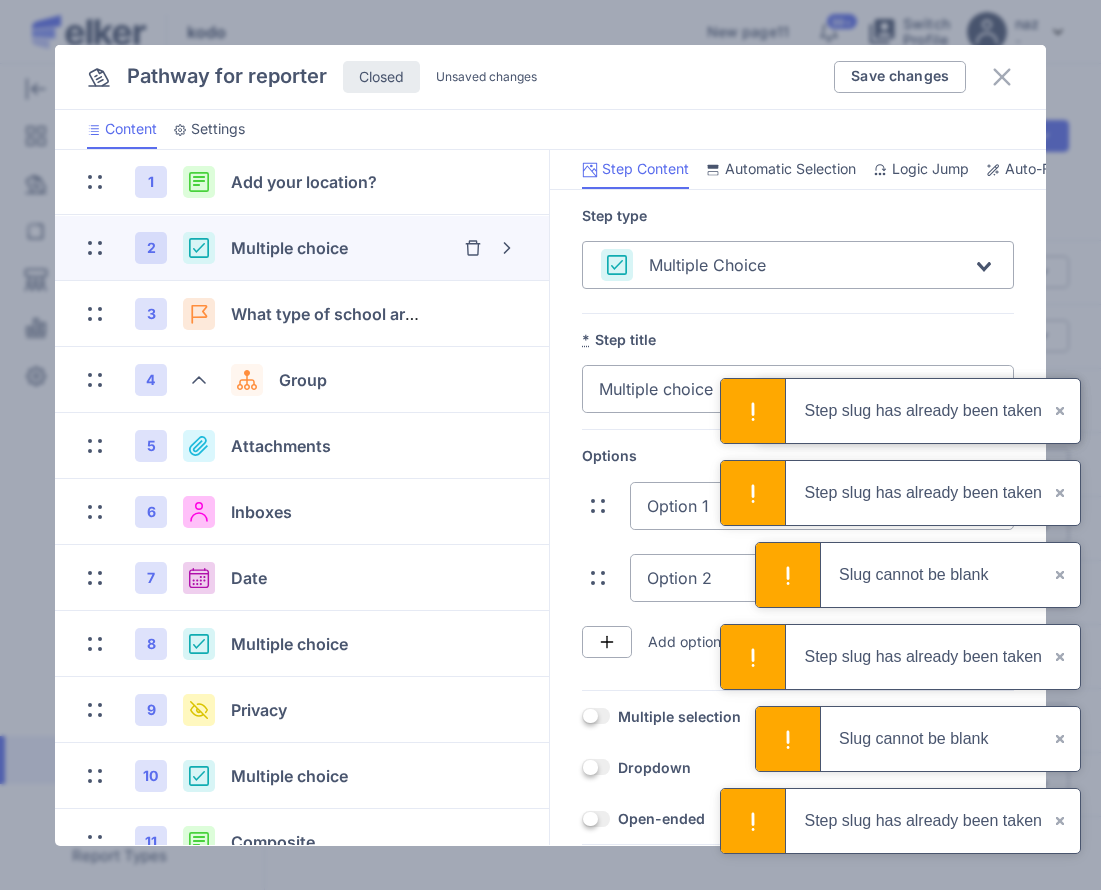 click on "×" at bounding box center [1061, 411] 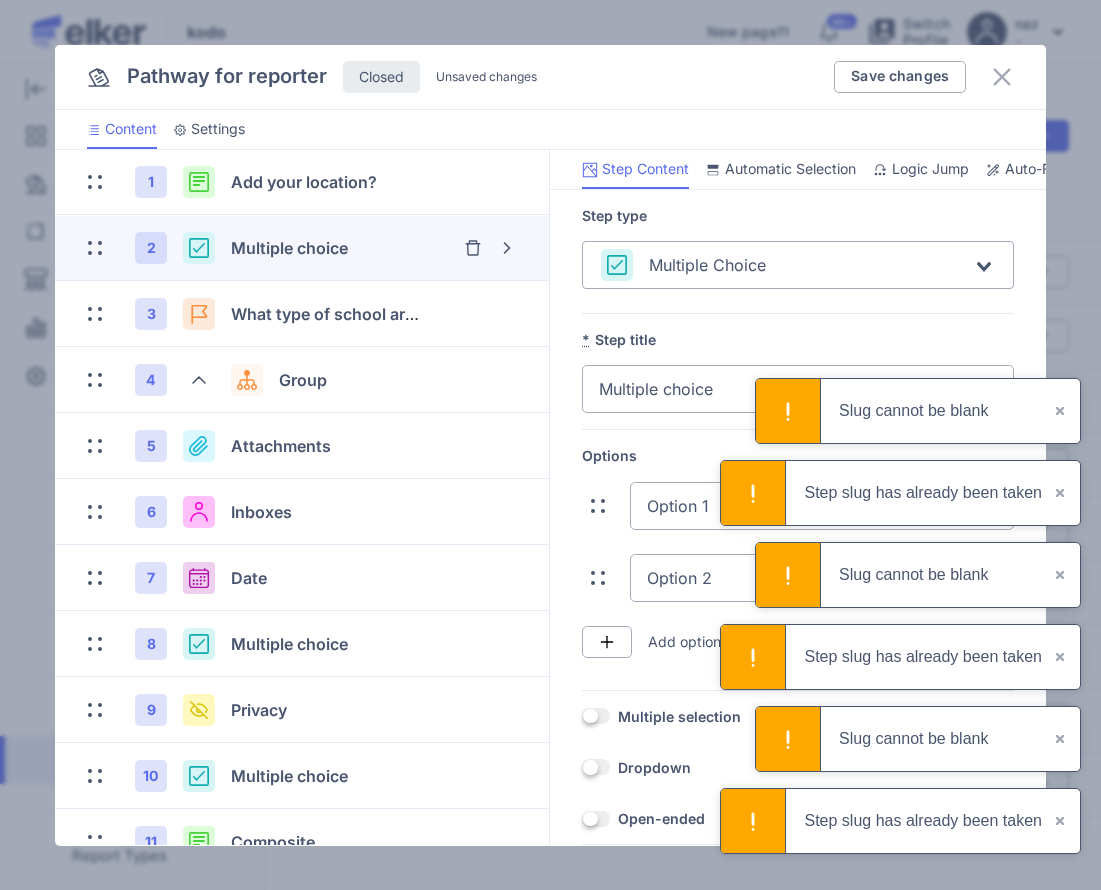 click on "×" at bounding box center (1061, 411) 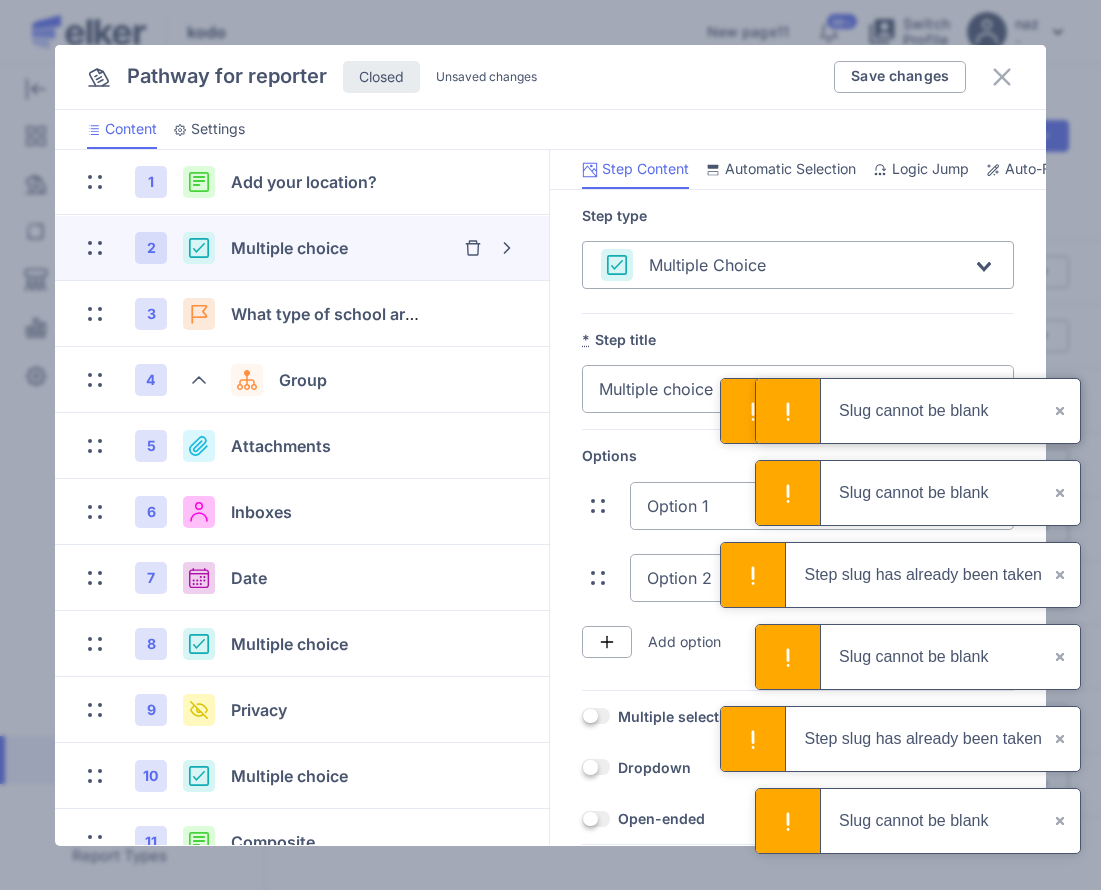 click on "×" at bounding box center [1061, 411] 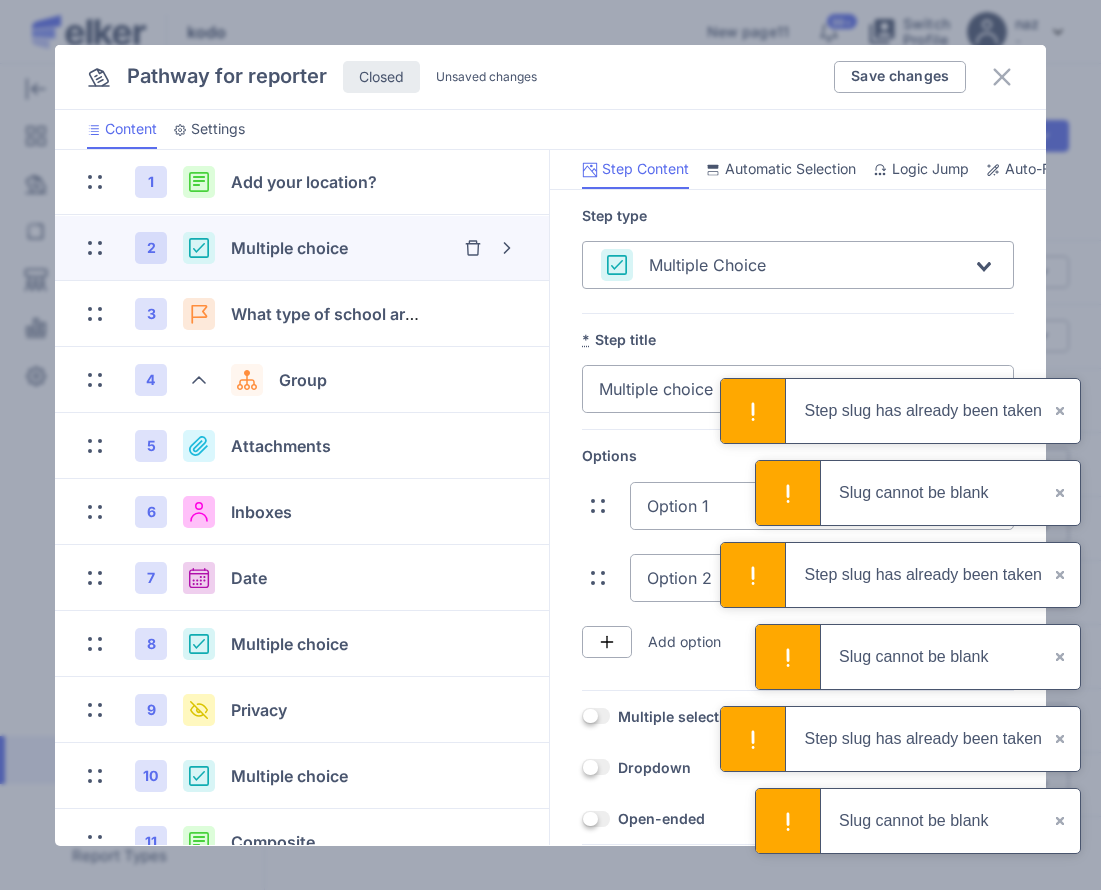 click on "×" at bounding box center (1061, 411) 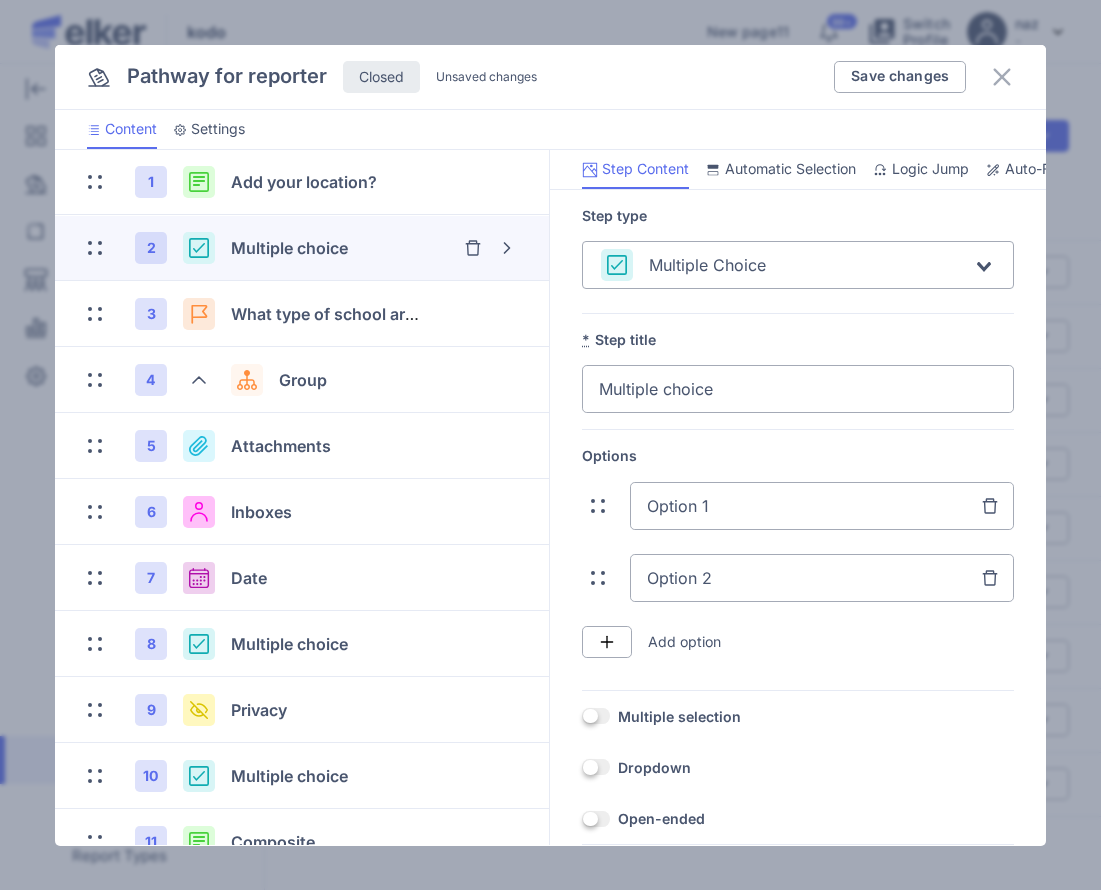 click on "Pathway for reporter Closed Unsaved changes Save changes" at bounding box center (550, 77) 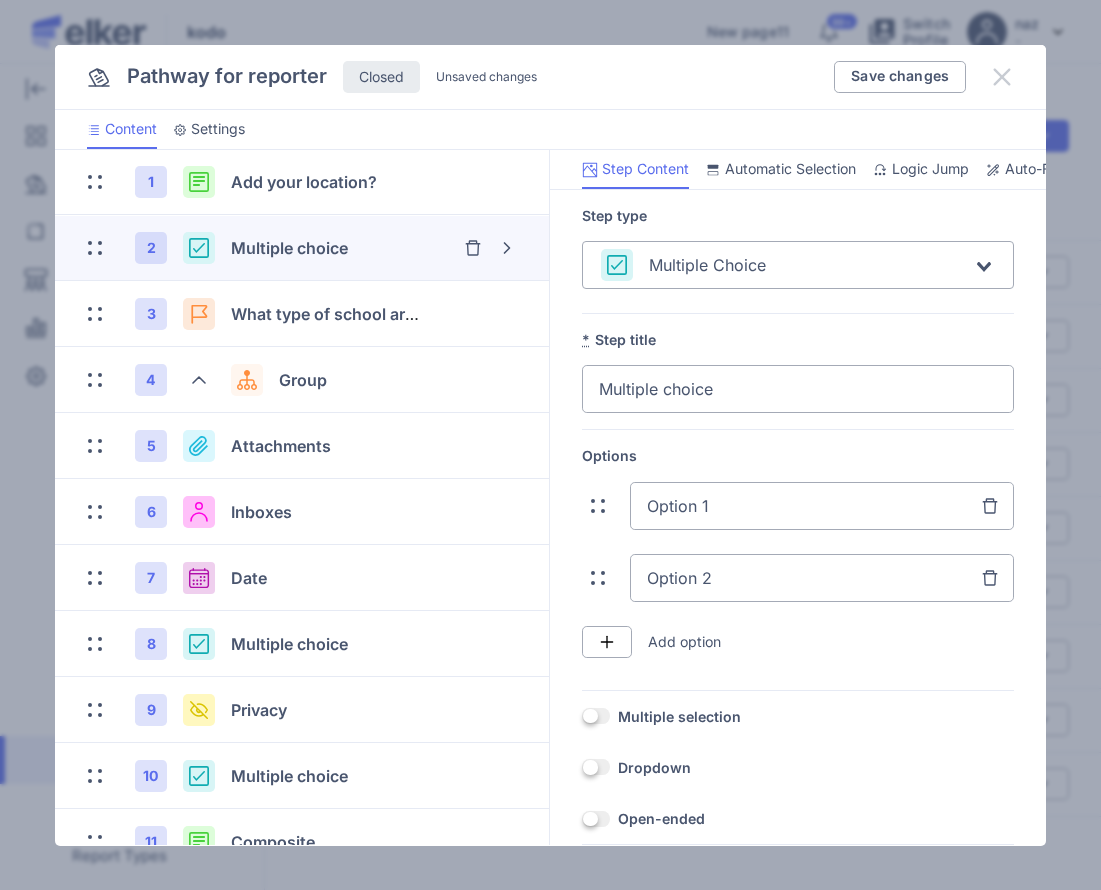 click 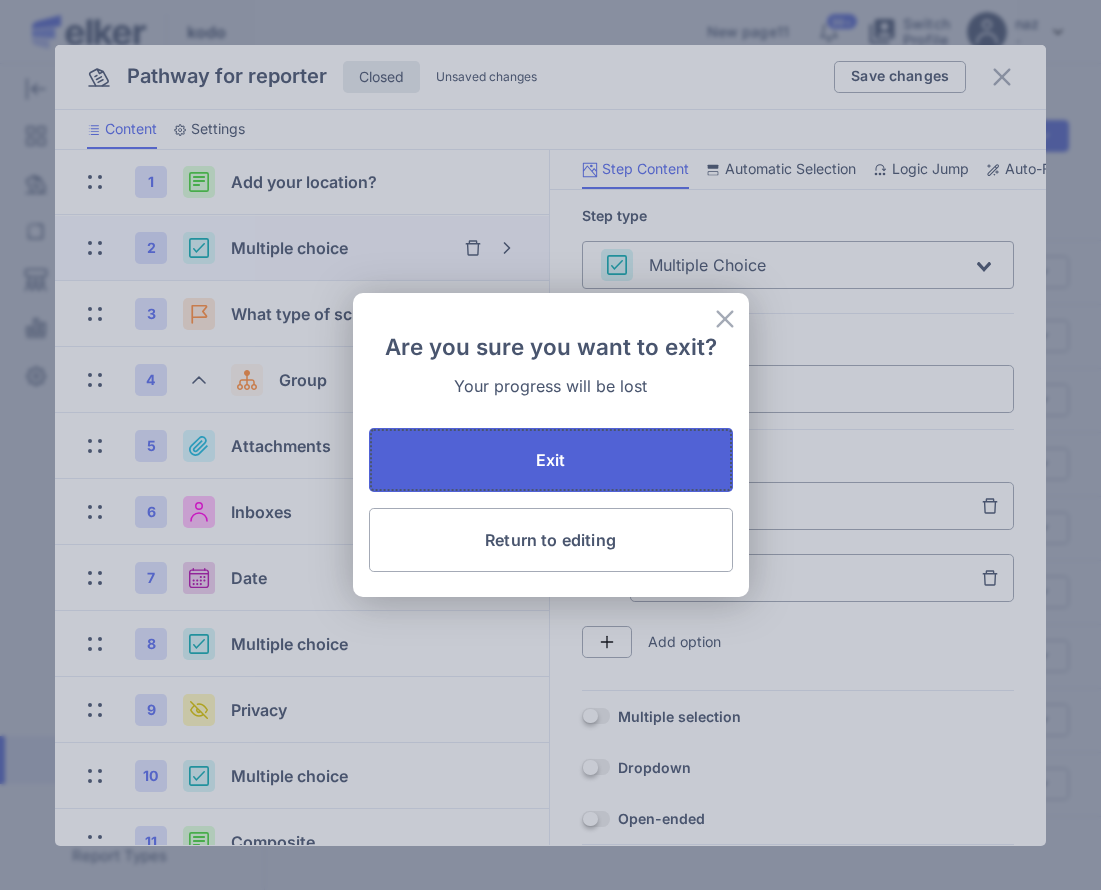 click on "Exit" 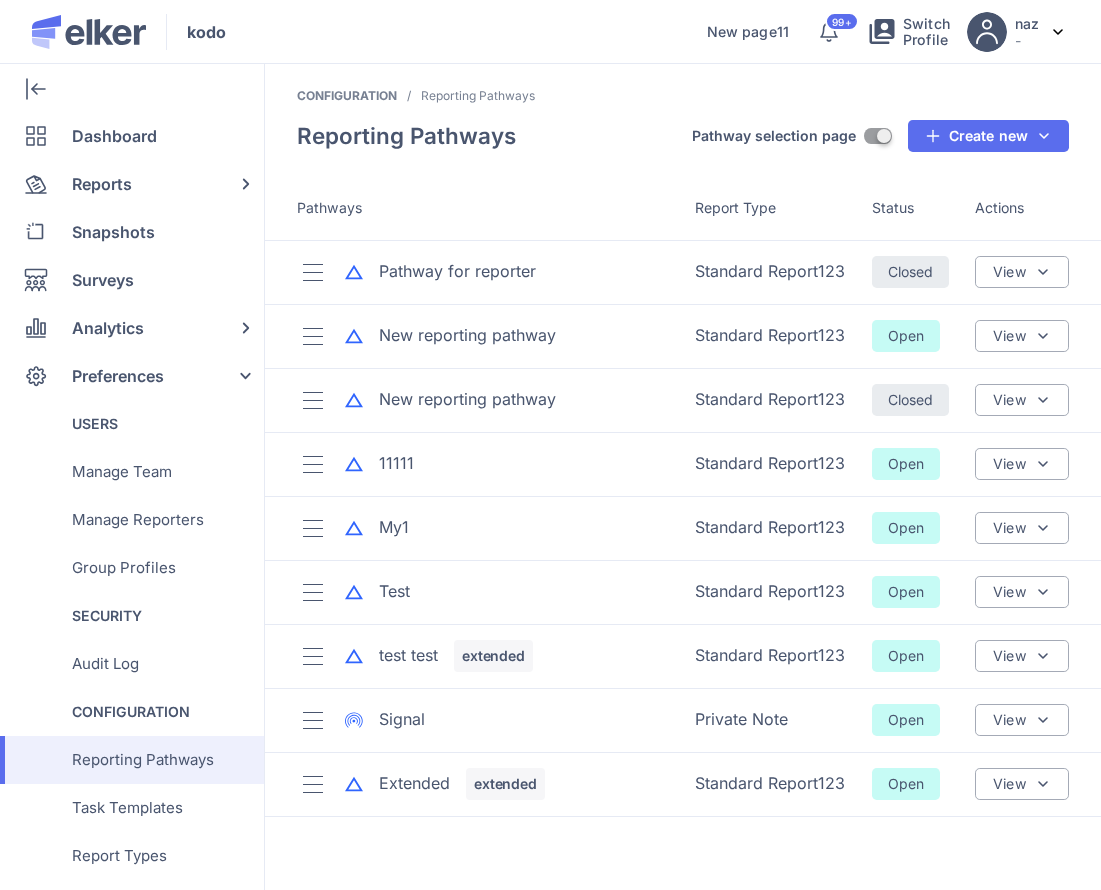 click on "Pathway for reporter" 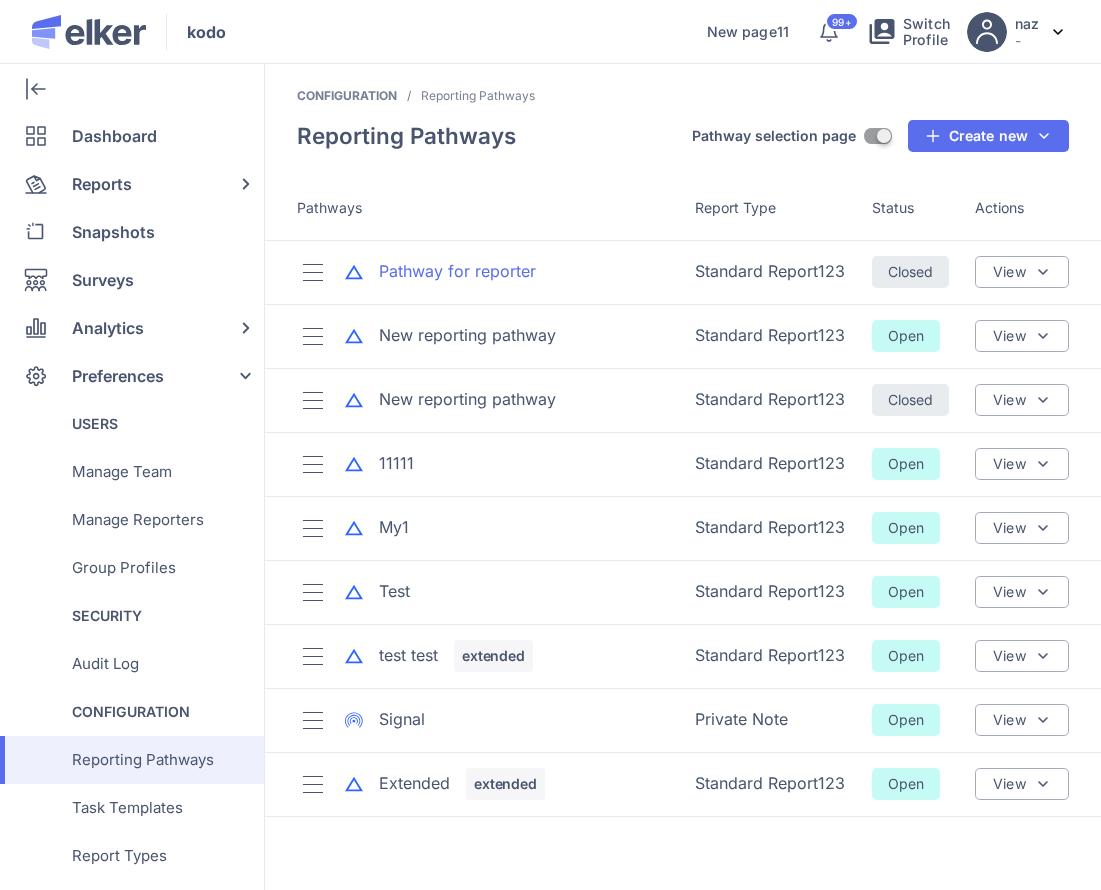click on "Pathway for reporter" at bounding box center [457, 271] 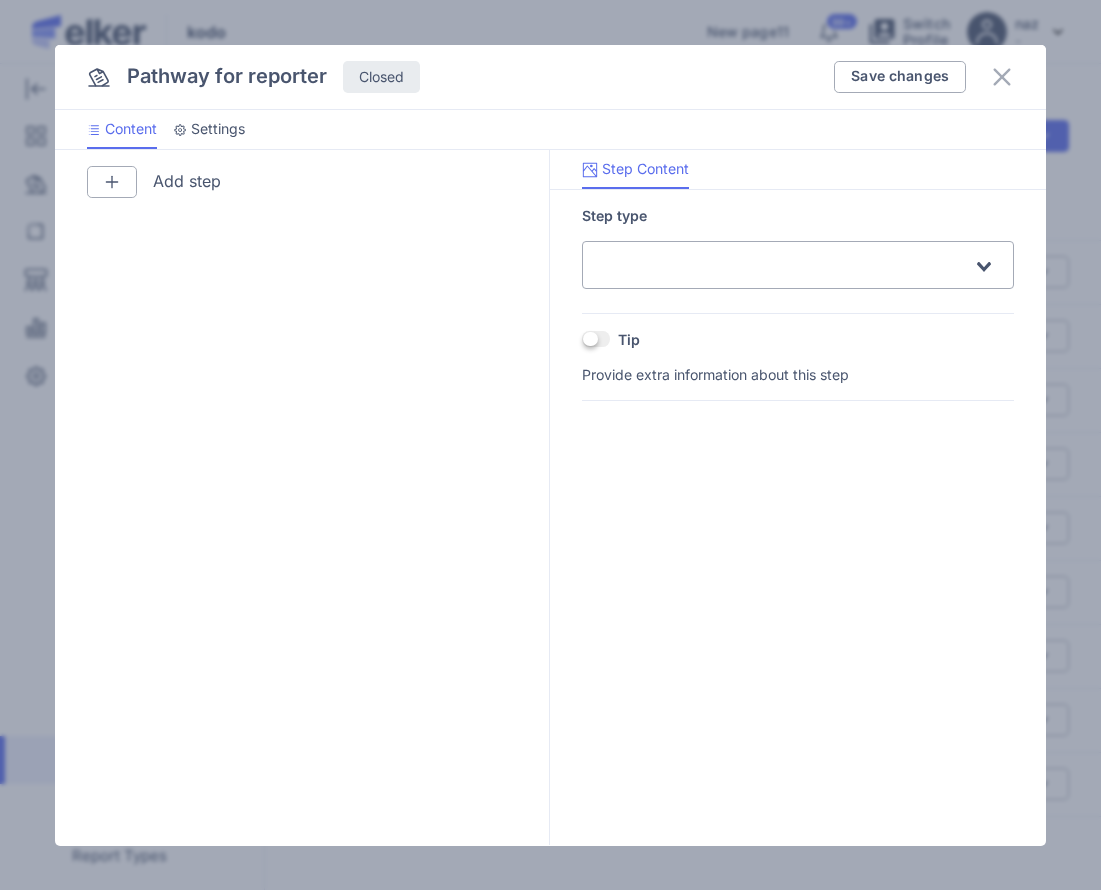 click on "Settings" at bounding box center (218, 129) 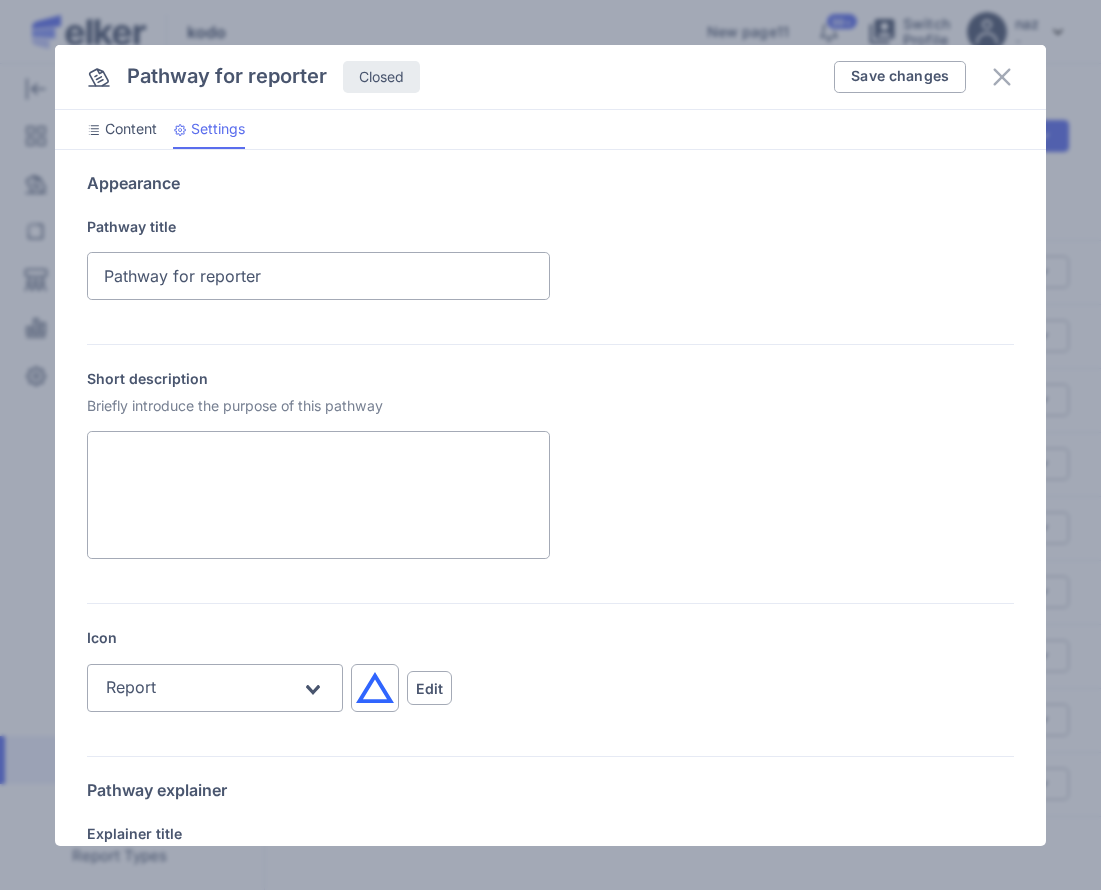 click on "Pathway for reporter Closed Save changes" at bounding box center (550, 77) 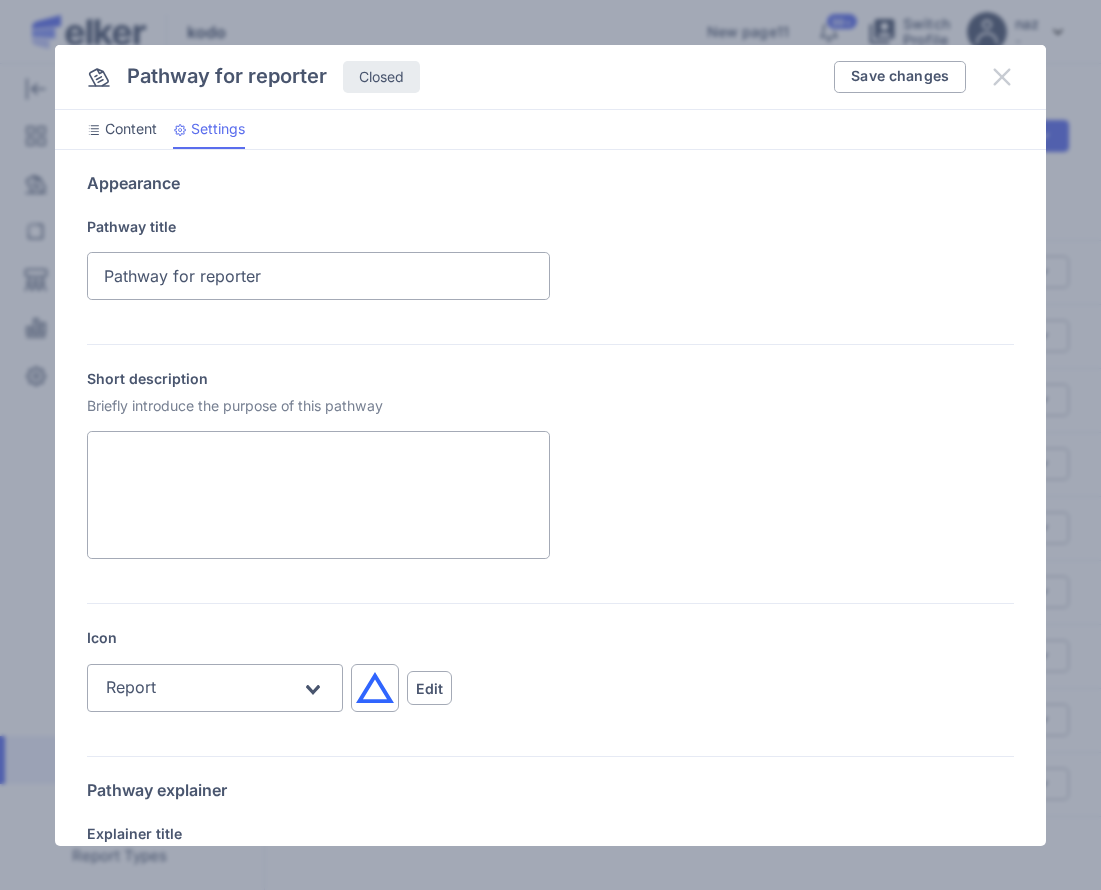 click 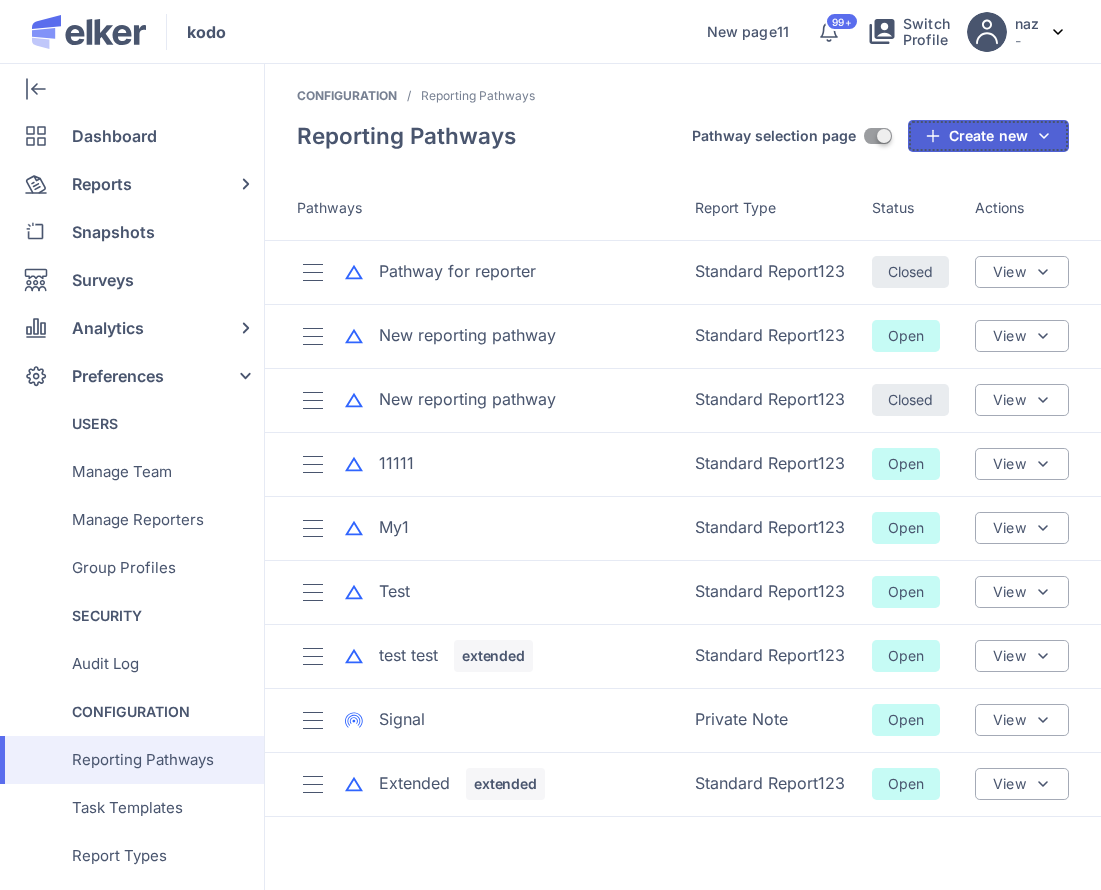 click on "Create new" 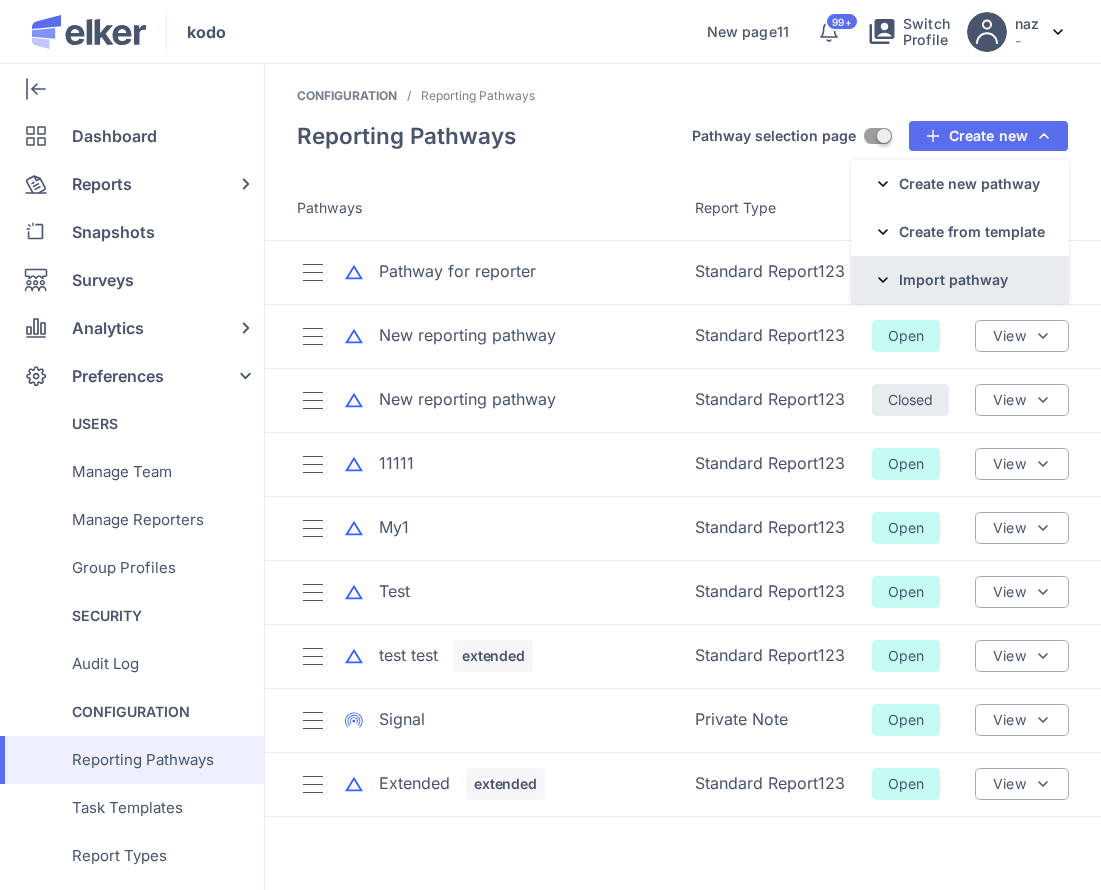 click on "Import pathway" 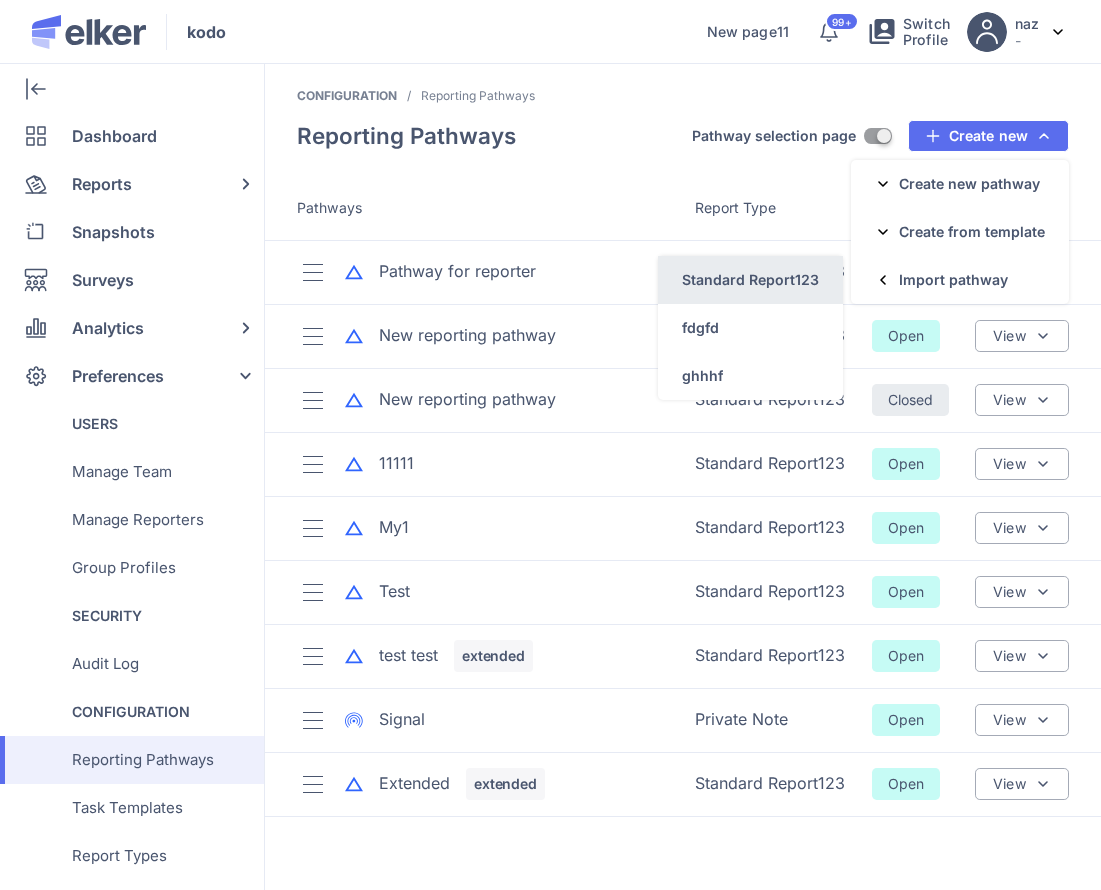 click on "Standard Report123" 